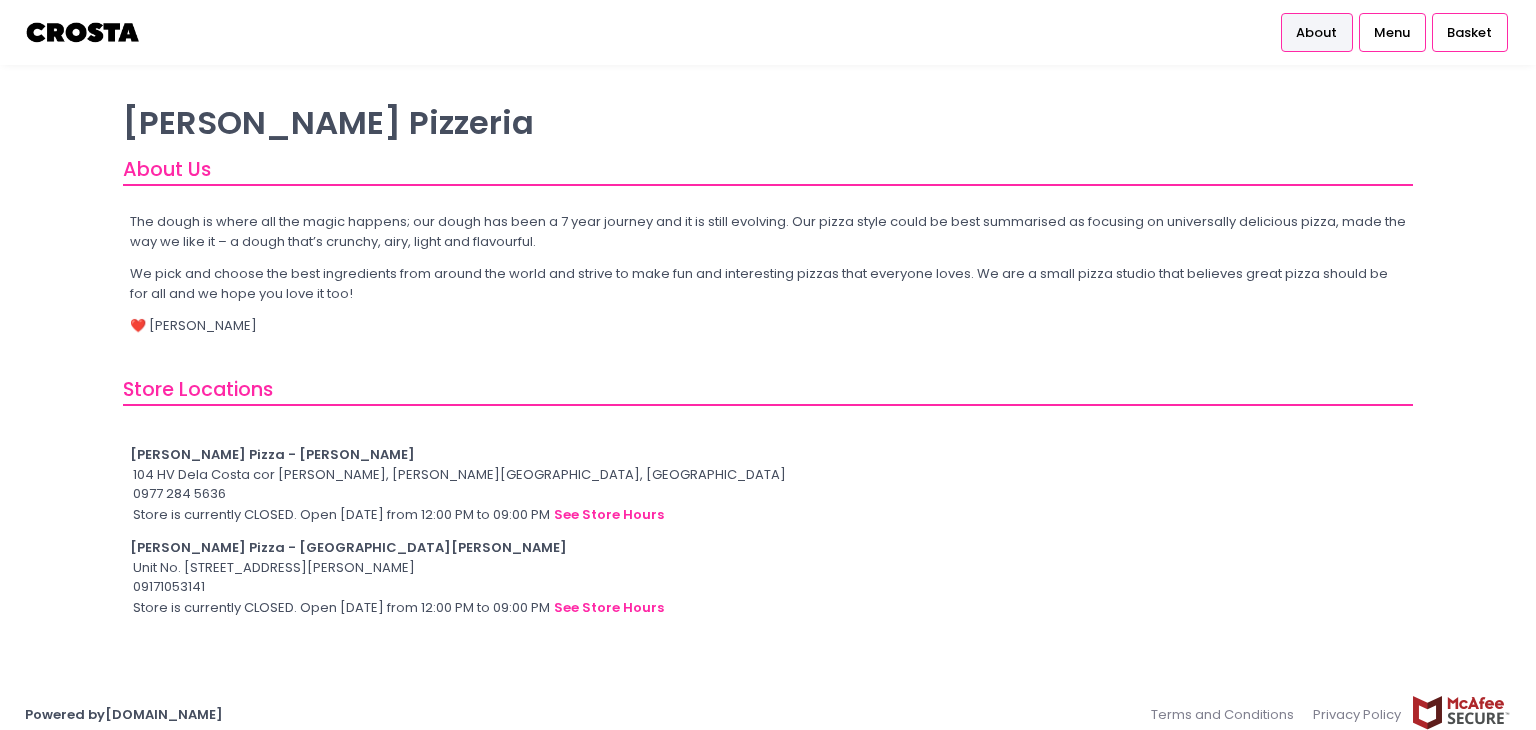 scroll, scrollTop: 0, scrollLeft: 0, axis: both 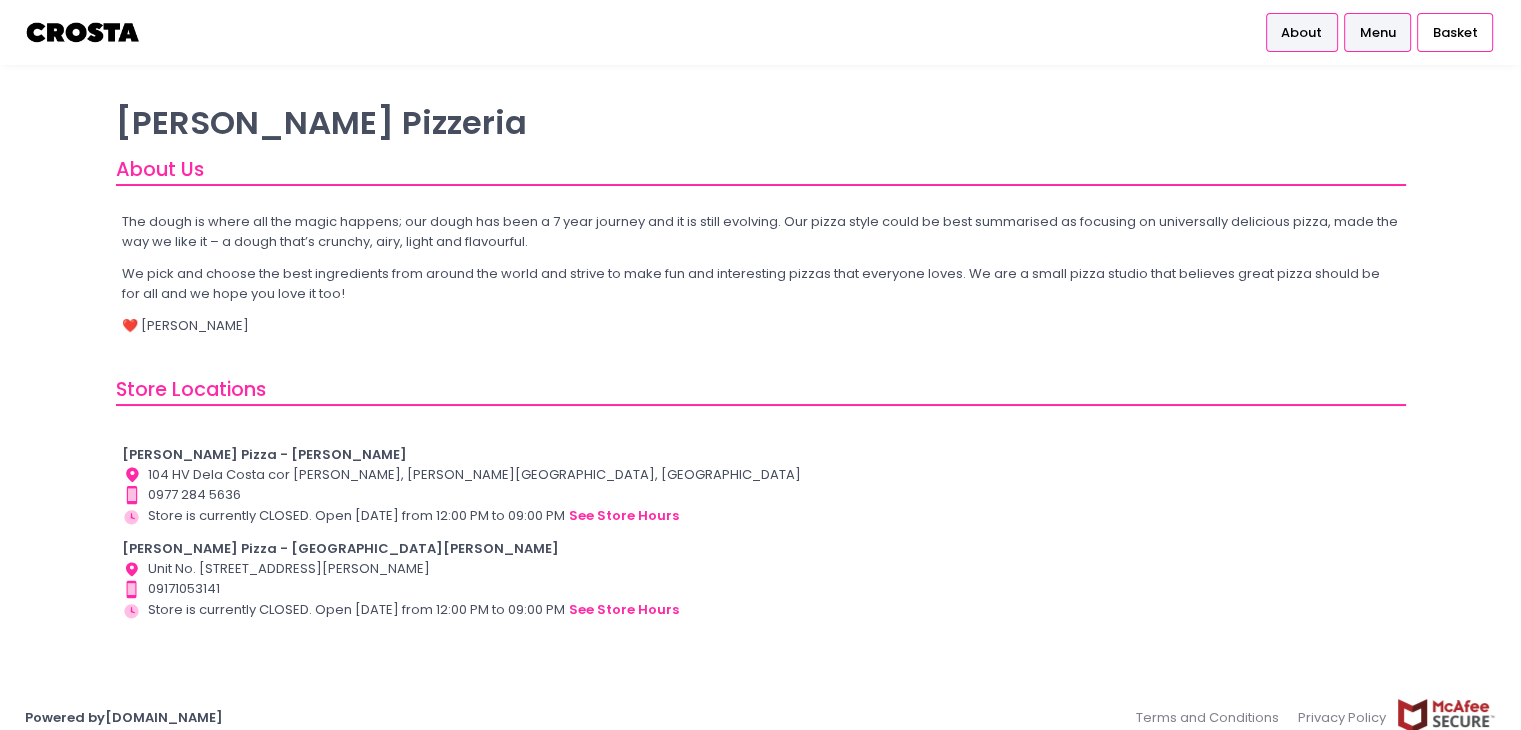 click on "Menu" at bounding box center (1377, 33) 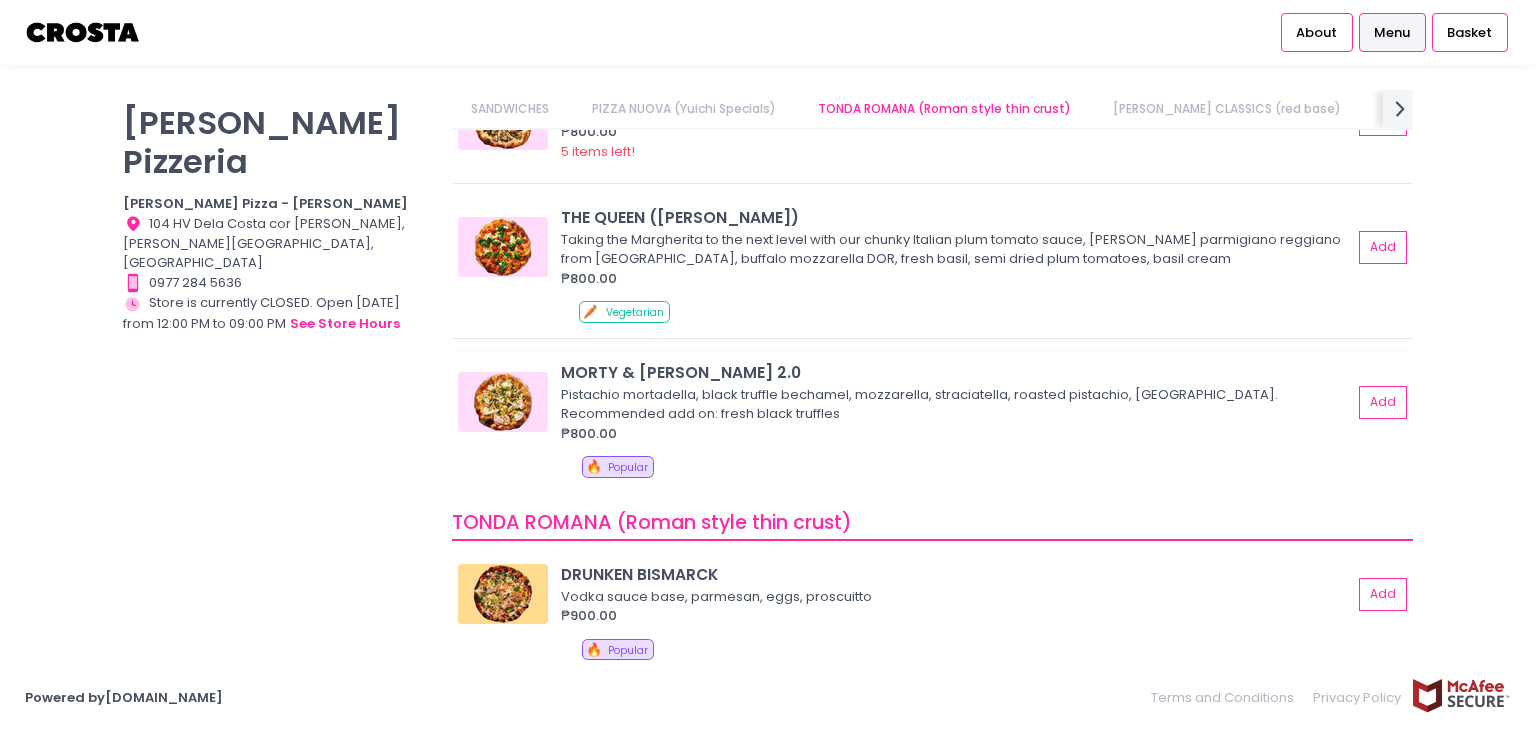 scroll, scrollTop: 300, scrollLeft: 0, axis: vertical 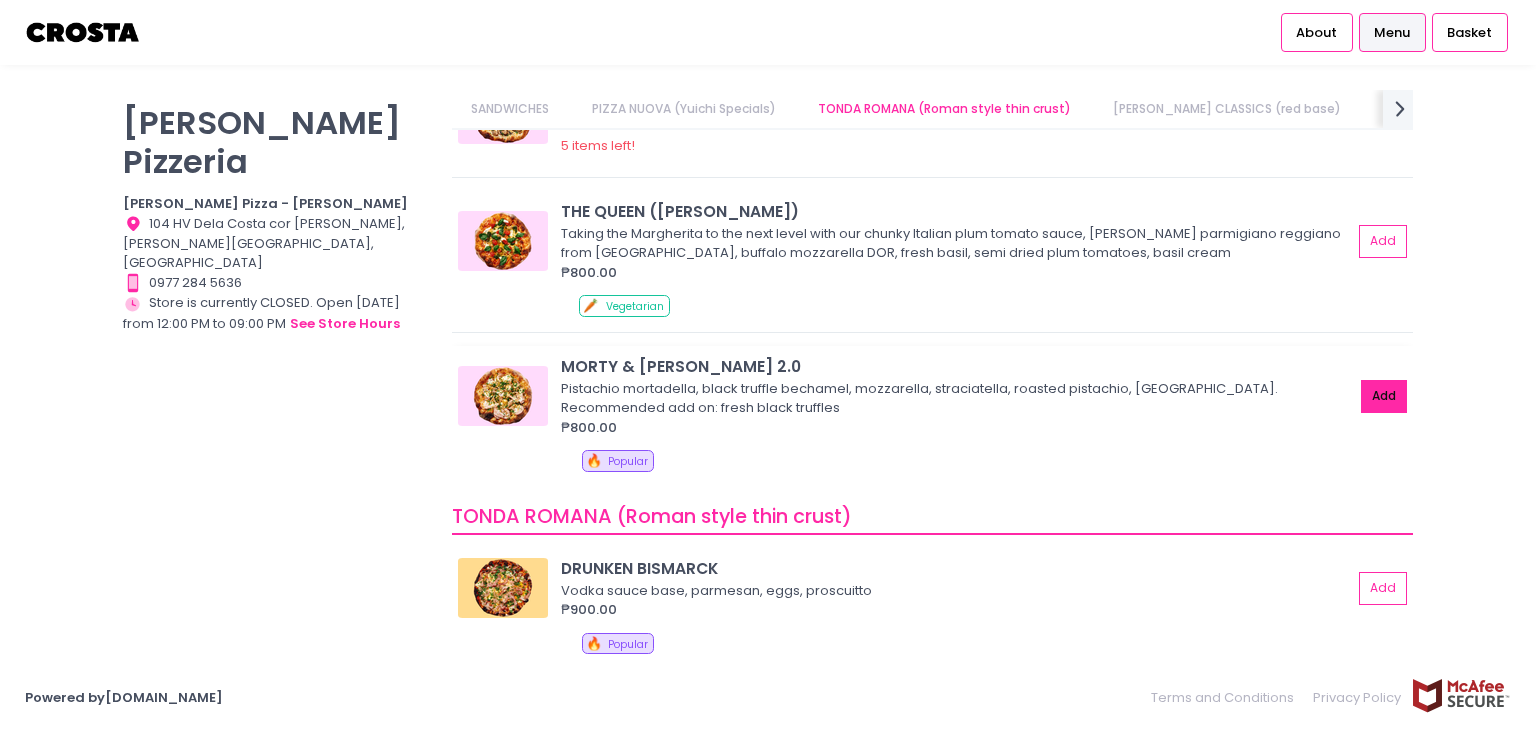 click on "Add" at bounding box center [1384, 396] 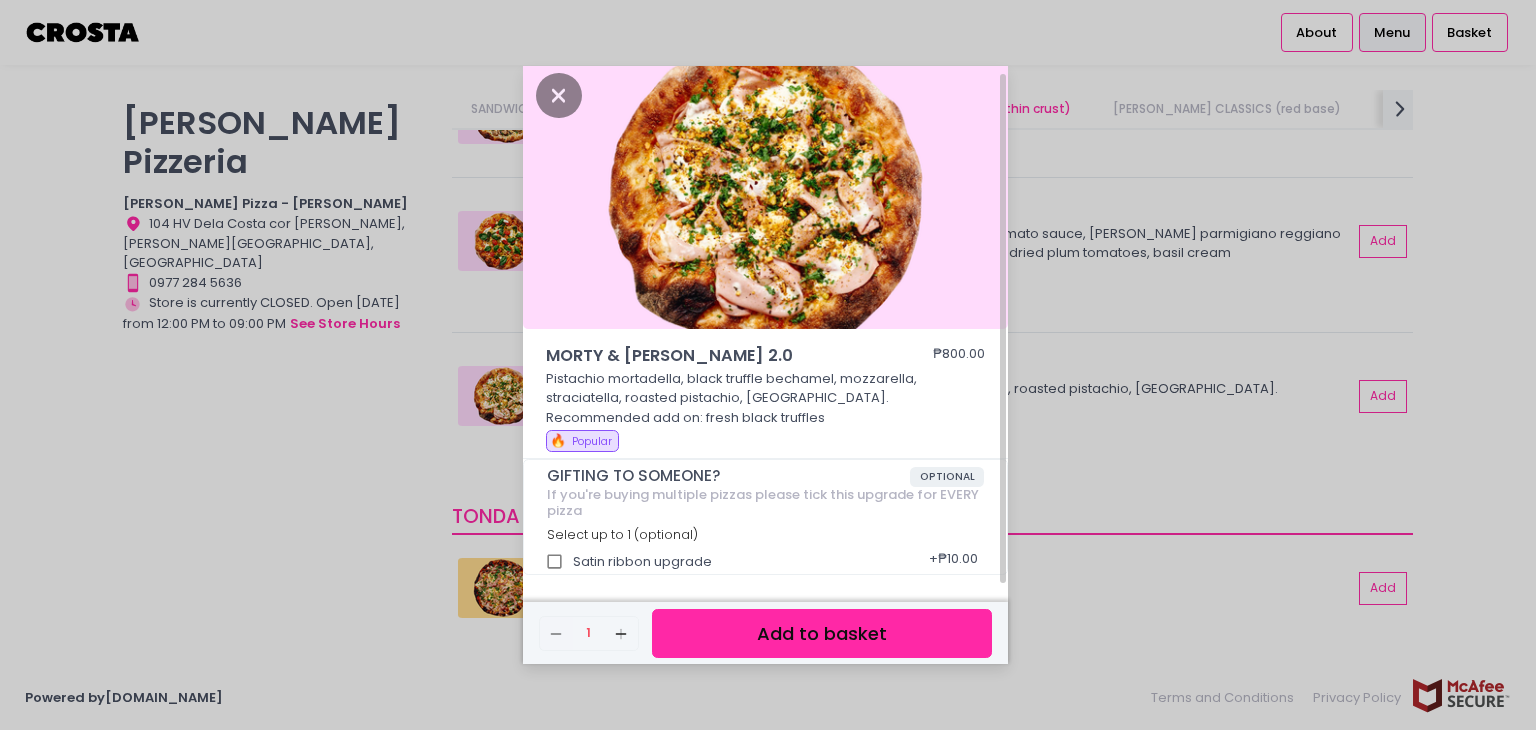 click on "Add to basket" at bounding box center (822, 633) 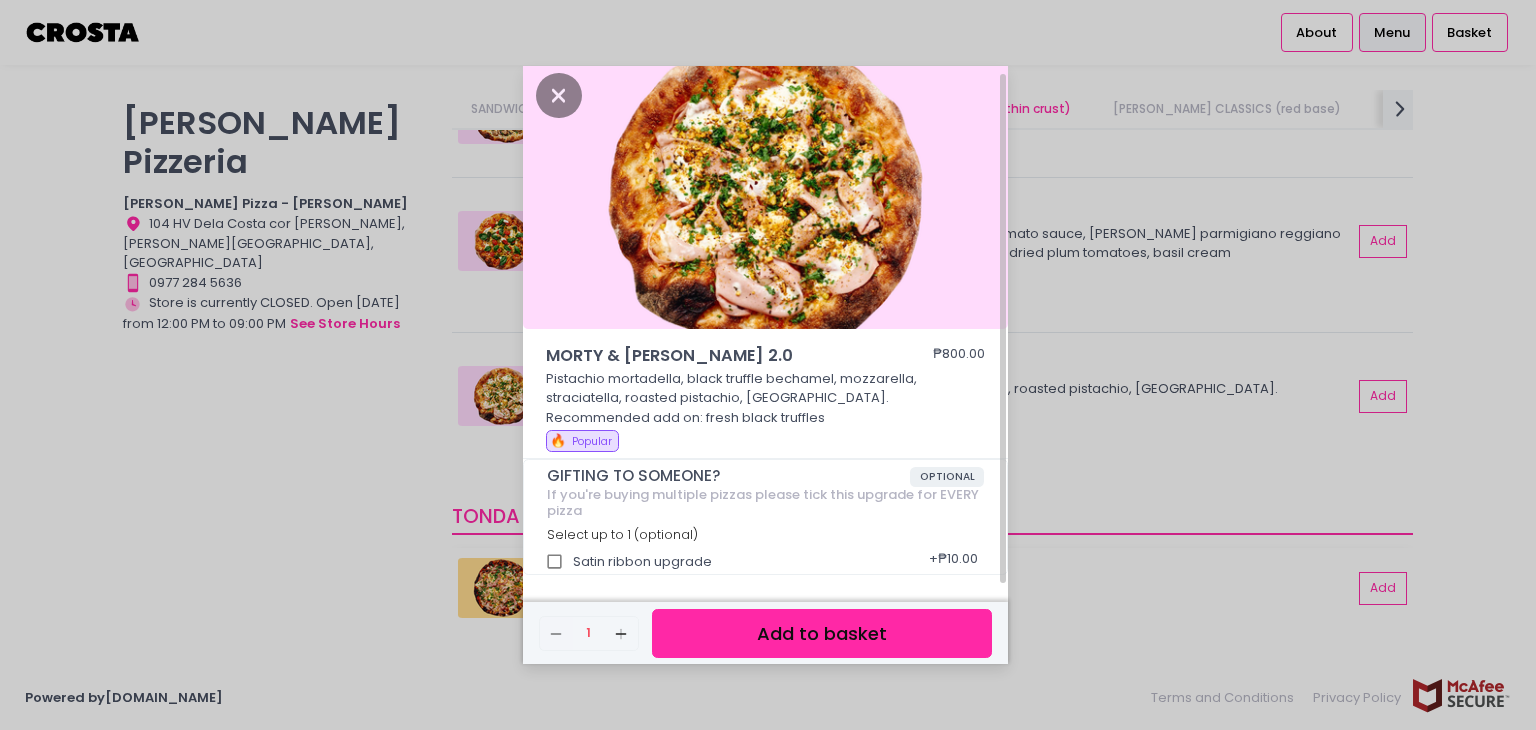 scroll, scrollTop: 5, scrollLeft: 0, axis: vertical 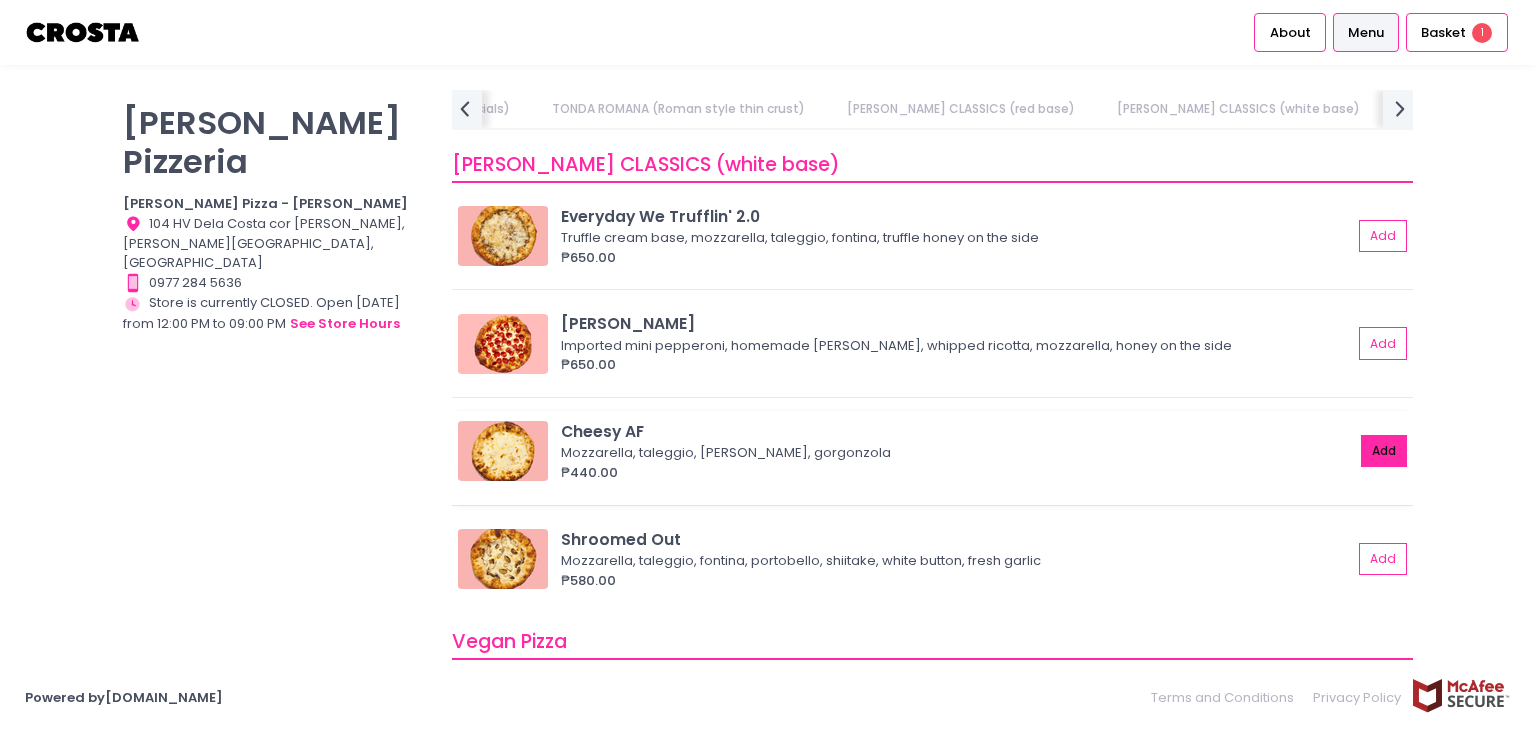 click on "Add" at bounding box center [1384, 451] 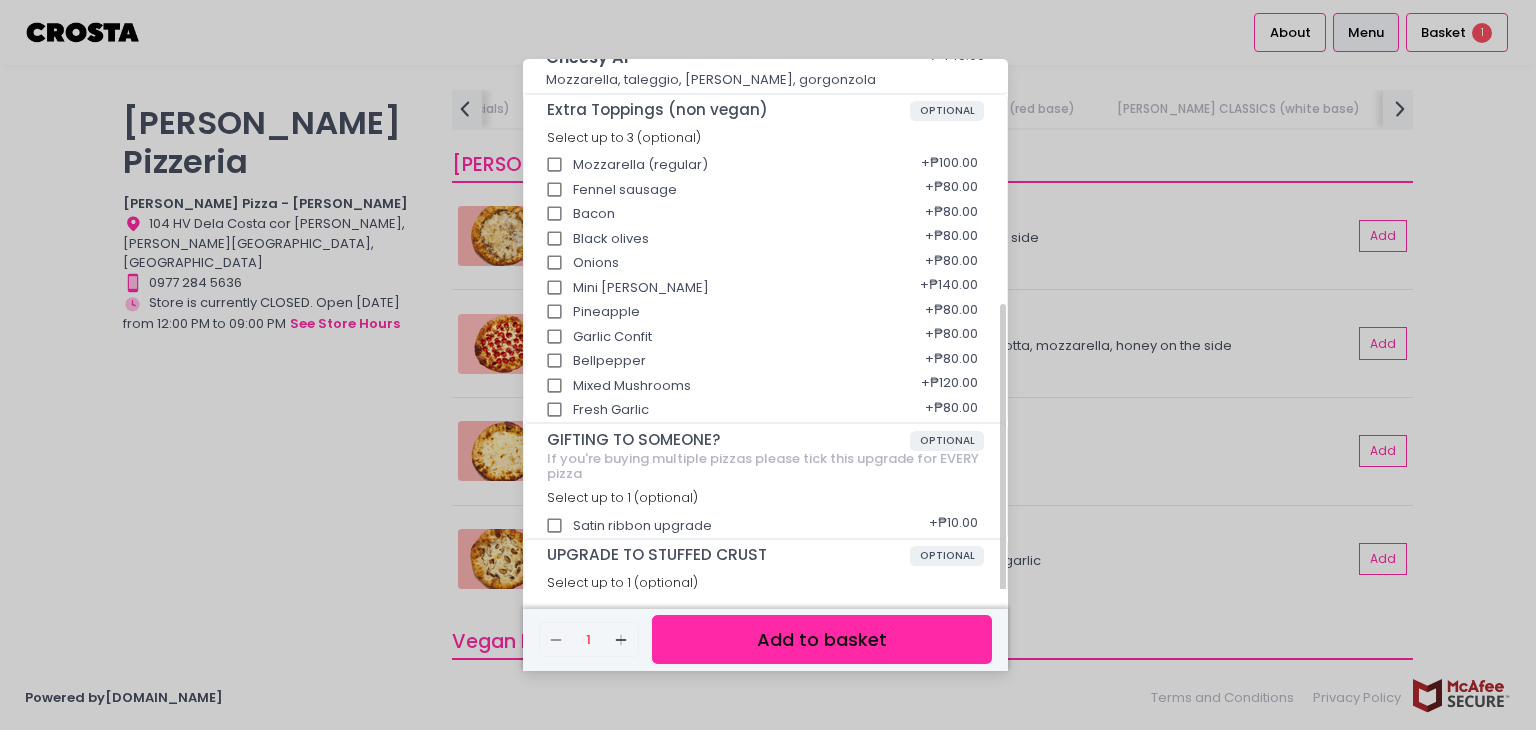 scroll, scrollTop: 338, scrollLeft: 0, axis: vertical 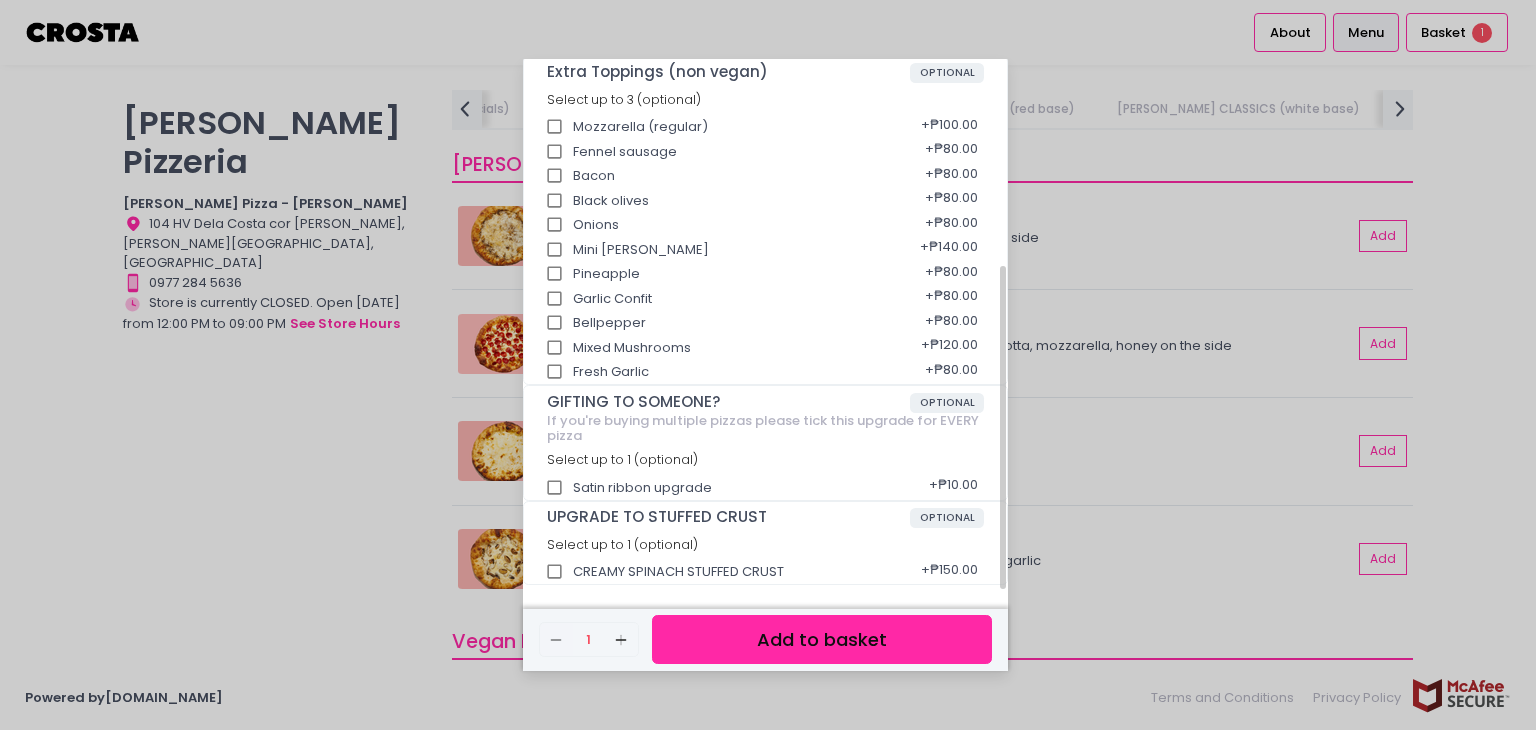 click on "CREAMY SPINACH STUFFED CRUST" at bounding box center (555, 572) 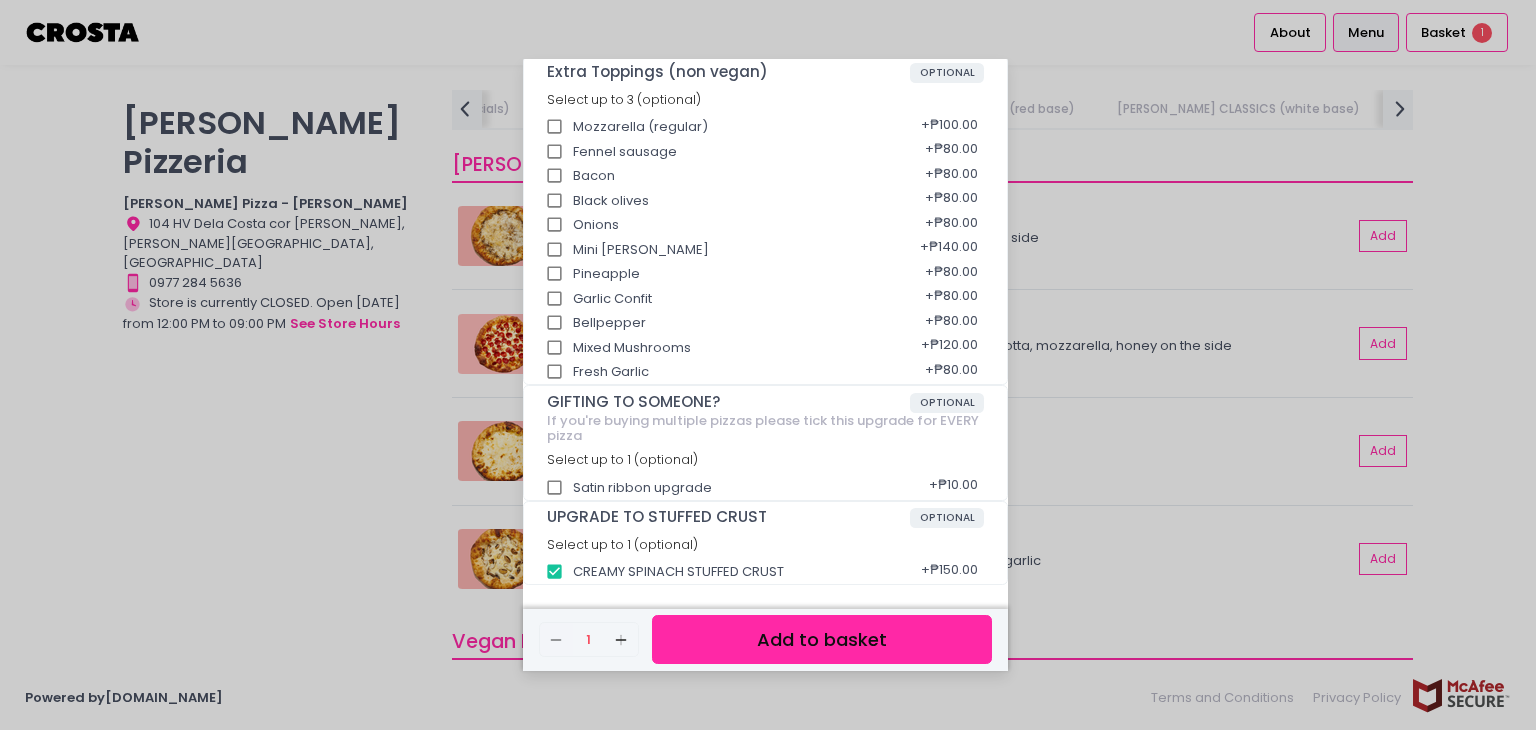 click on "Add to basket" at bounding box center [822, 639] 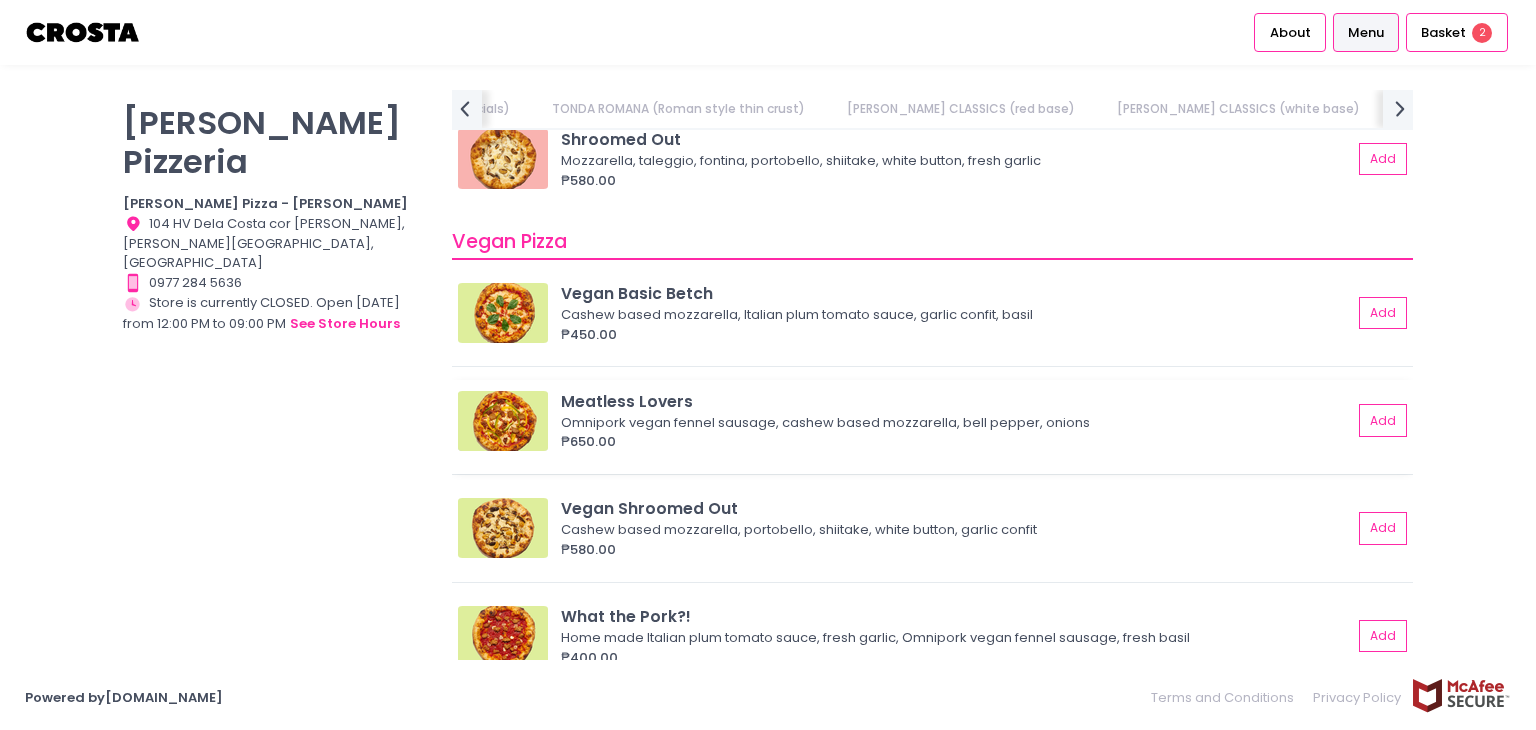 scroll, scrollTop: 1756, scrollLeft: 0, axis: vertical 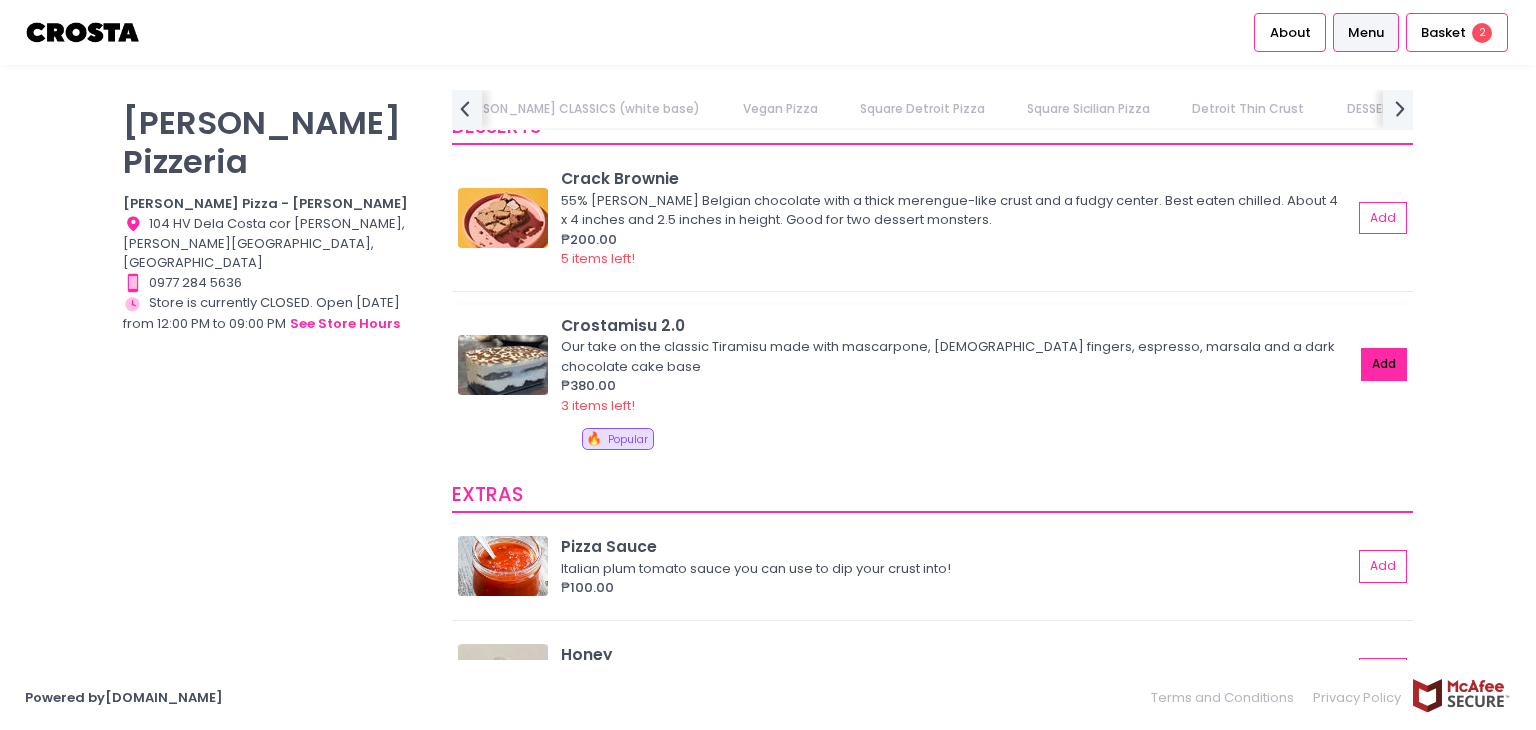 click on "Add" at bounding box center (1384, 364) 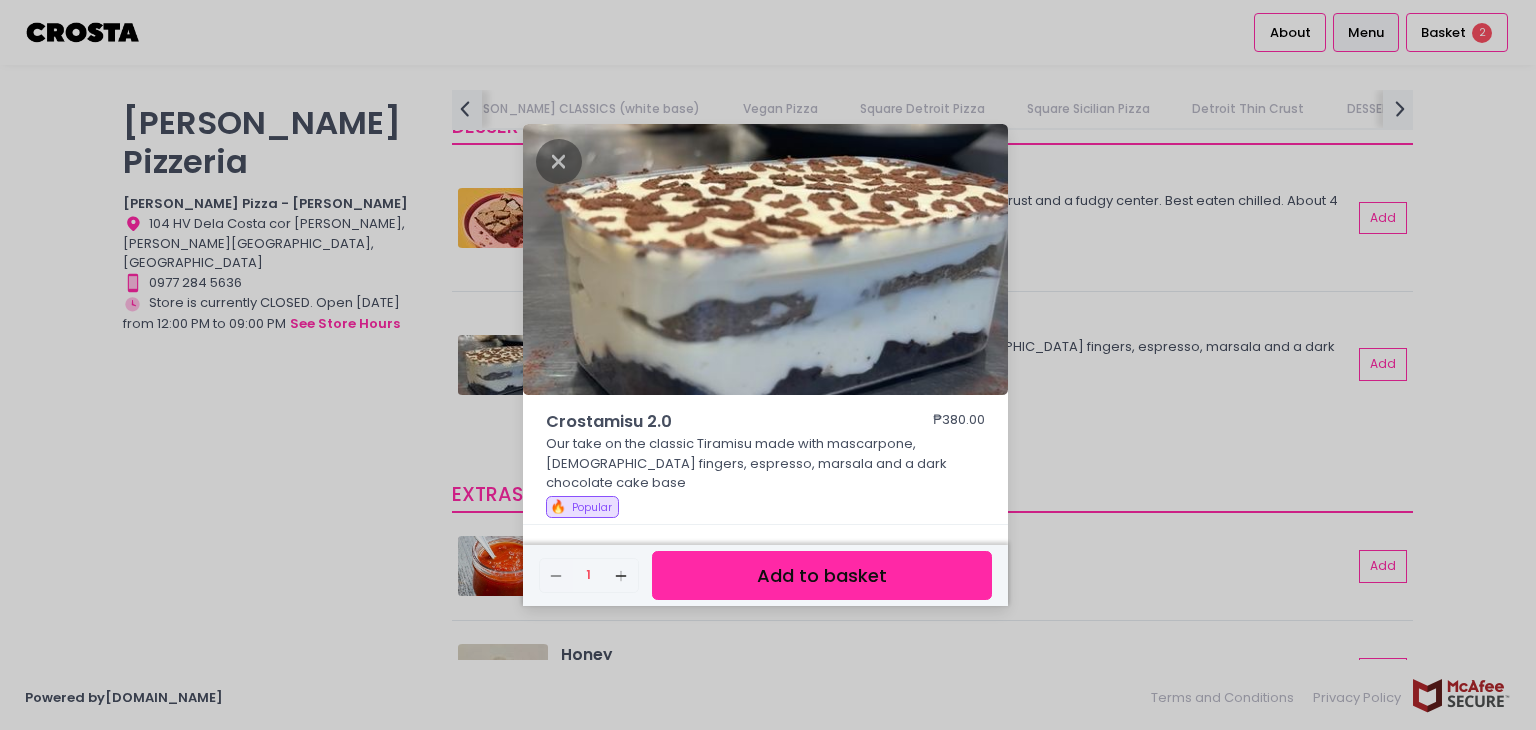 click on "Add to basket" at bounding box center (822, 575) 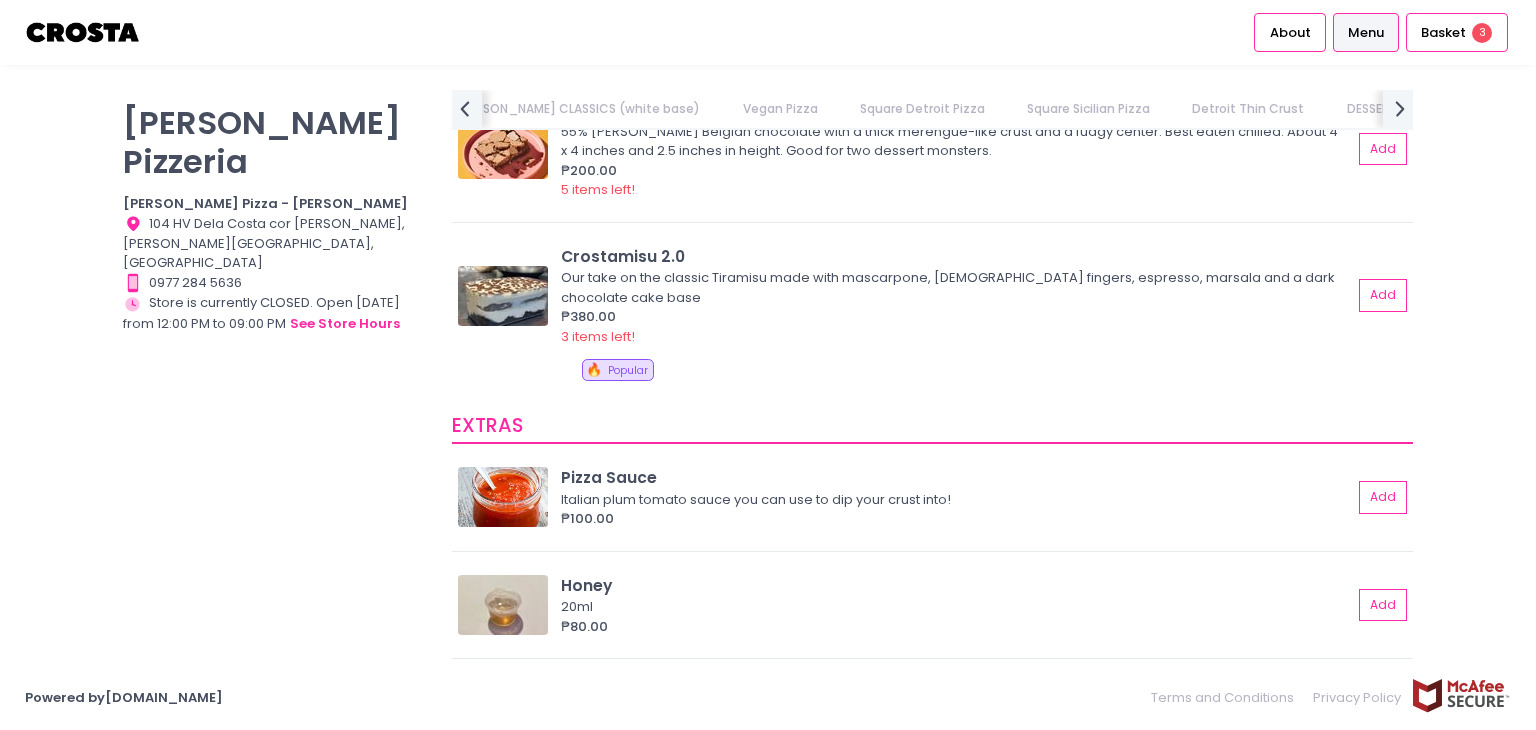 scroll, scrollTop: 4200, scrollLeft: 0, axis: vertical 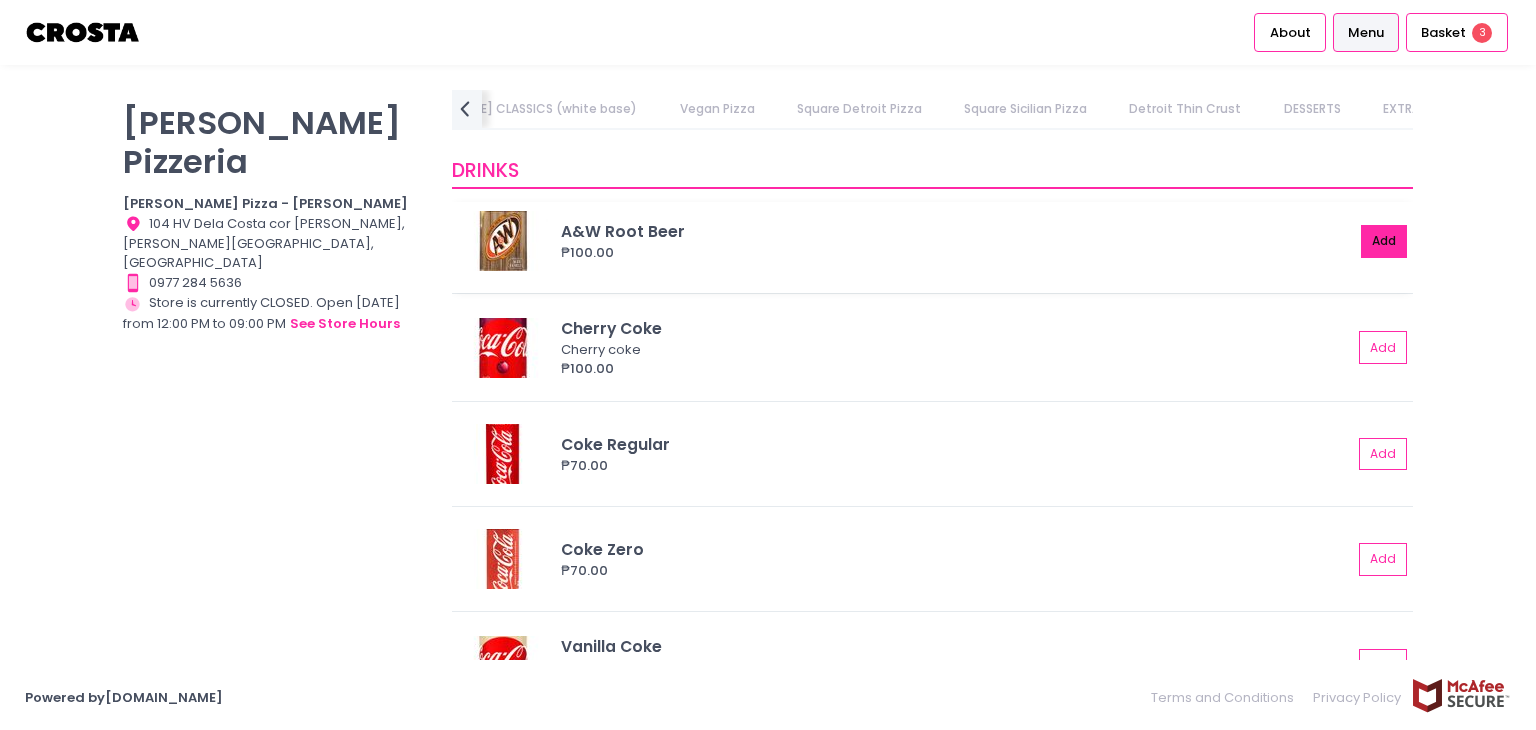 click on "Add" at bounding box center (1384, 241) 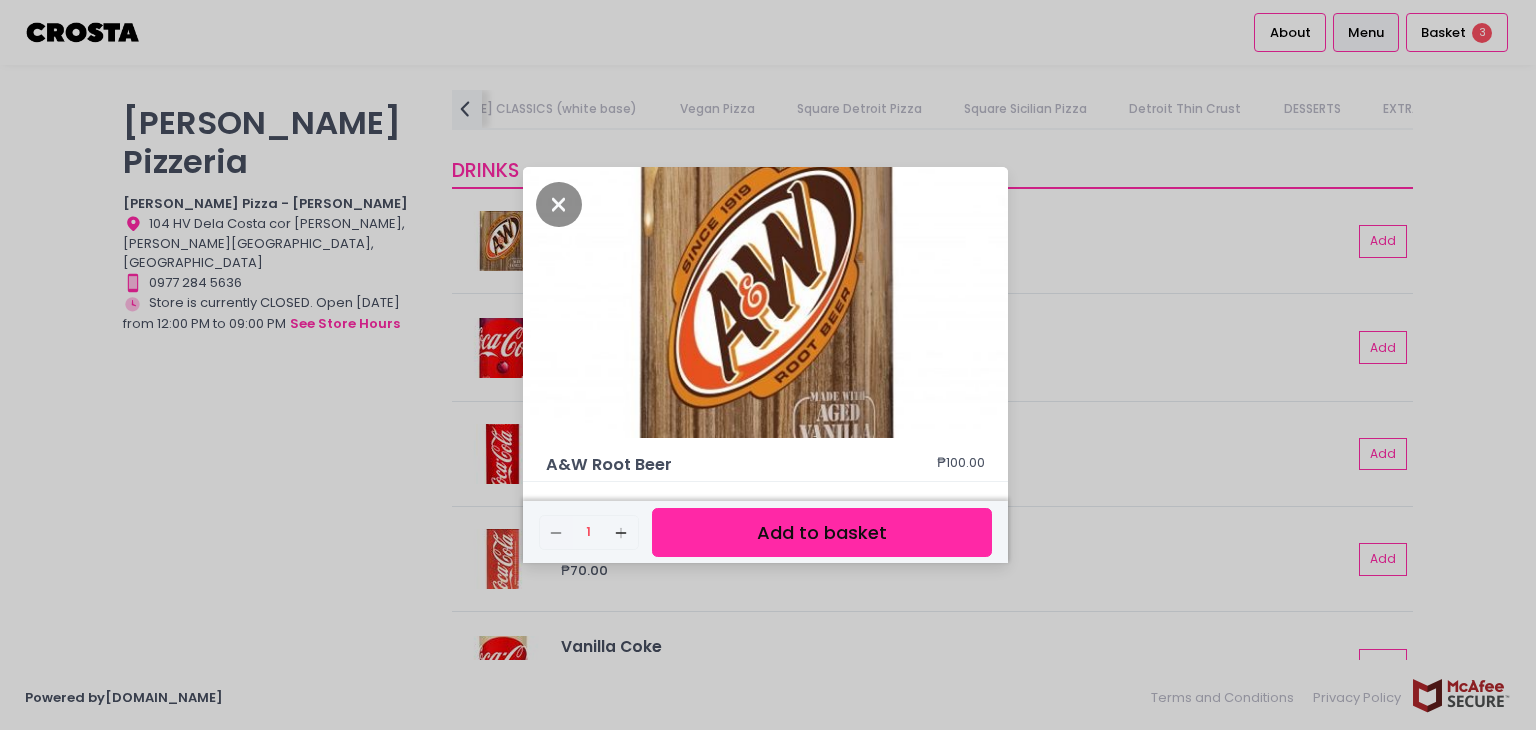 click on "Add to basket" at bounding box center (822, 532) 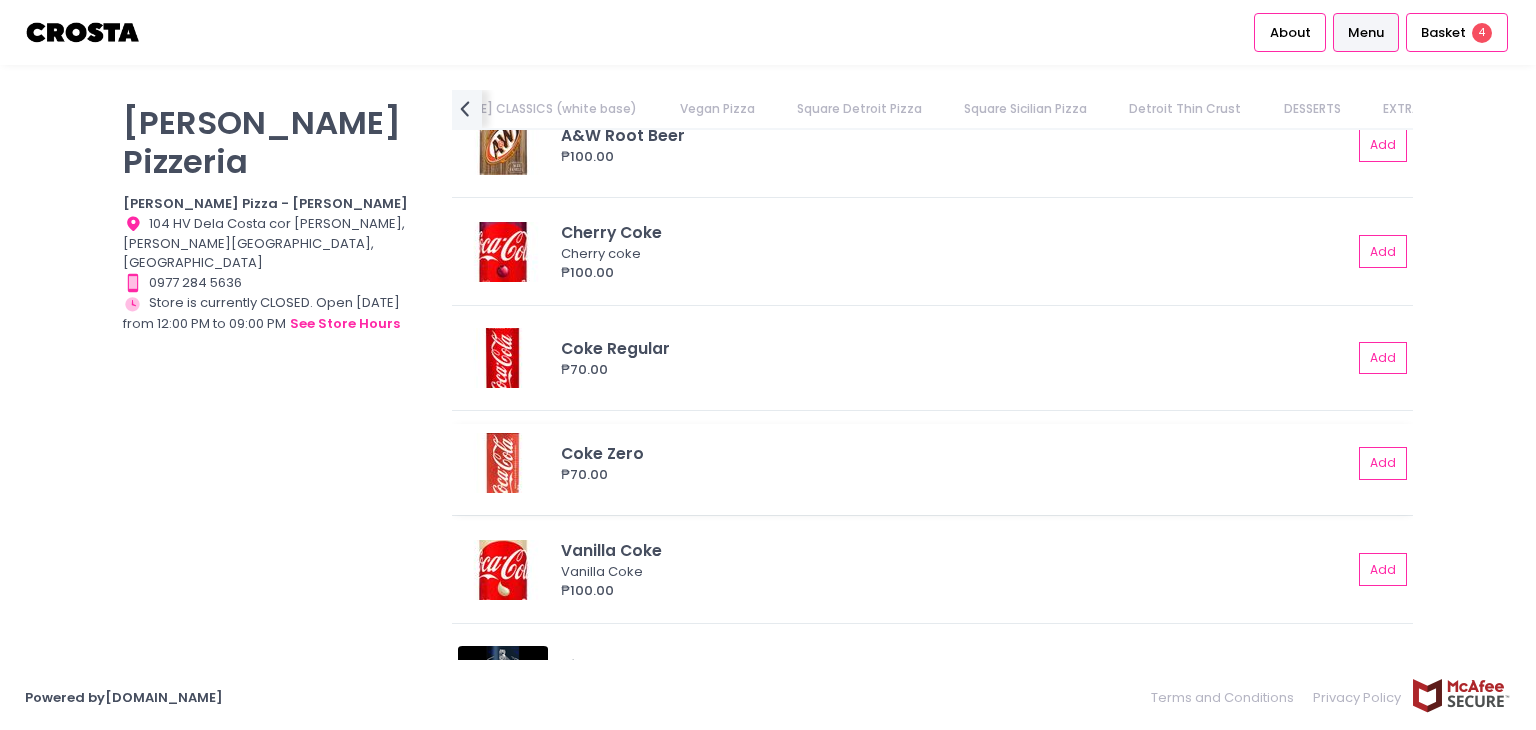 scroll, scrollTop: 4700, scrollLeft: 0, axis: vertical 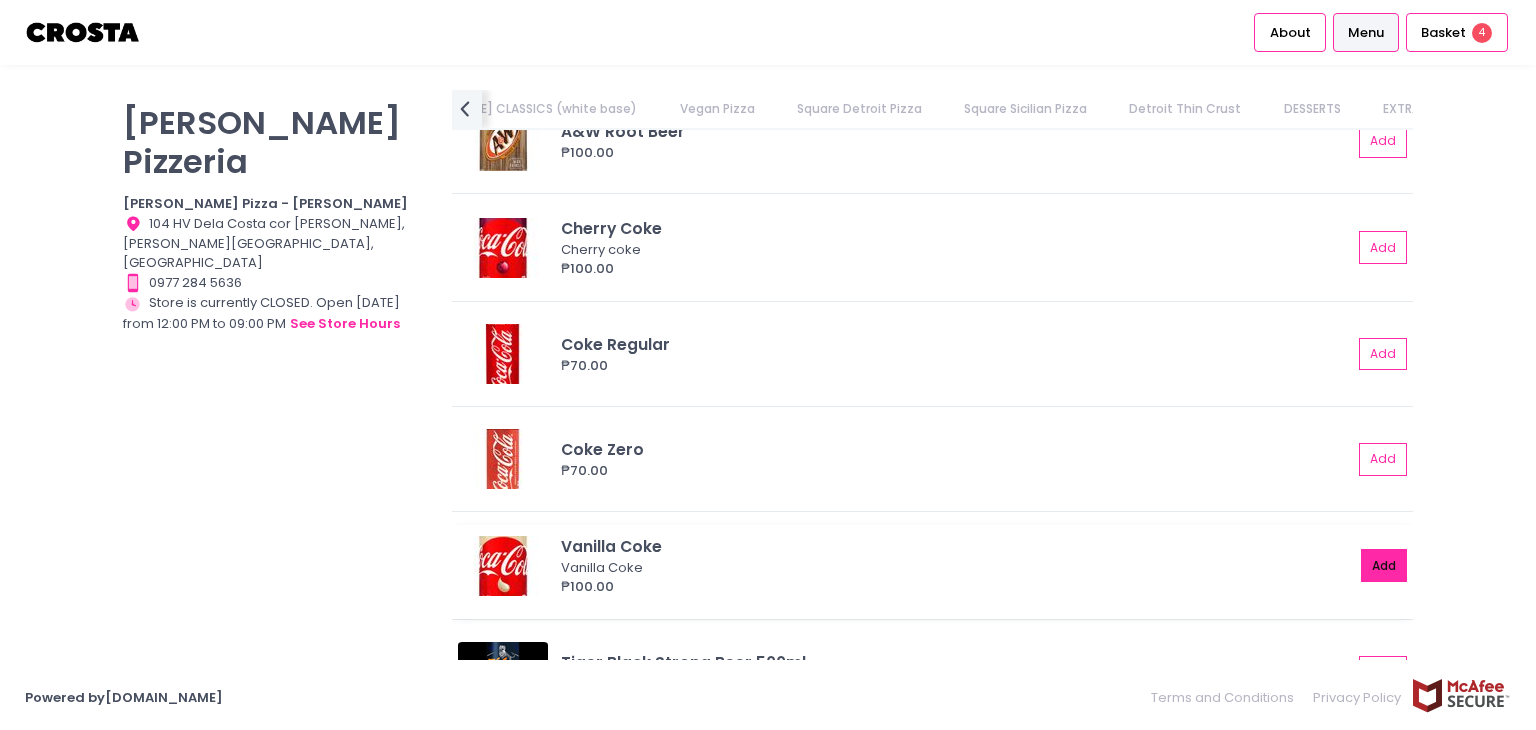 click on "Add" at bounding box center [1384, 565] 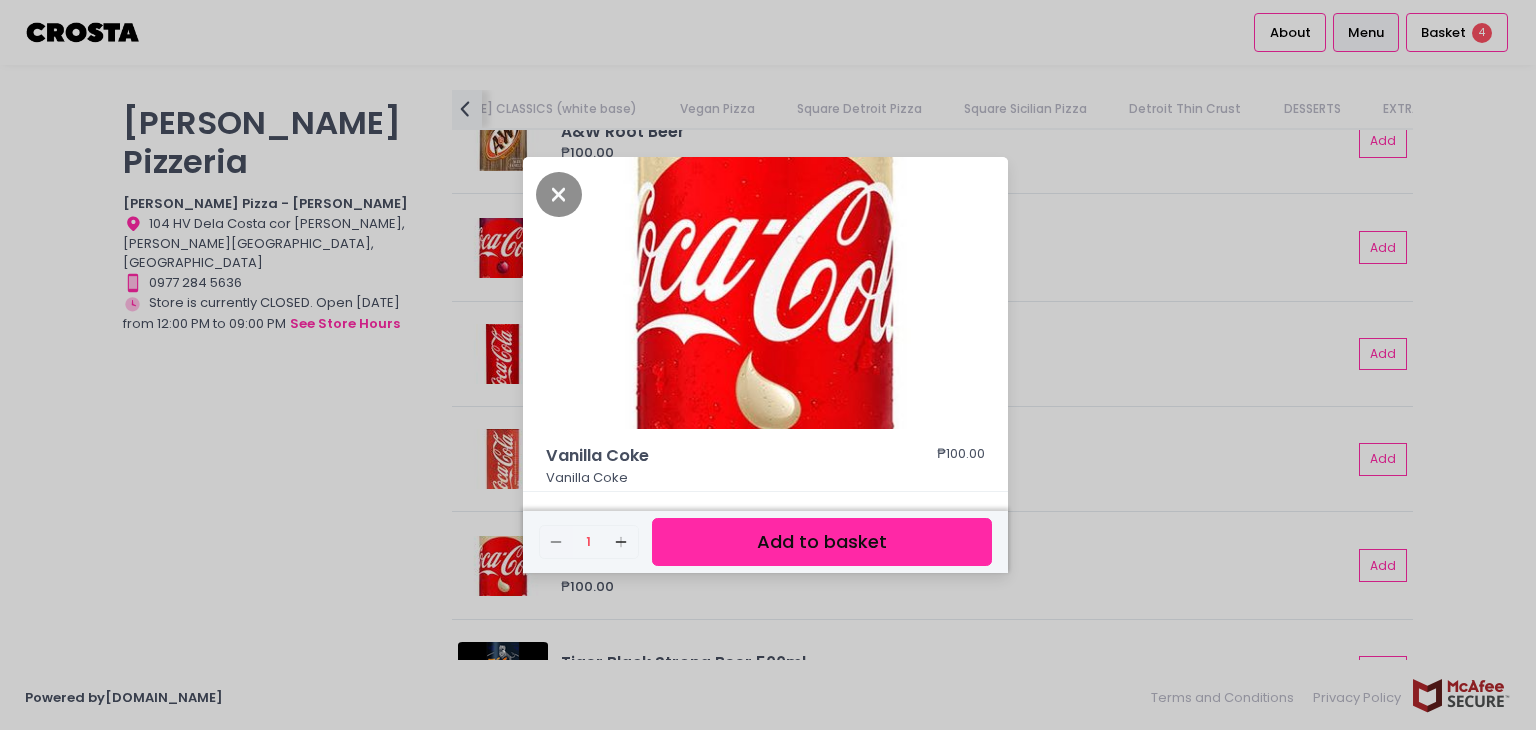 click on "Add to basket" at bounding box center [822, 542] 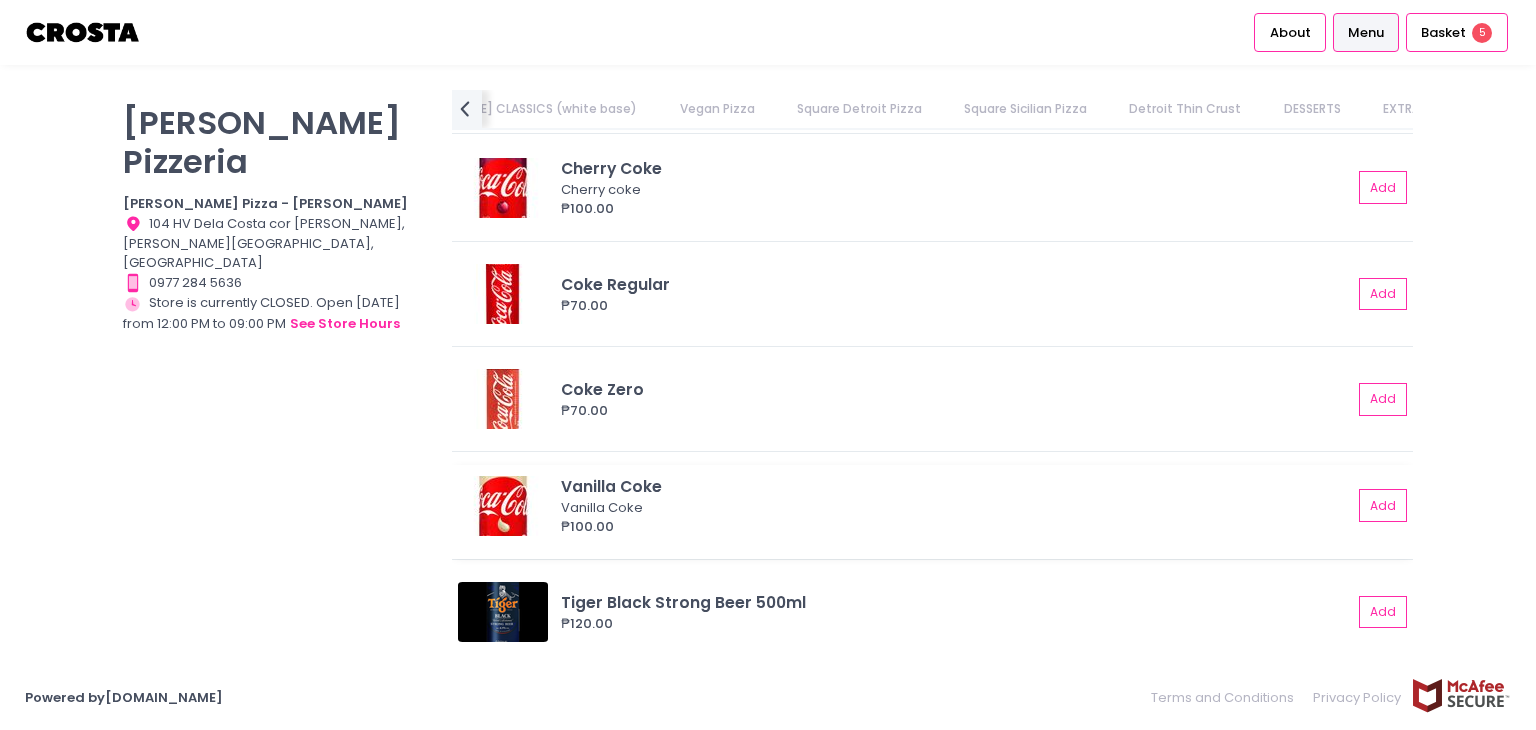 scroll, scrollTop: 4760, scrollLeft: 0, axis: vertical 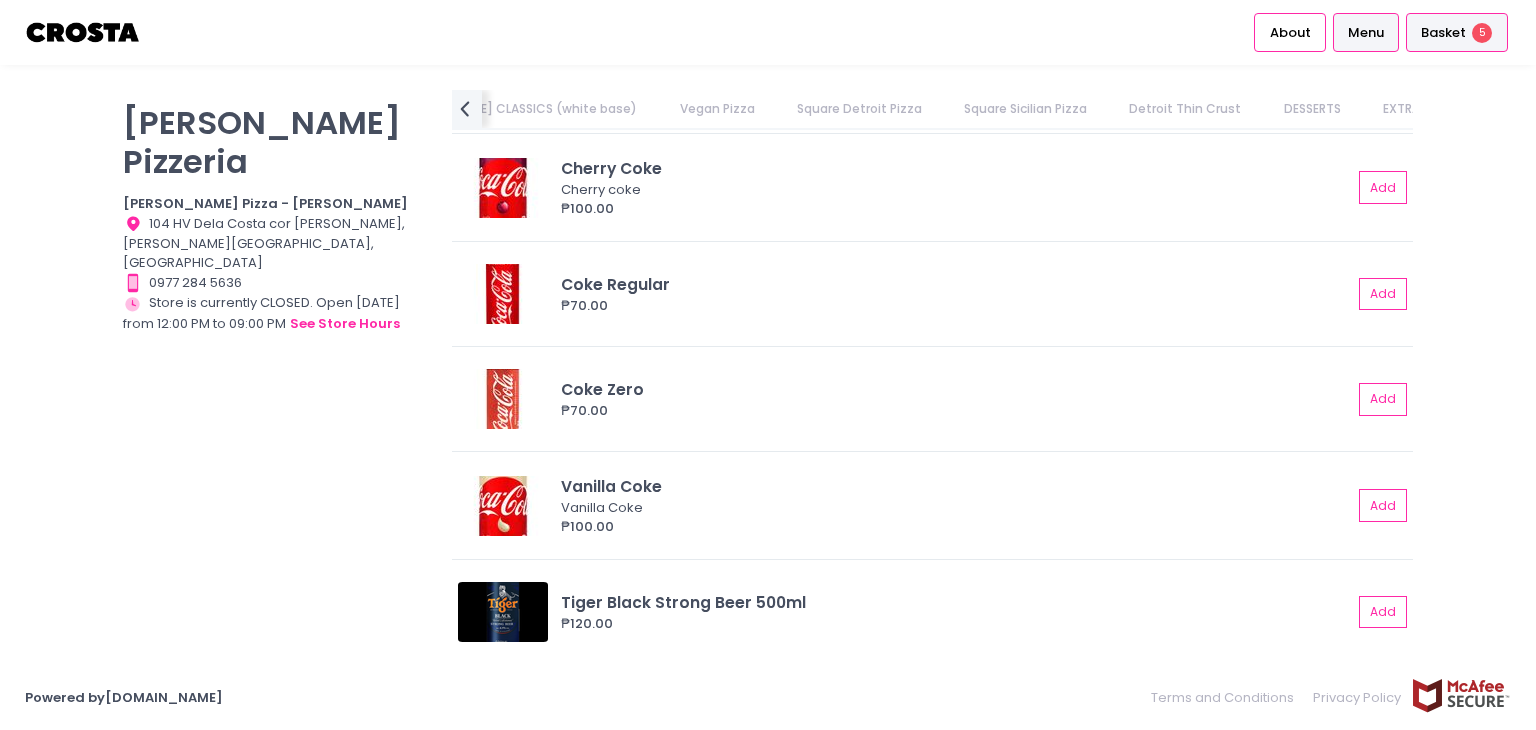 click on "Basket 5" at bounding box center [1457, 32] 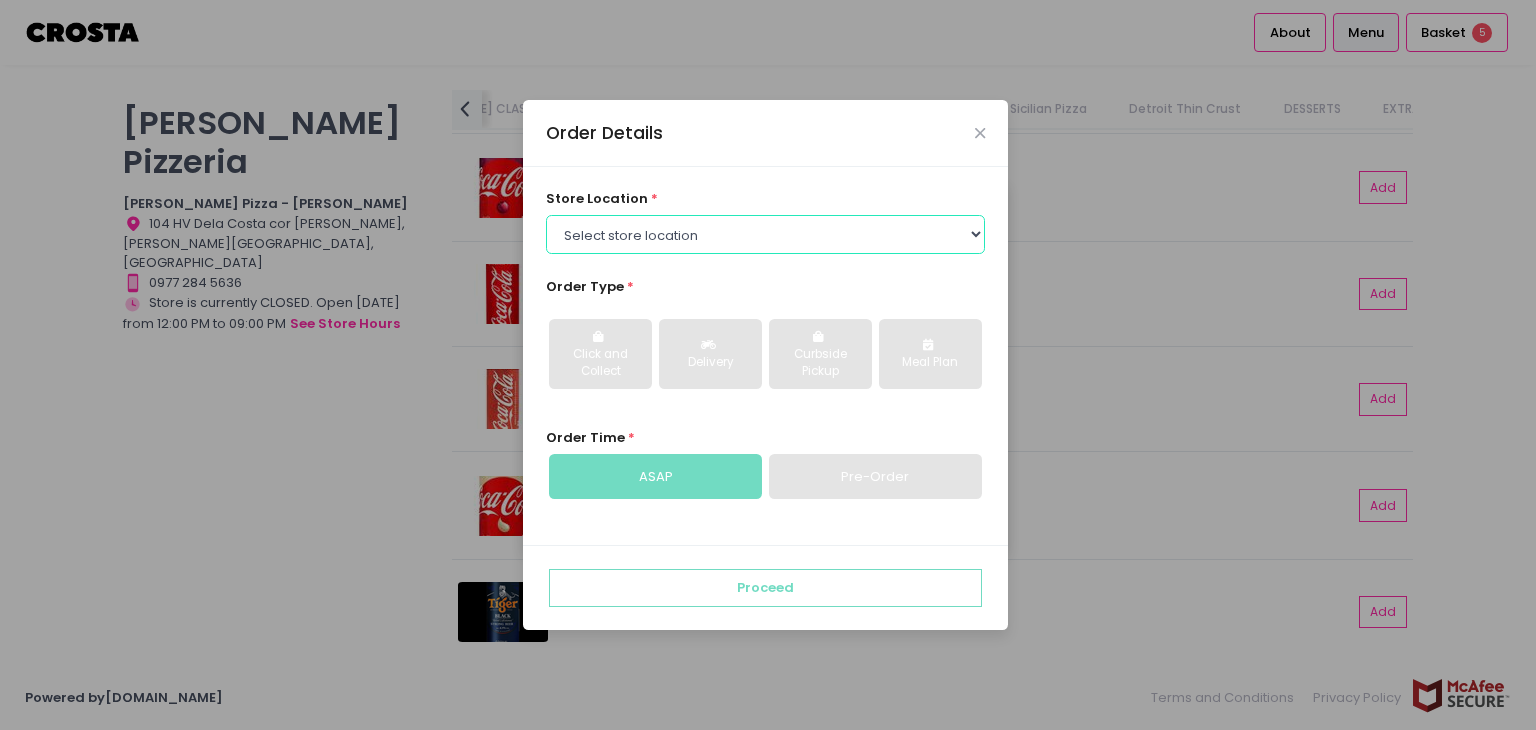 click on "Select store location Crosta Pizza - Salcedo  Crosta Pizza - San Juan" at bounding box center (766, 234) 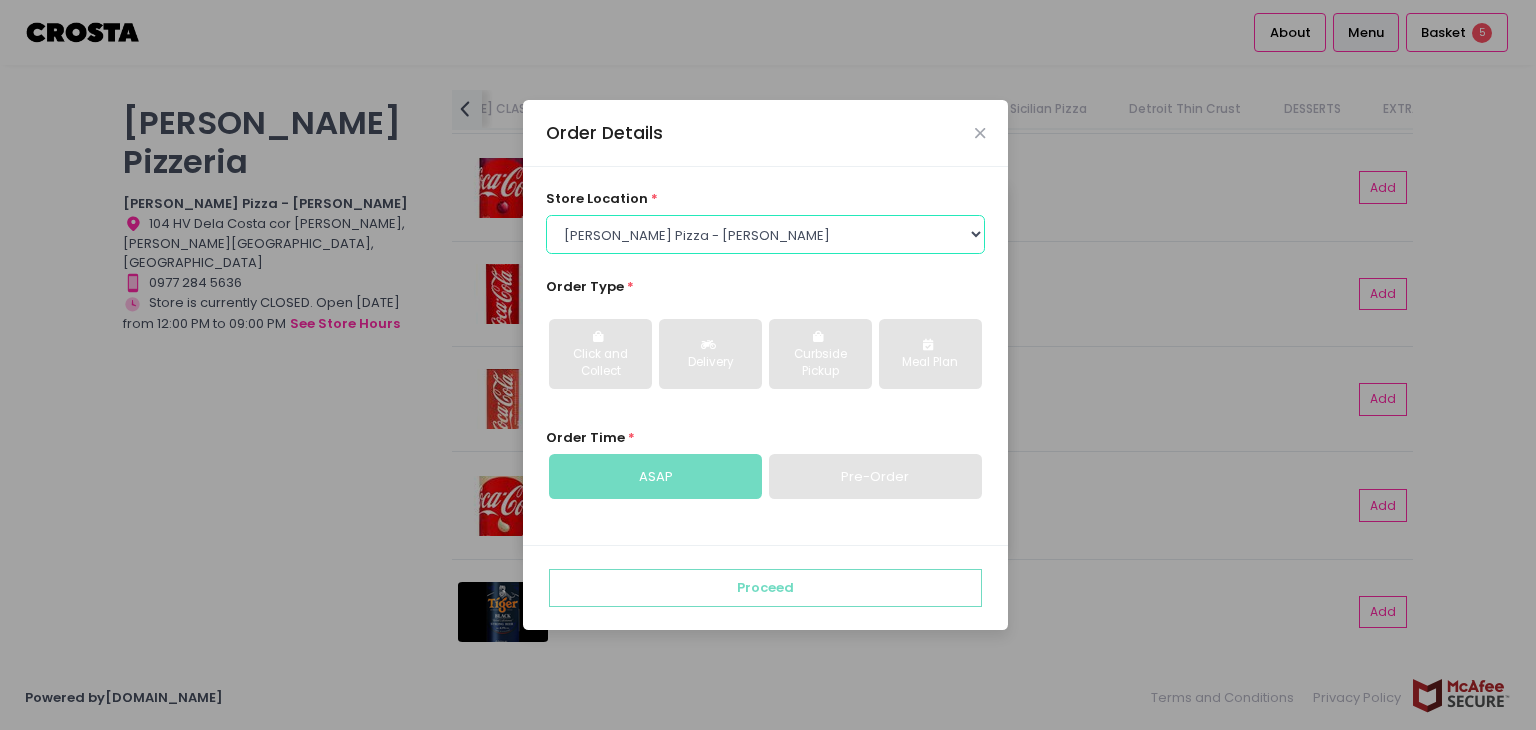 click on "Select store location Crosta Pizza - Salcedo  Crosta Pizza - San Juan" at bounding box center (766, 234) 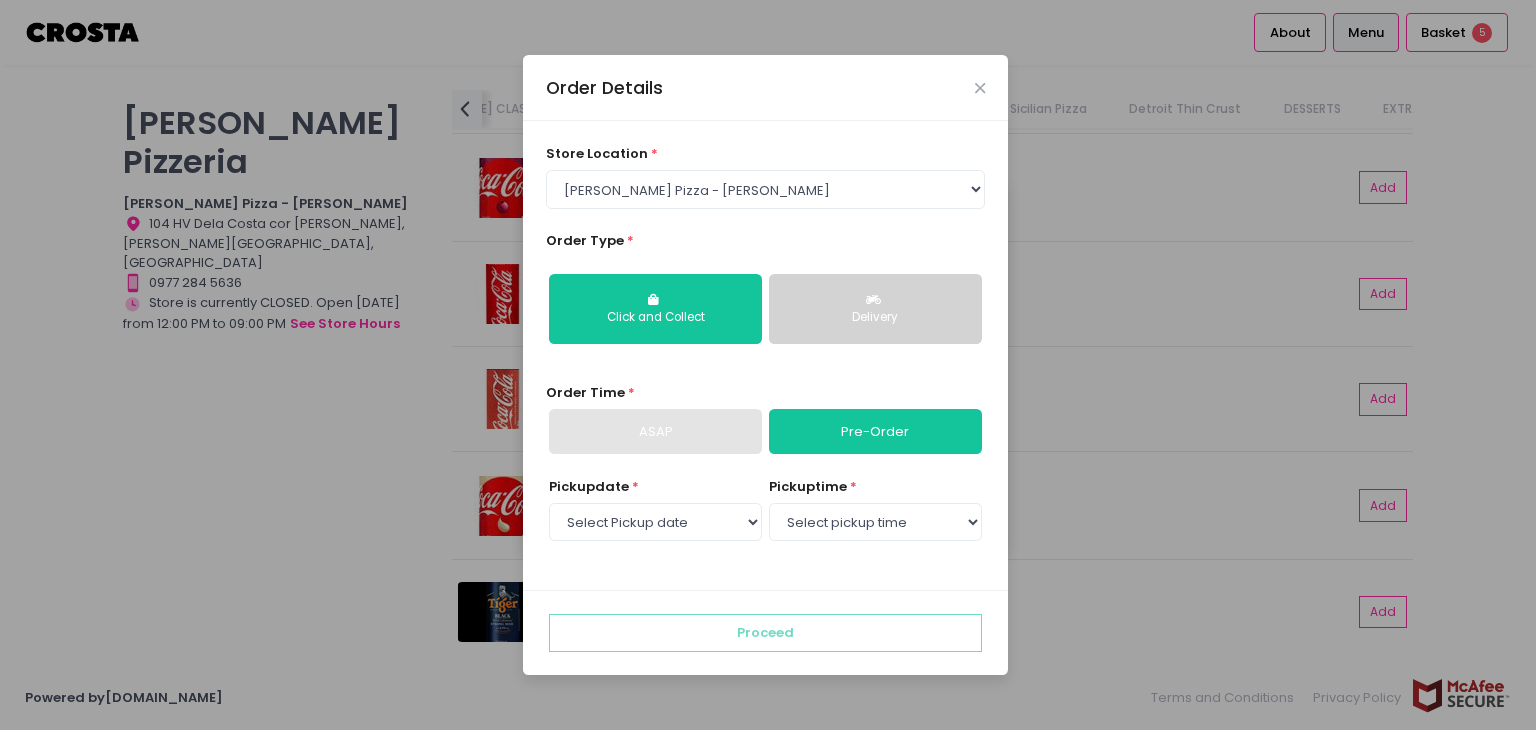 click on "ASAP" at bounding box center [655, 432] 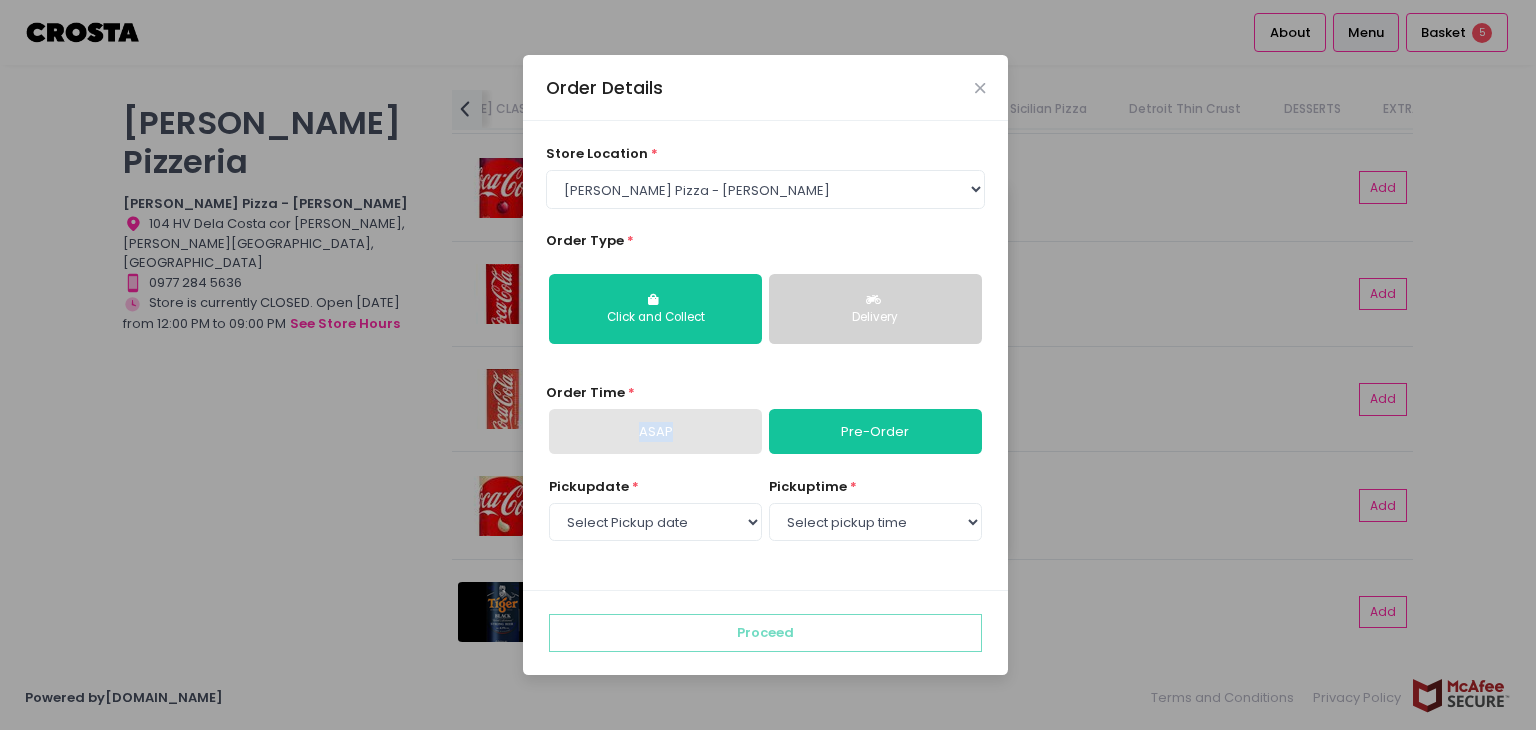 click on "ASAP" at bounding box center [655, 432] 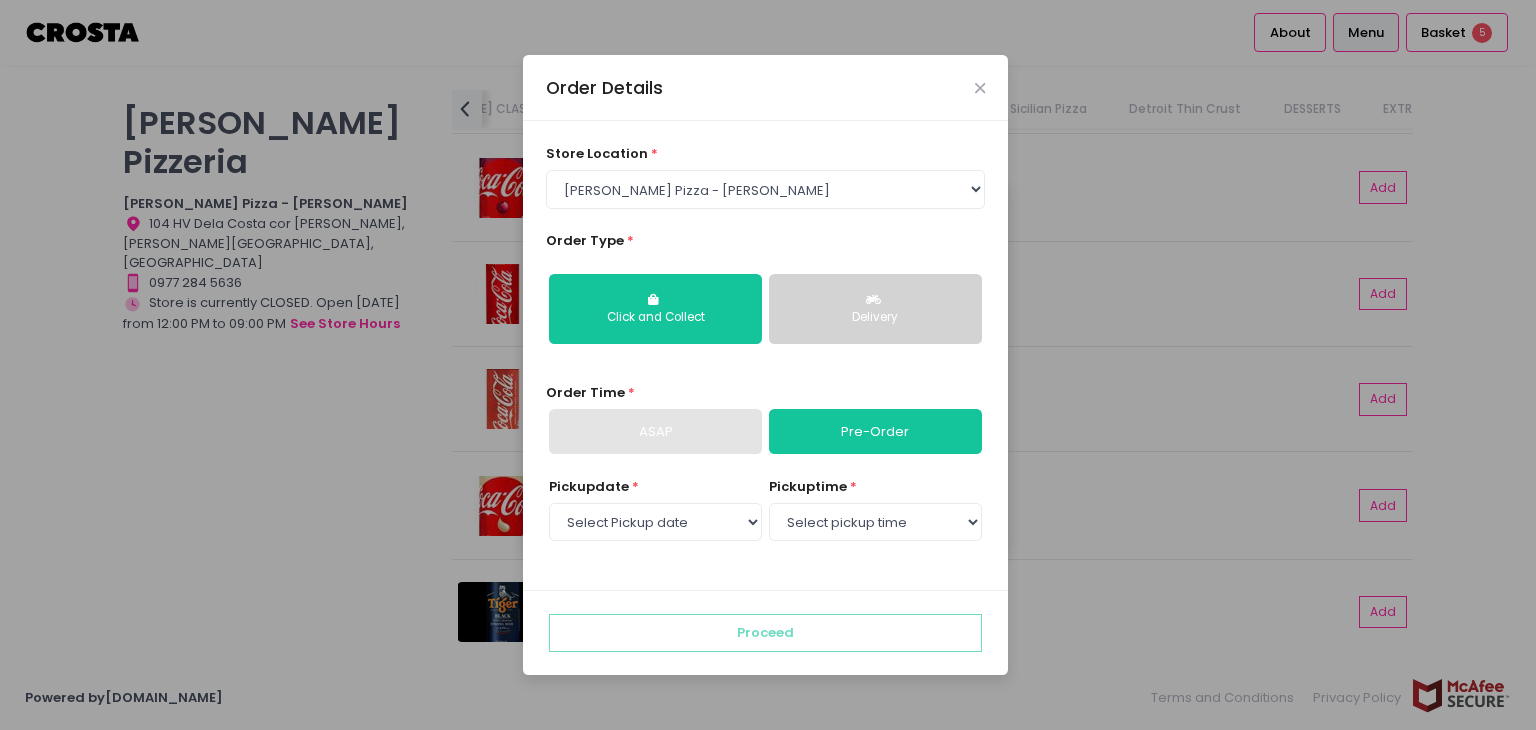 click on "Click and Collect   Delivery" at bounding box center [766, 308] 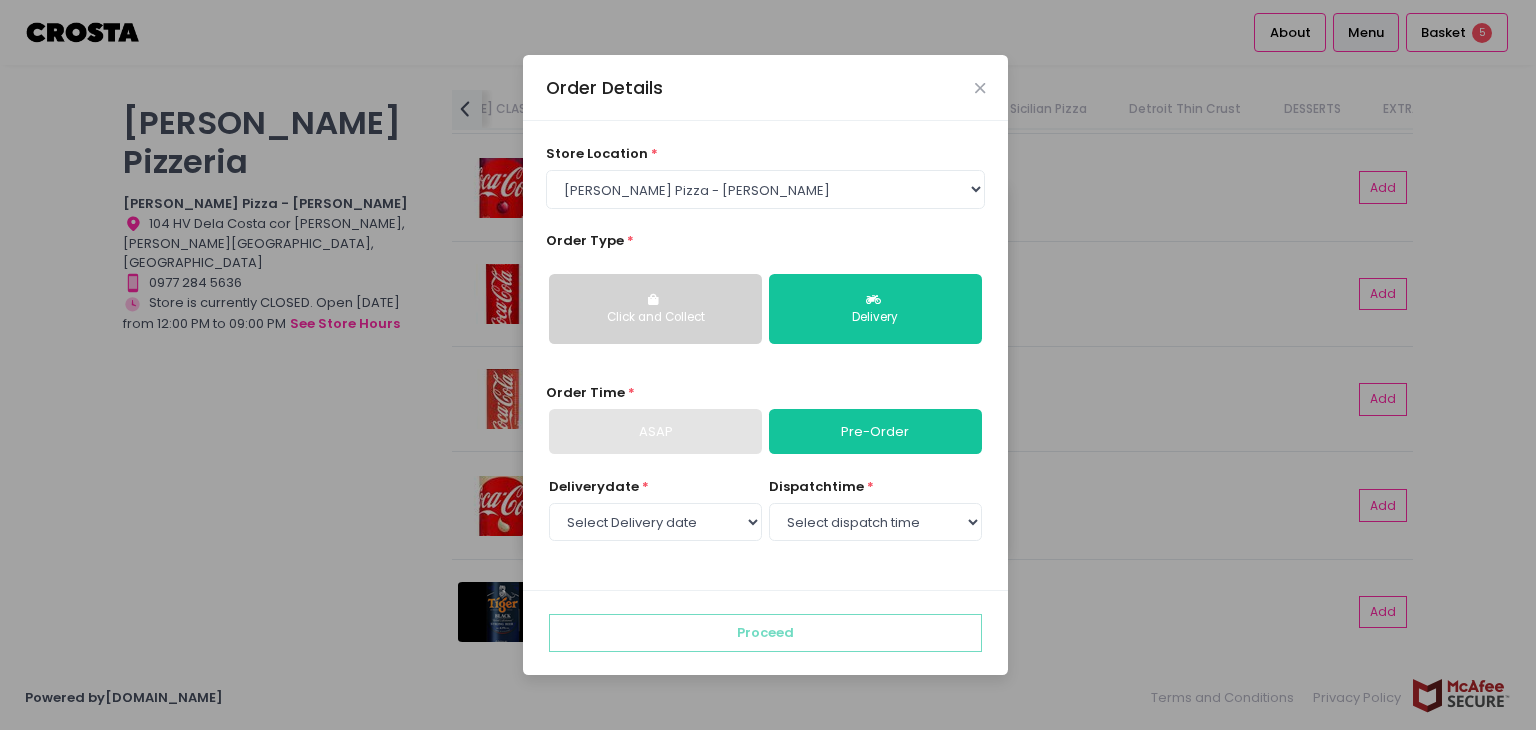 click on "ASAP" at bounding box center (655, 432) 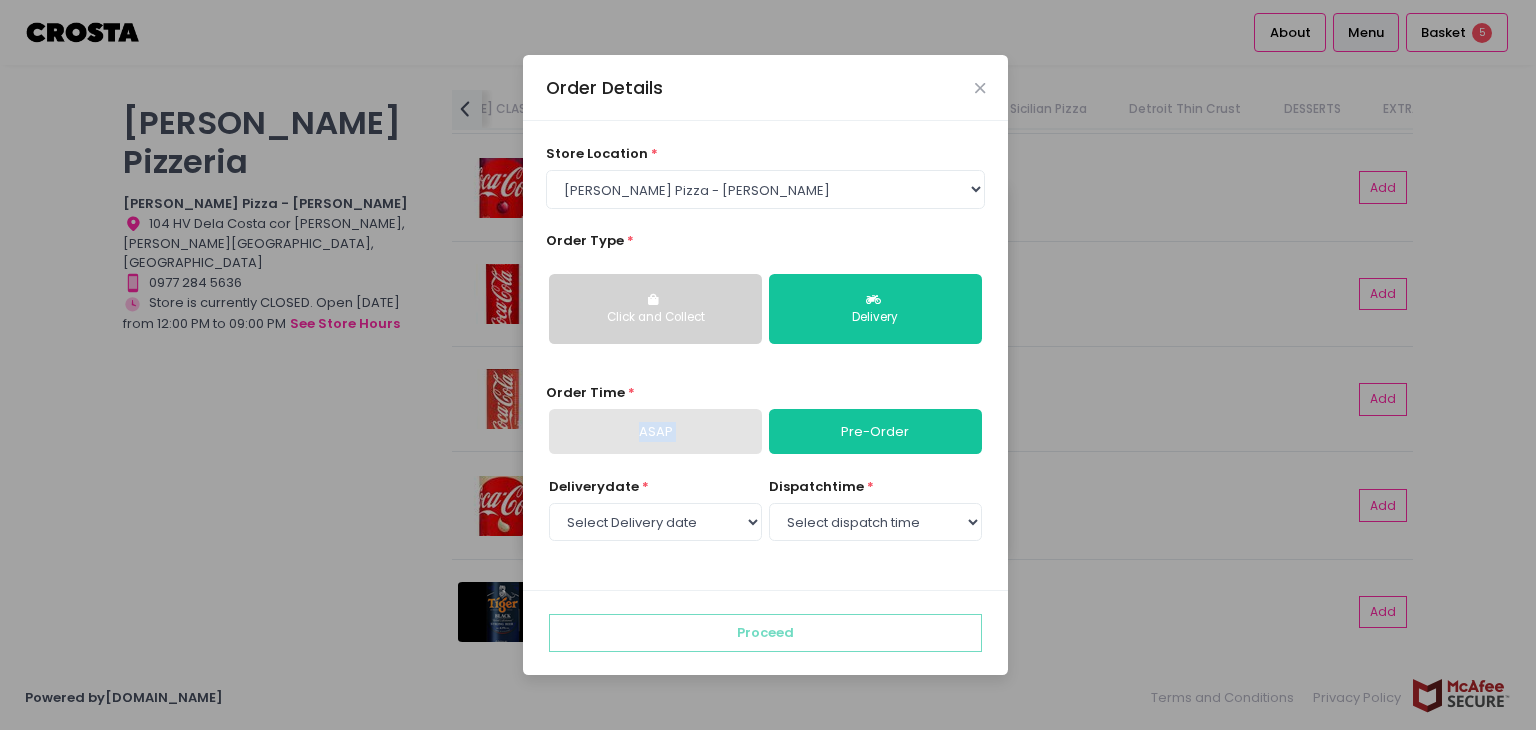 click on "ASAP" at bounding box center (655, 432) 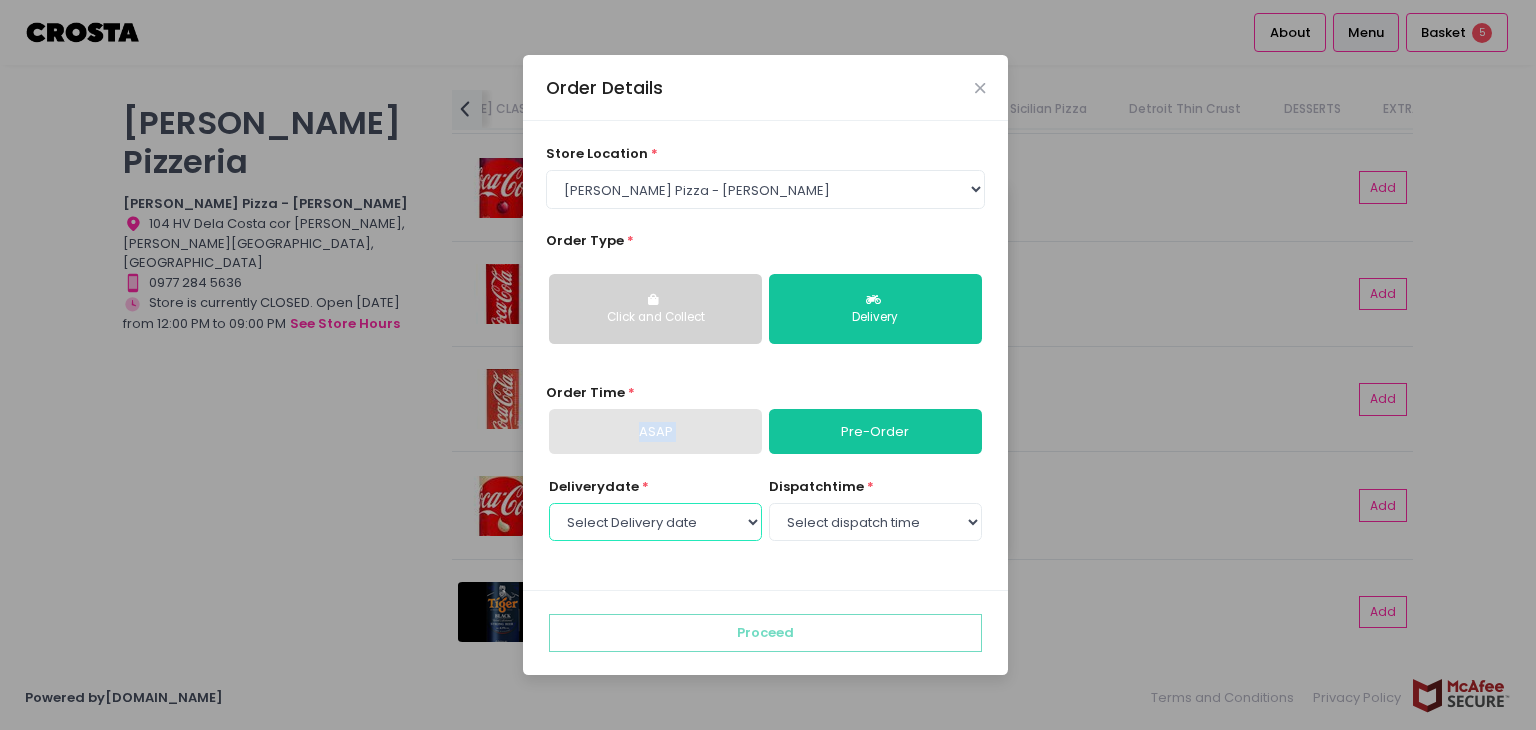 click on "Select Delivery date Sunday, Jul 13th Monday, Jul 14th Tuesday, Jul 15th" at bounding box center (655, 522) 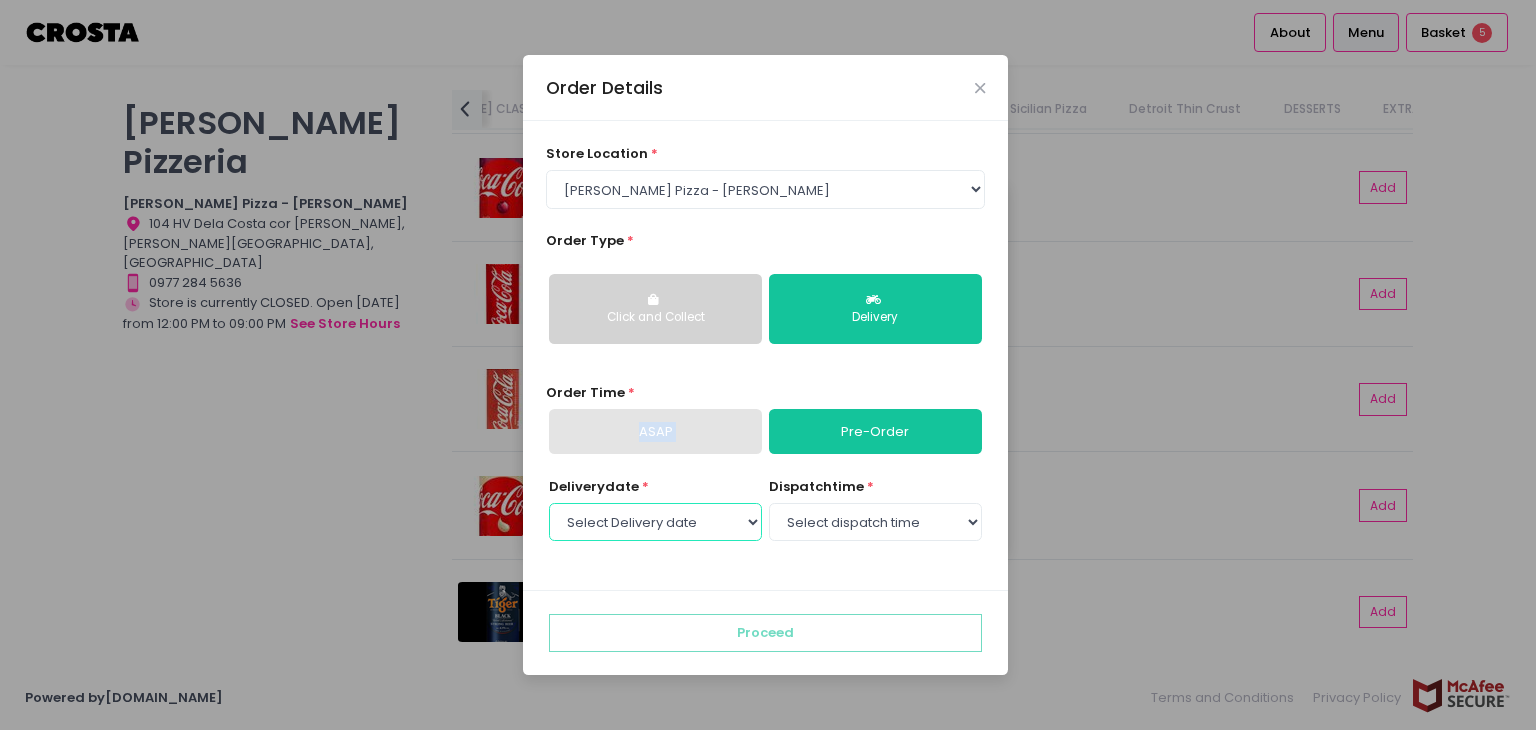 select on "2025-07-13" 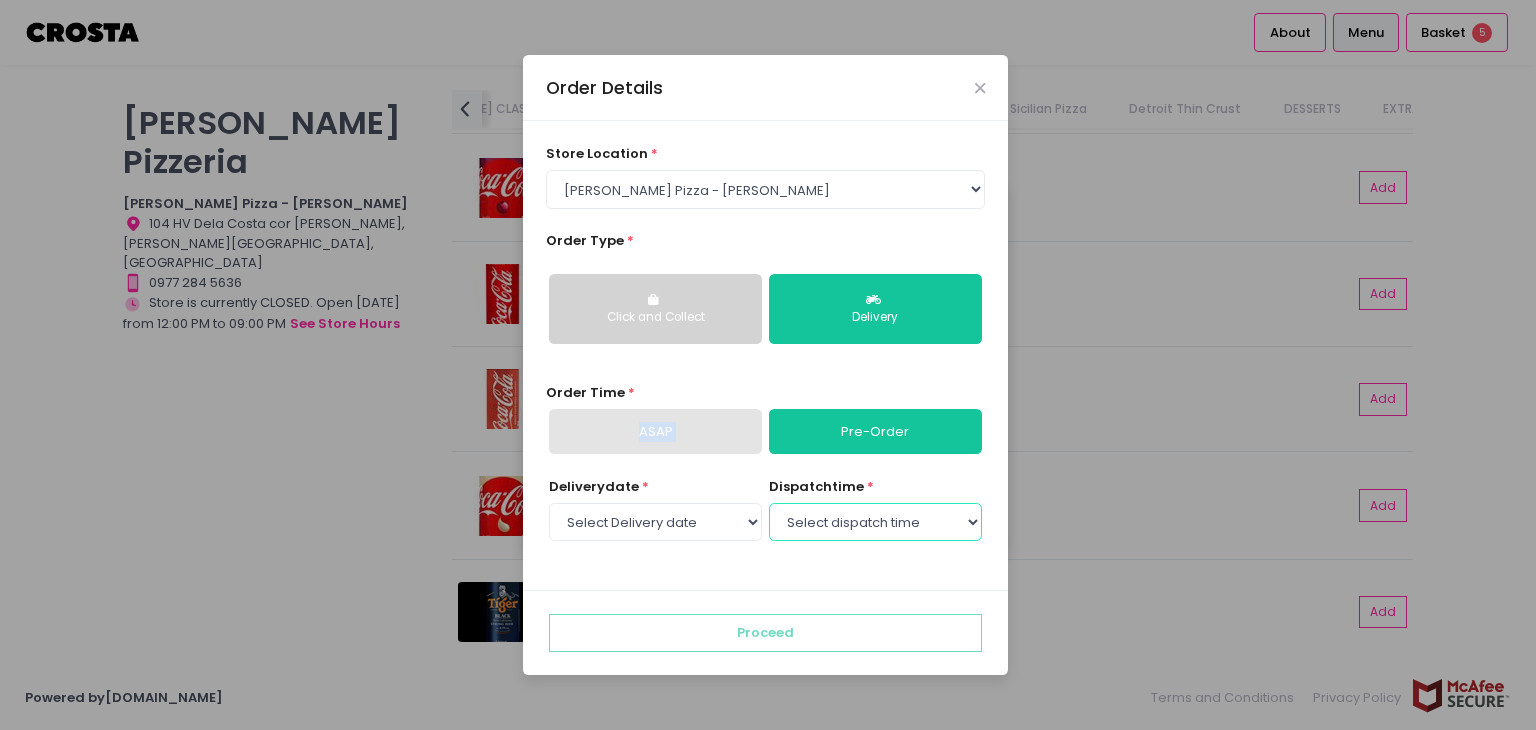 click on "Select dispatch time 01:00 PM - 01:30 PM 01:30 PM - 02:00 PM 02:00 PM - 02:30 PM 02:30 PM - 03:00 PM 03:00 PM - 03:30 PM 03:30 PM - 04:00 PM 04:00 PM - 04:30 PM 04:30 PM - 05:00 PM 05:00 PM - 05:30 PM 05:30 PM - 06:00 PM 06:00 PM - 06:30 PM 06:30 PM - 07:00 PM 07:00 PM - 07:30 PM 07:30 PM - 08:00 PM 08:00 PM - 08:30 PM 08:30 PM - 09:00 PM" at bounding box center (875, 522) 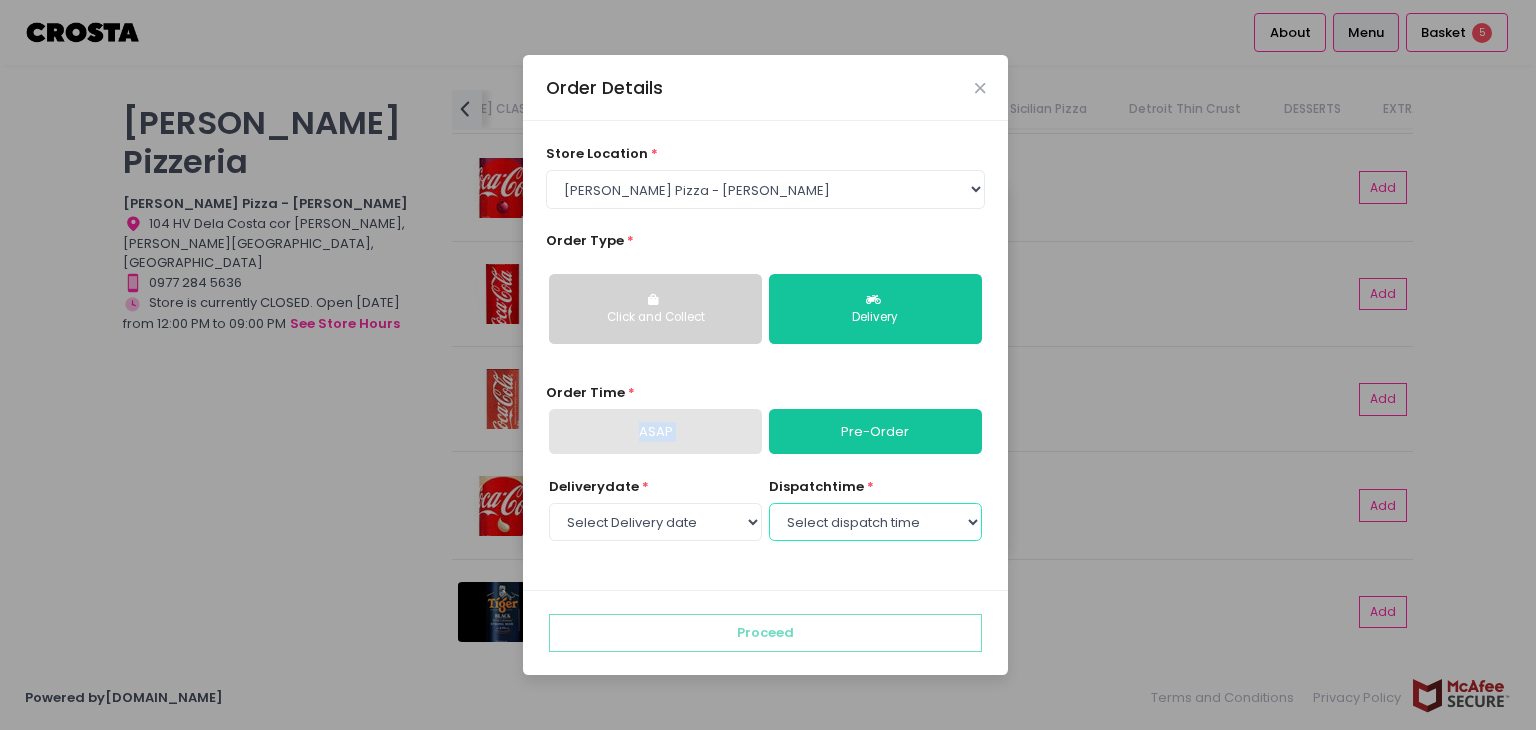 select on "13:00" 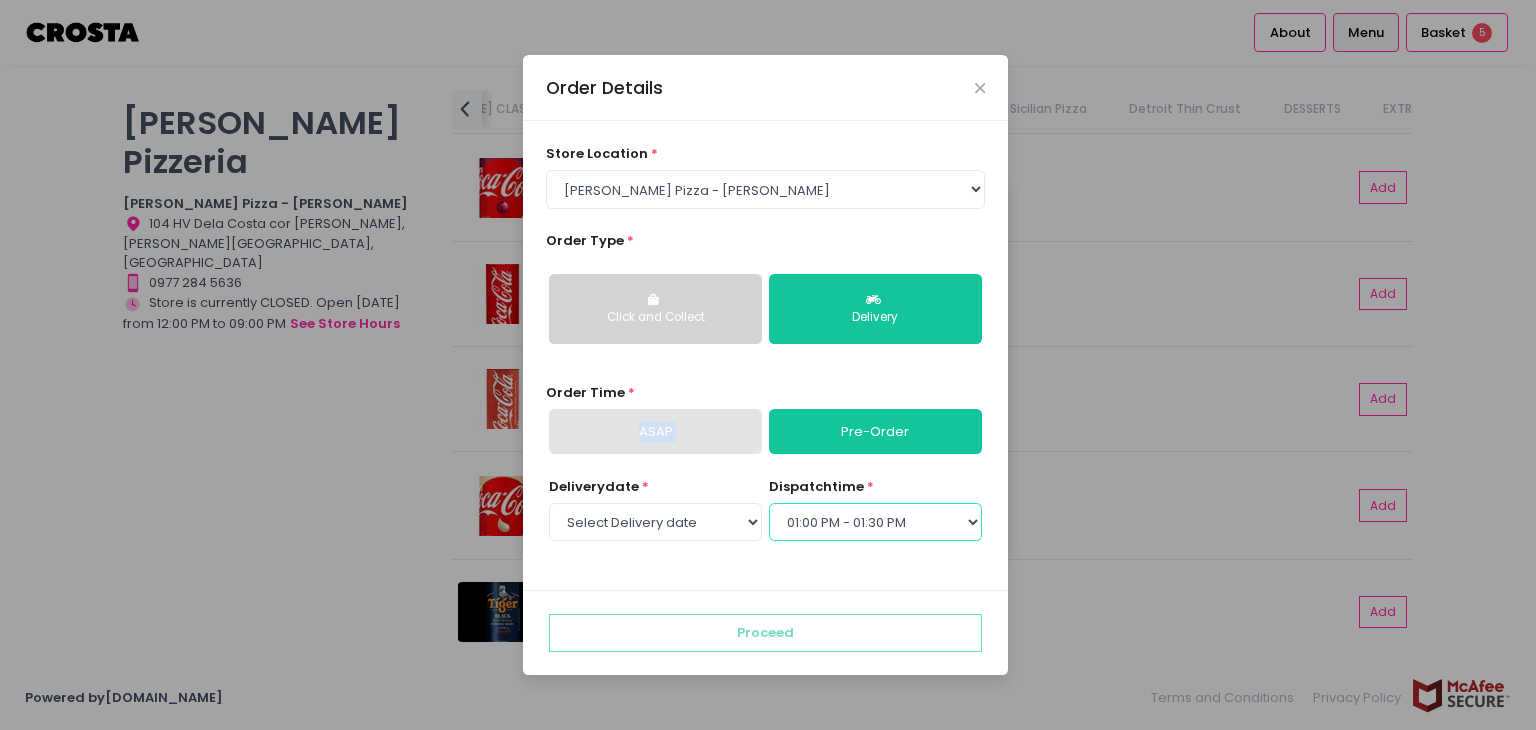 click on "Select dispatch time 01:00 PM - 01:30 PM 01:30 PM - 02:00 PM 02:00 PM - 02:30 PM 02:30 PM - 03:00 PM 03:00 PM - 03:30 PM 03:30 PM - 04:00 PM 04:00 PM - 04:30 PM 04:30 PM - 05:00 PM 05:00 PM - 05:30 PM 05:30 PM - 06:00 PM 06:00 PM - 06:30 PM 06:30 PM - 07:00 PM 07:00 PM - 07:30 PM 07:30 PM - 08:00 PM 08:00 PM - 08:30 PM 08:30 PM - 09:00 PM" at bounding box center [875, 522] 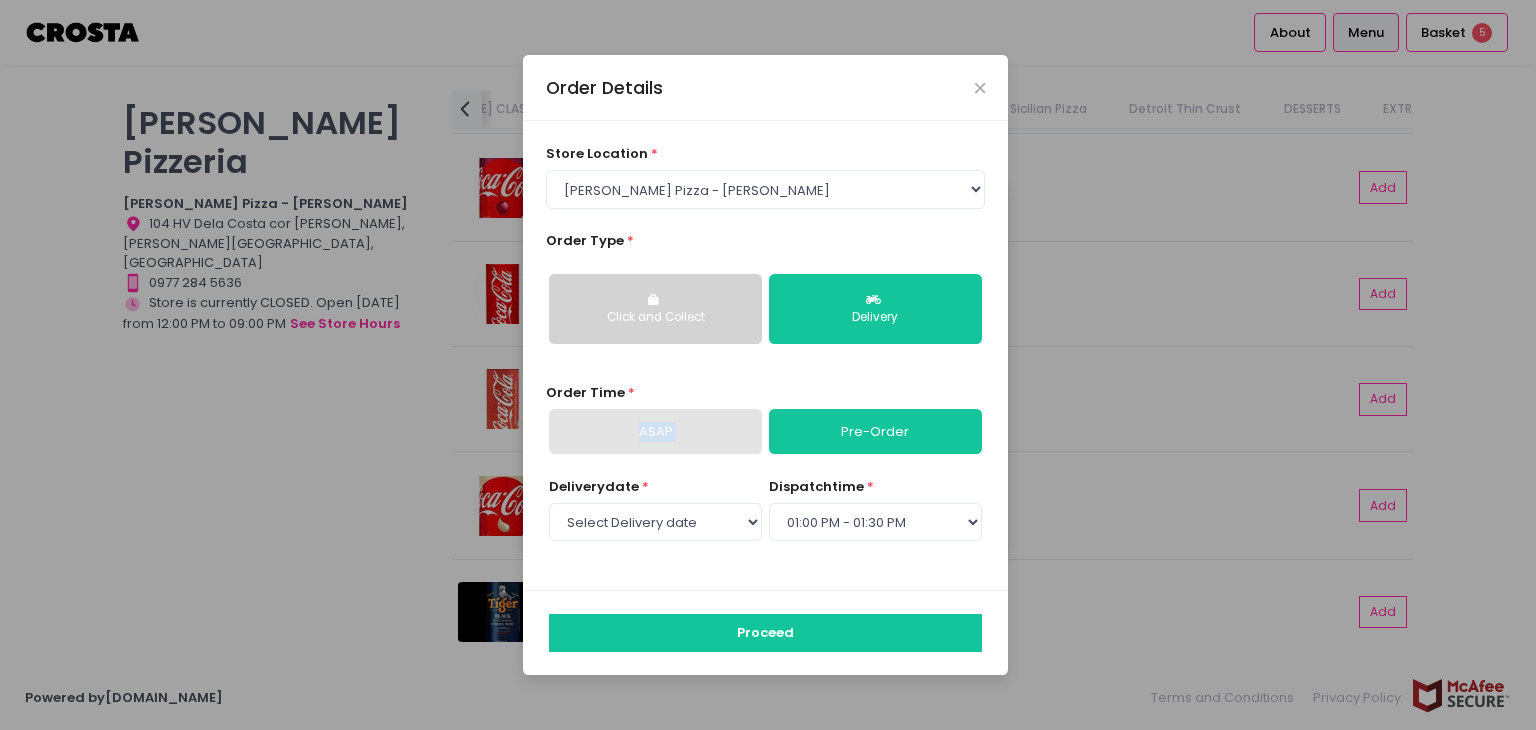 click on "Proceed" at bounding box center [765, 633] 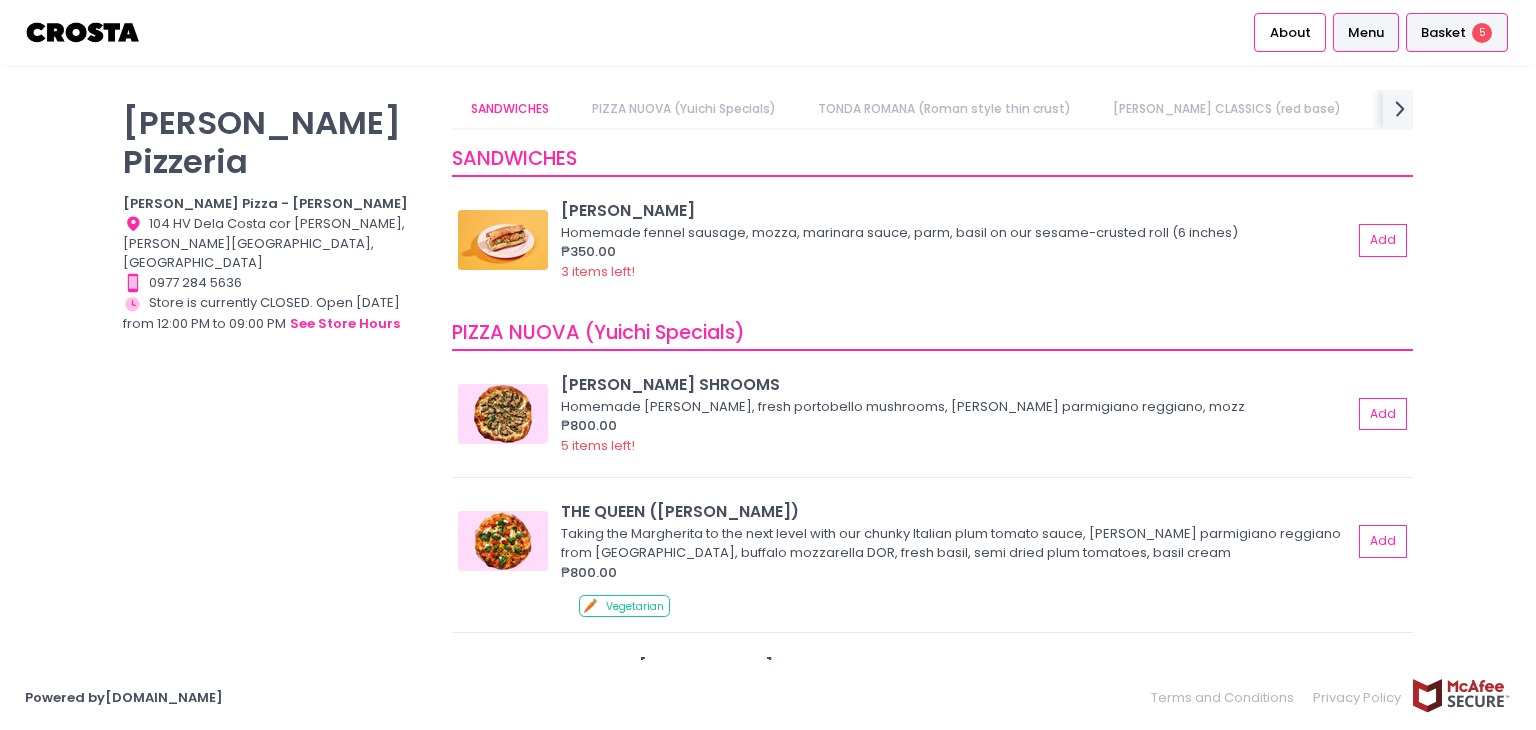 click on "Basket" at bounding box center [1443, 33] 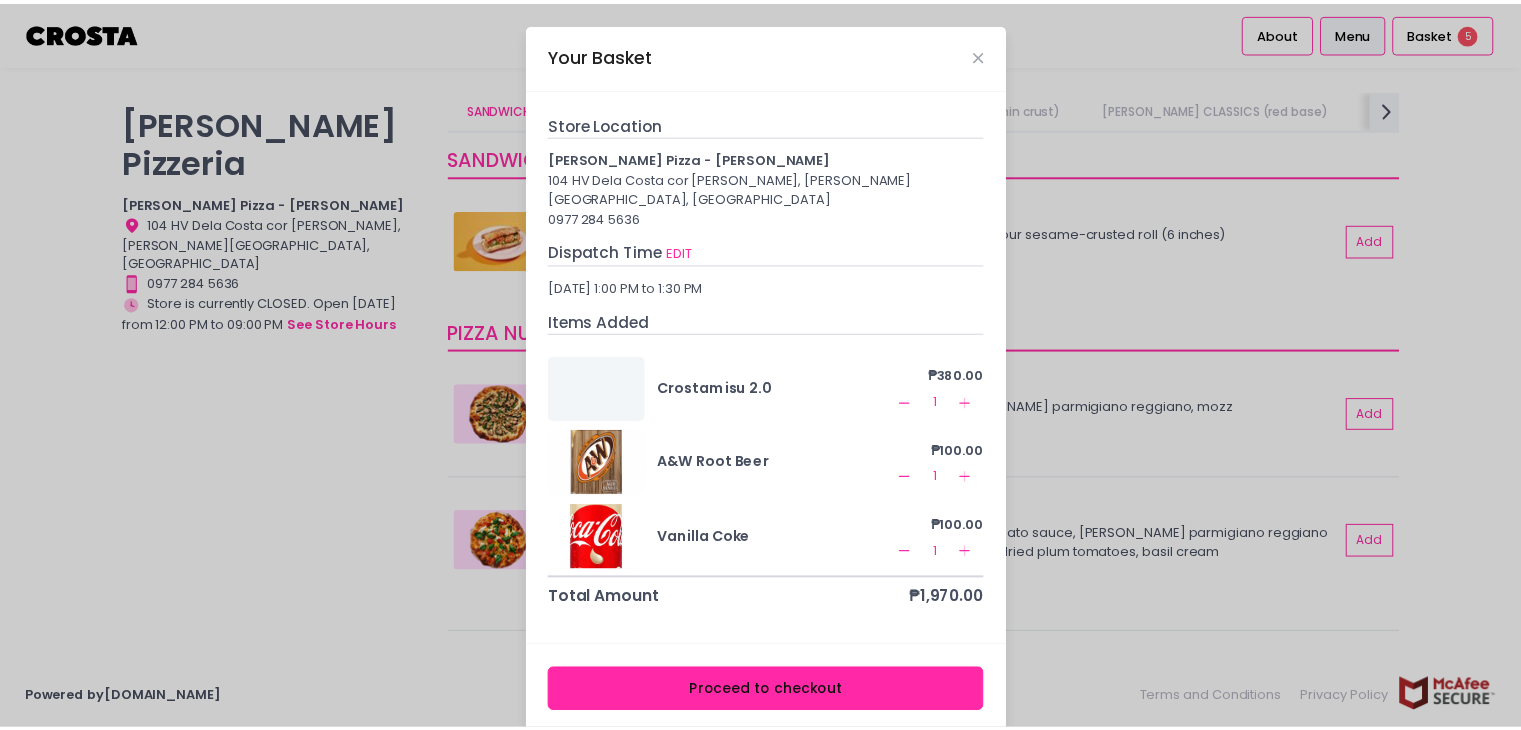 scroll, scrollTop: 153, scrollLeft: 0, axis: vertical 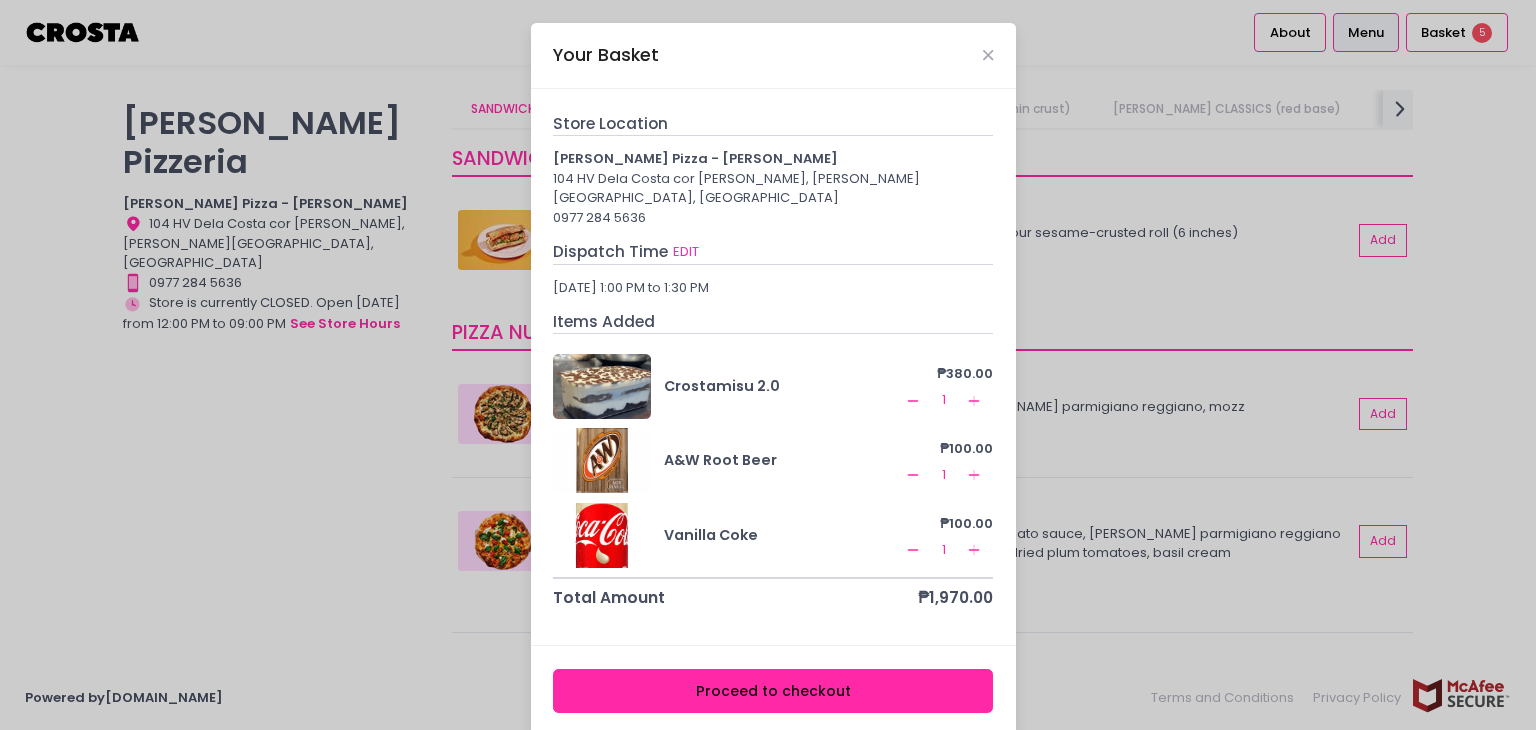 click on "Proceed to checkout" at bounding box center (773, 691) 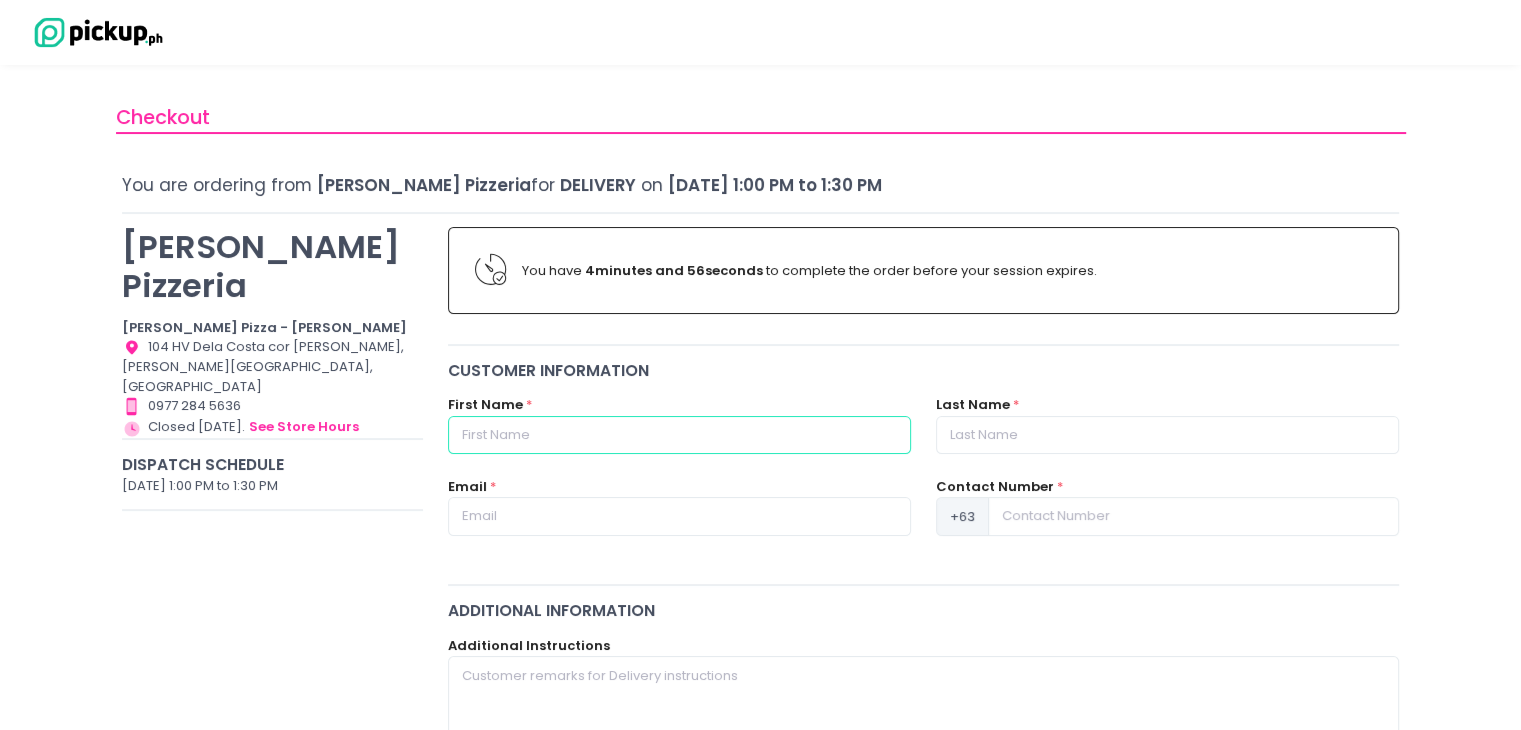 click at bounding box center (679, 435) 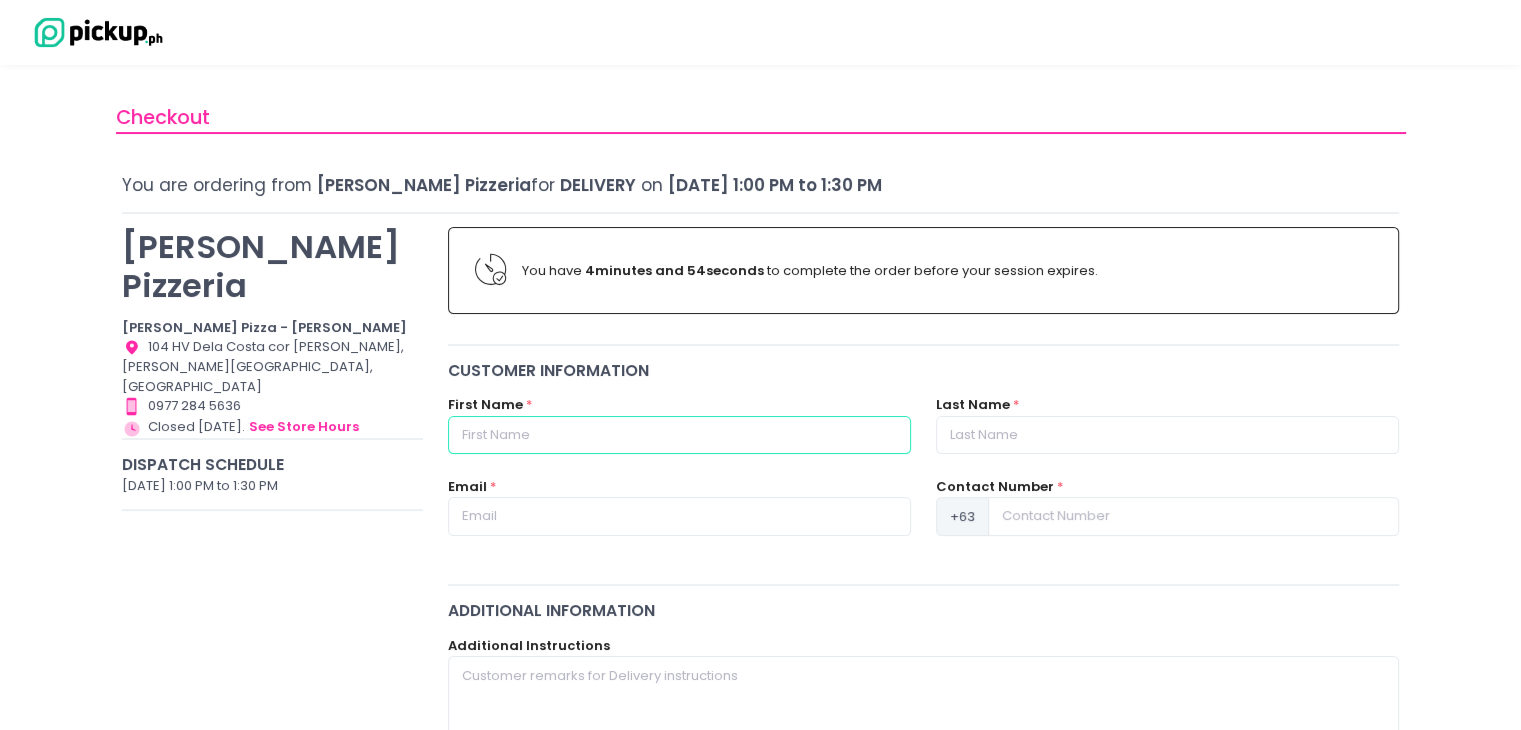 type on "[PERSON_NAME]" 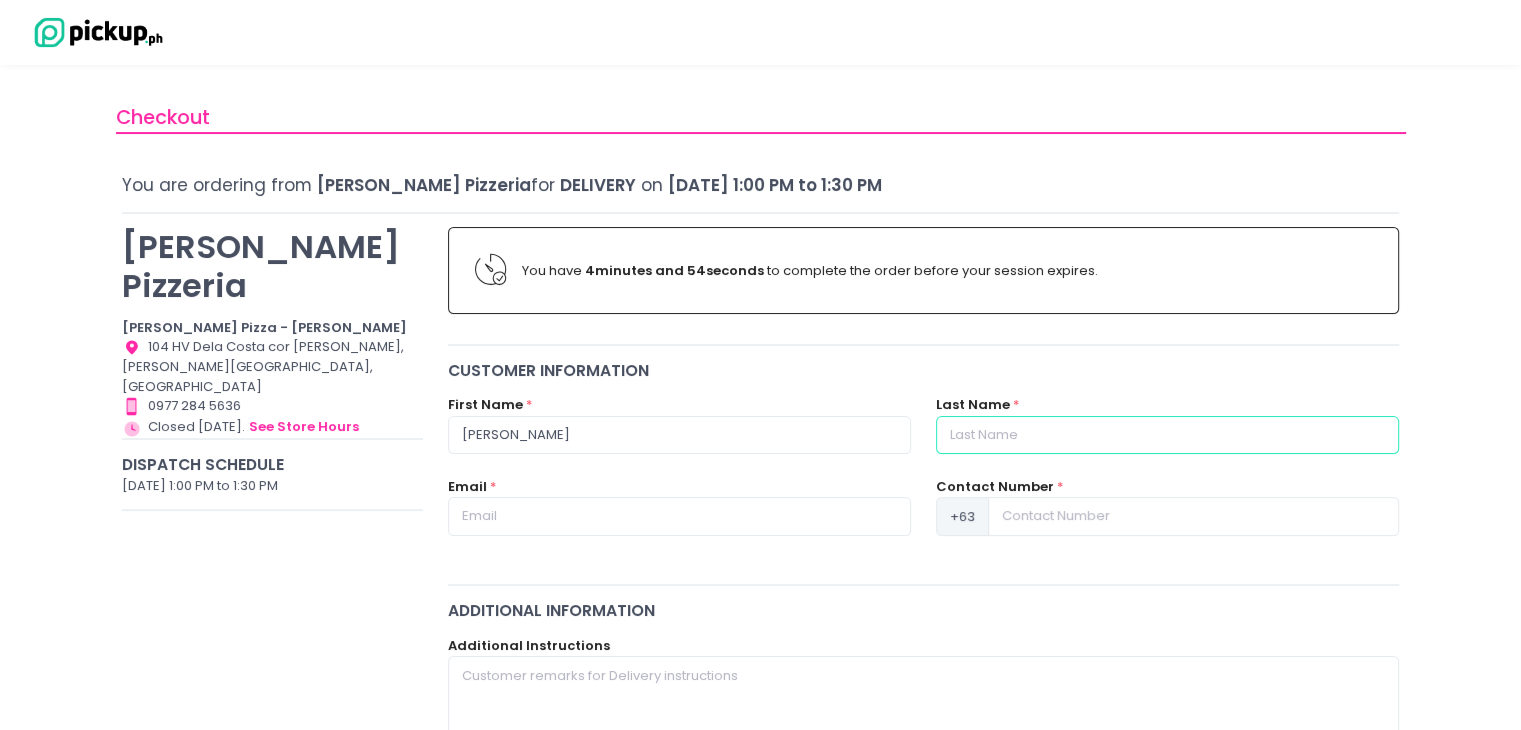 type on "[PERSON_NAME]" 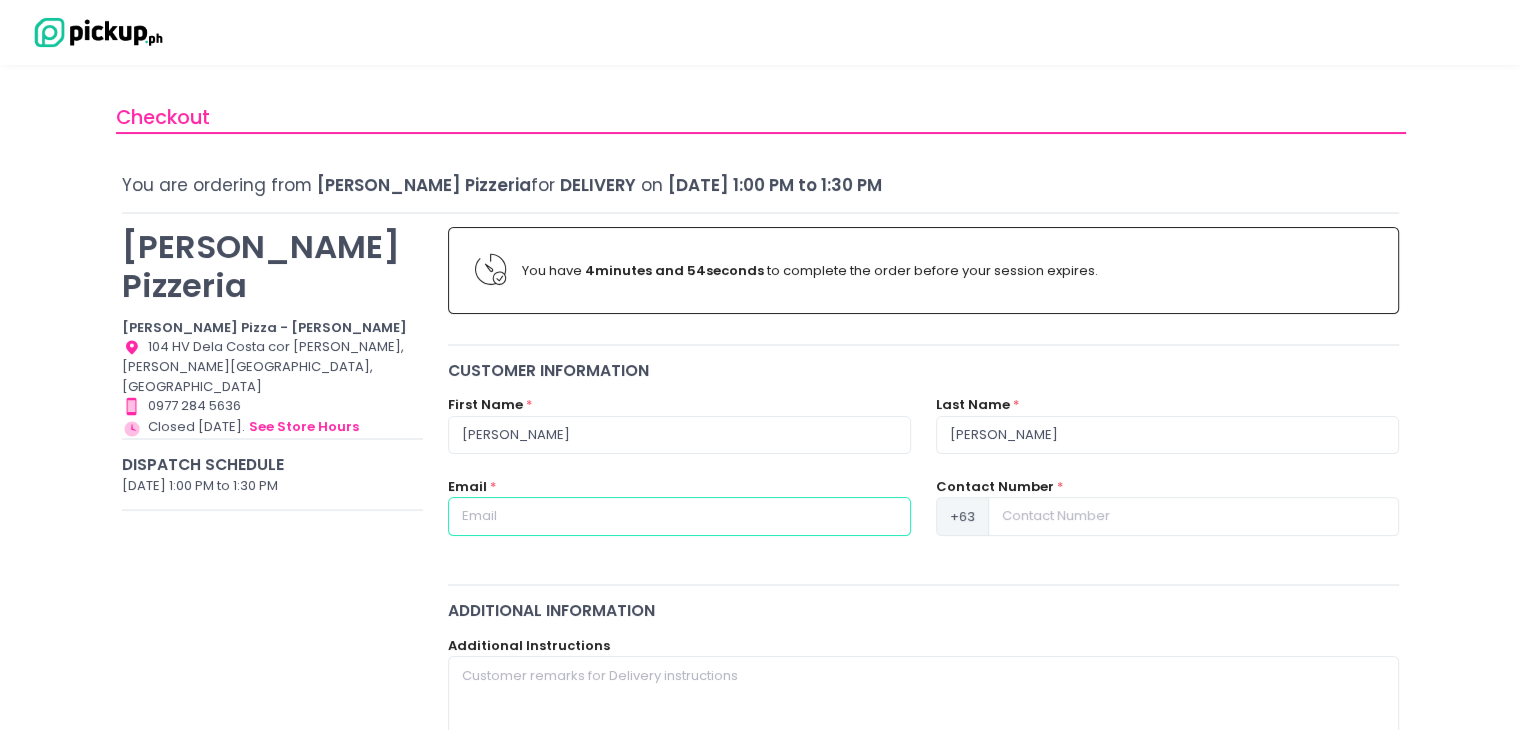 type on "[EMAIL_ADDRESS][DOMAIN_NAME]" 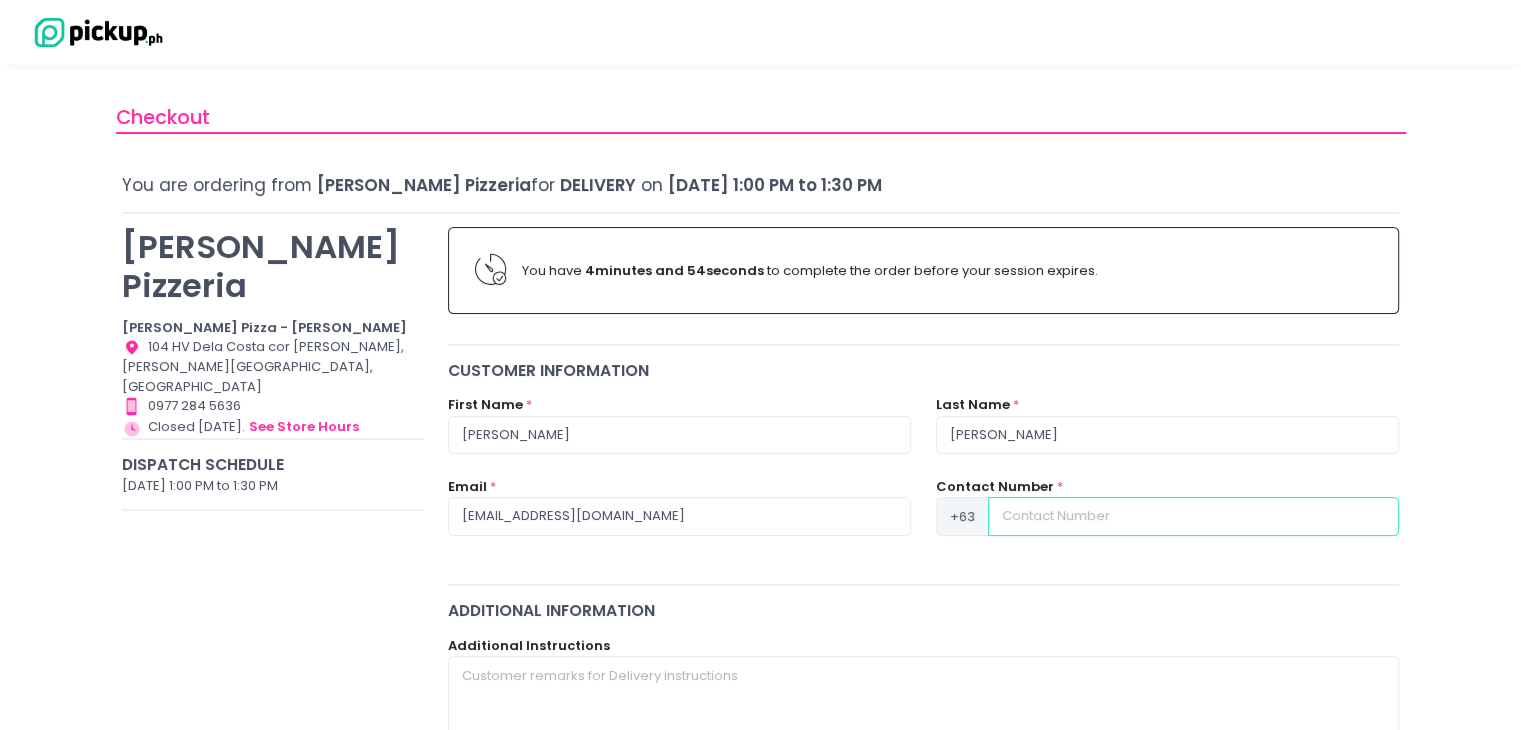 type on "09953302569" 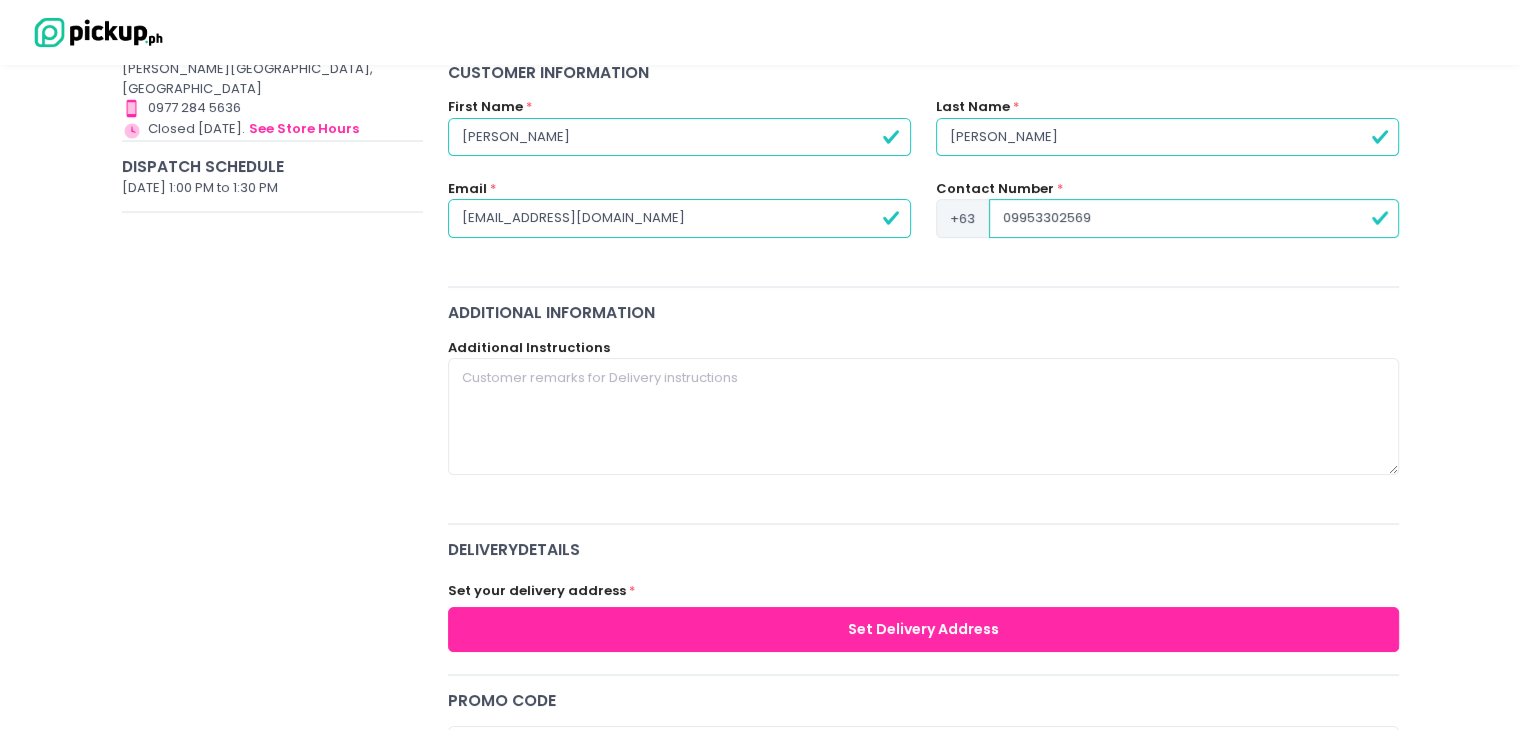 scroll, scrollTop: 300, scrollLeft: 0, axis: vertical 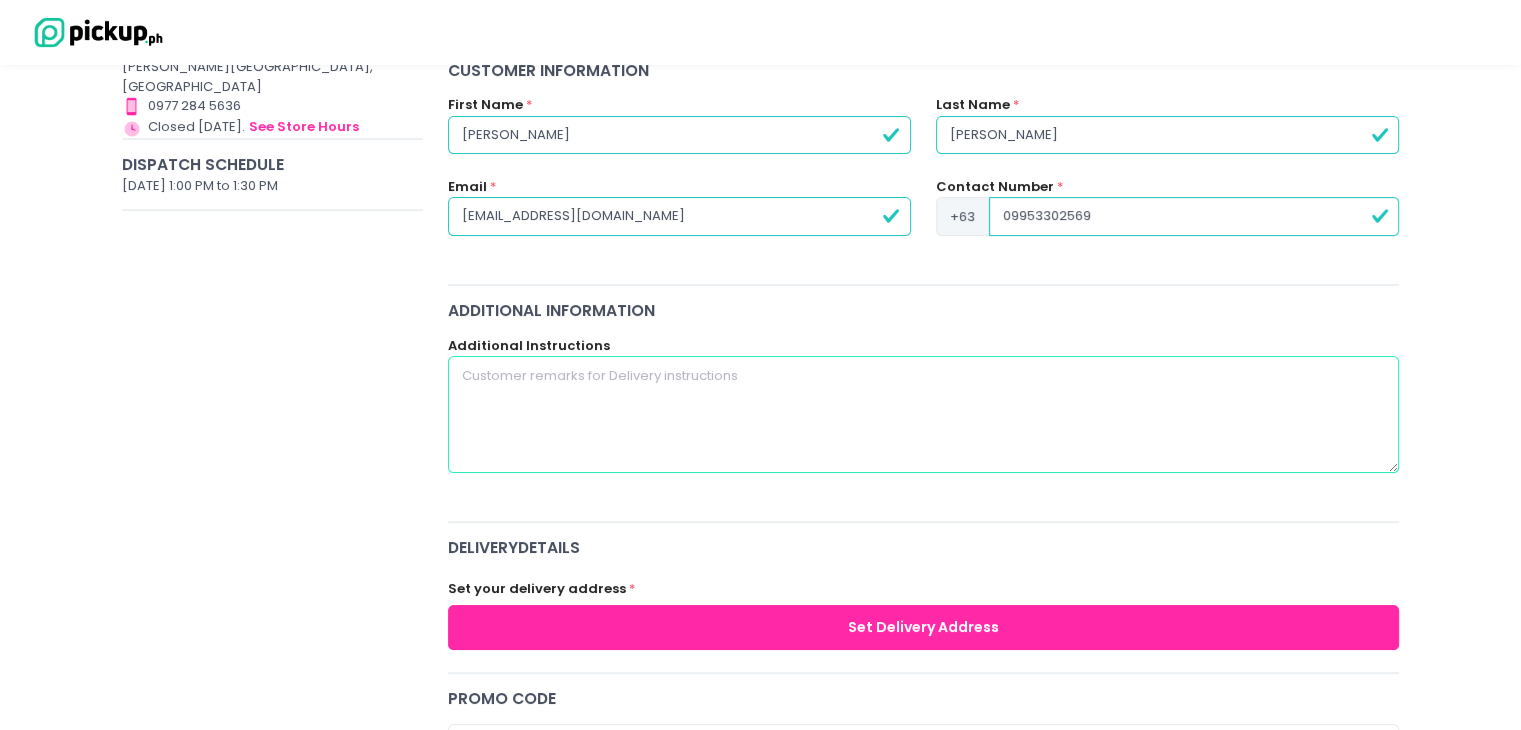 click at bounding box center (924, 414) 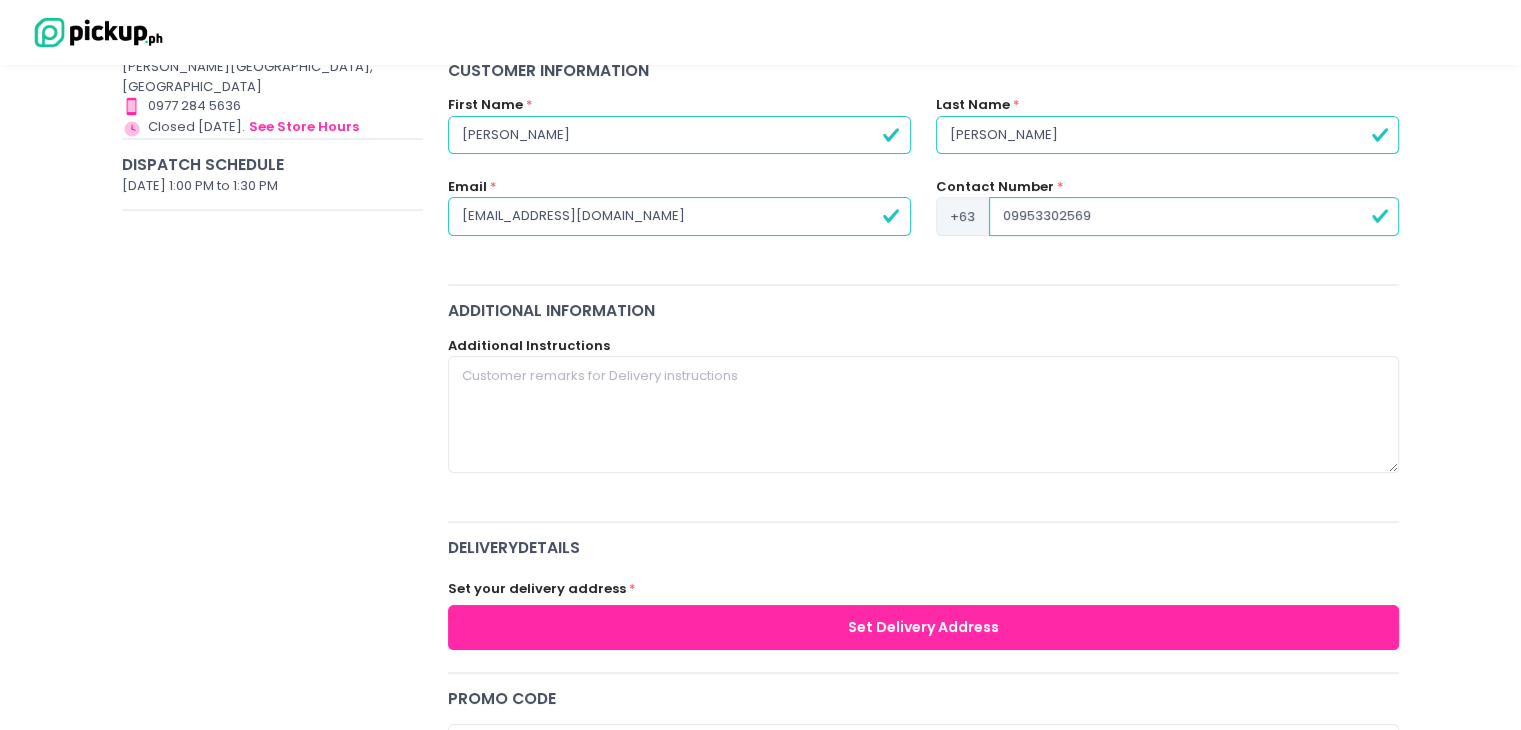 click on "Set Delivery Address" at bounding box center (924, 627) 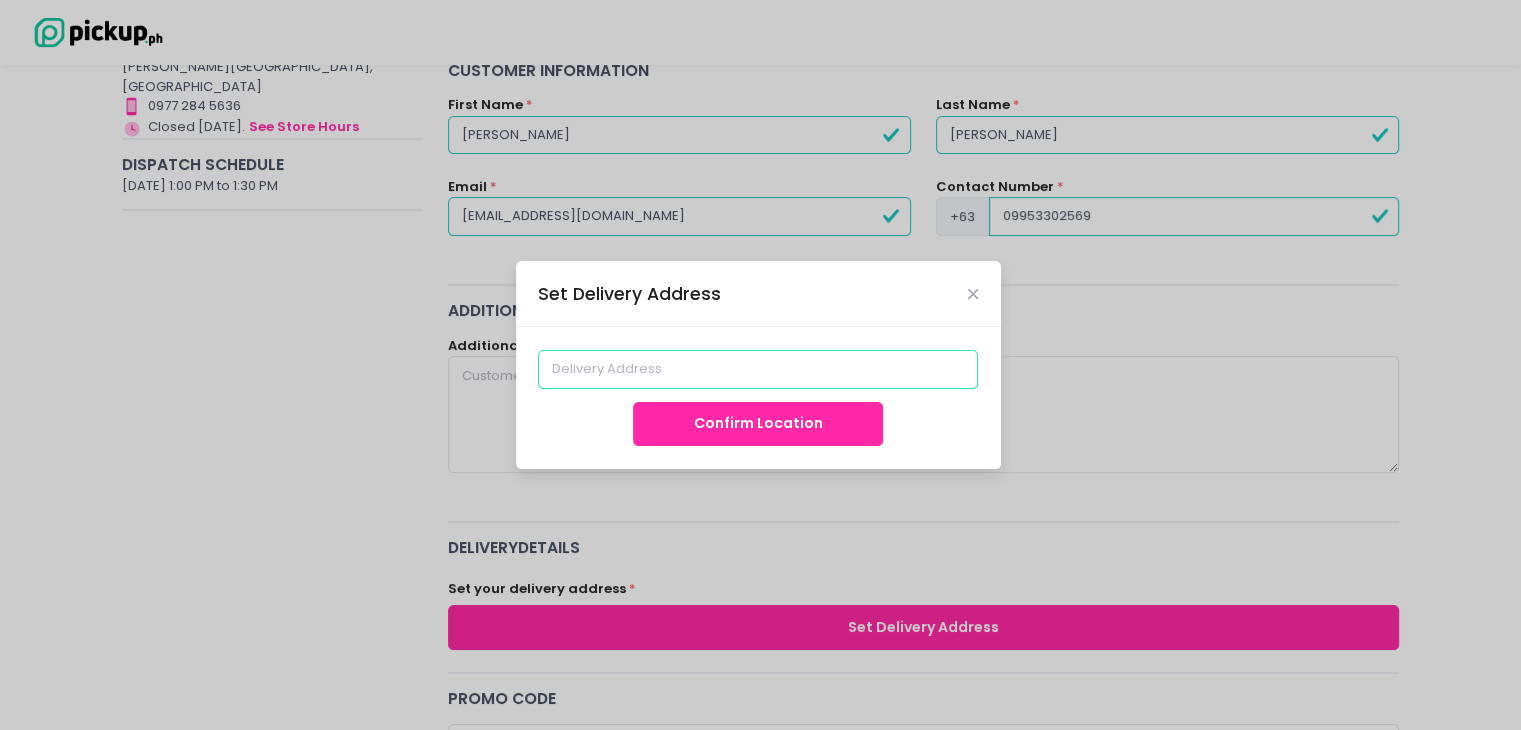 click at bounding box center [758, 369] 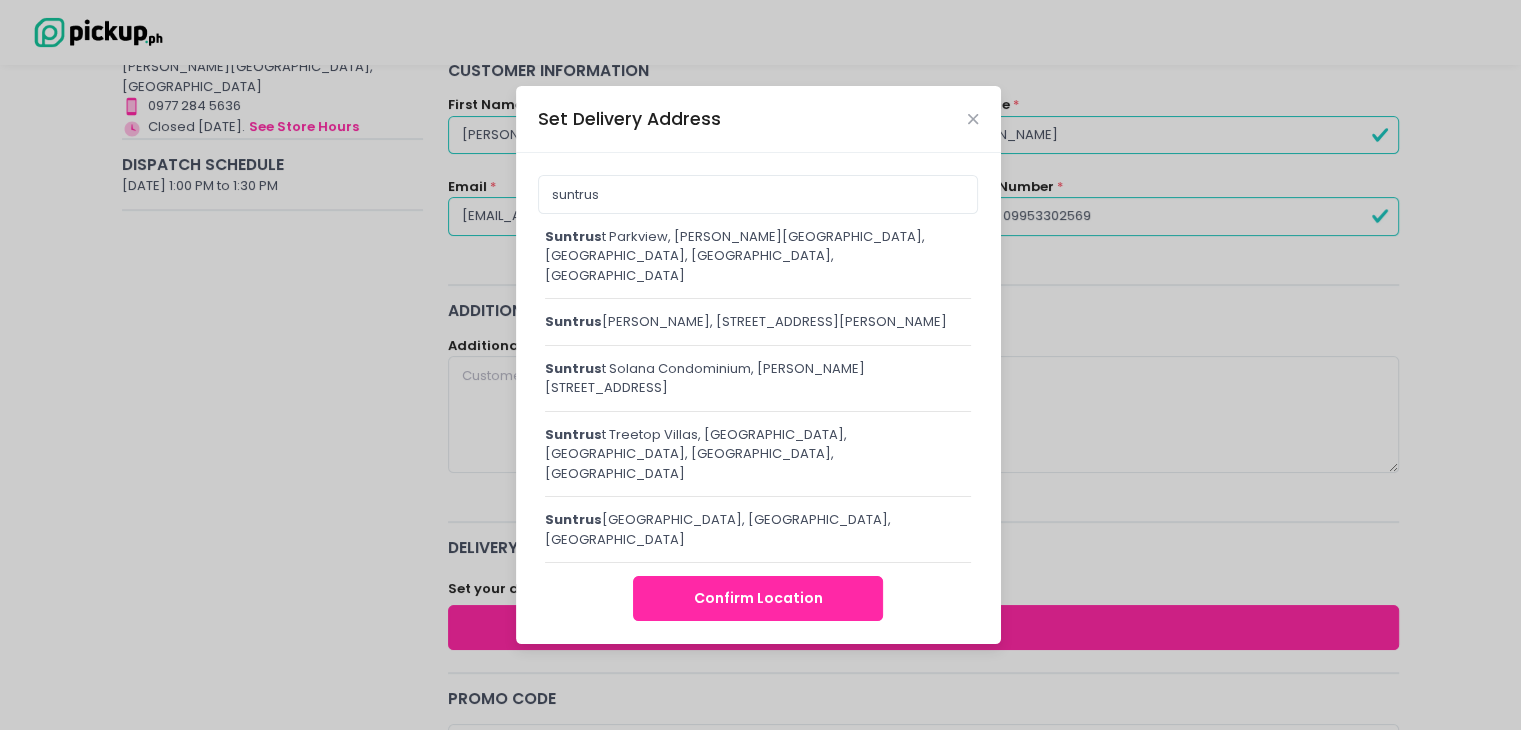 click on "suntrus t Treetop Villas, Coronado, Mandaluyong City, Metro Manila, Philippines" at bounding box center (758, 454) 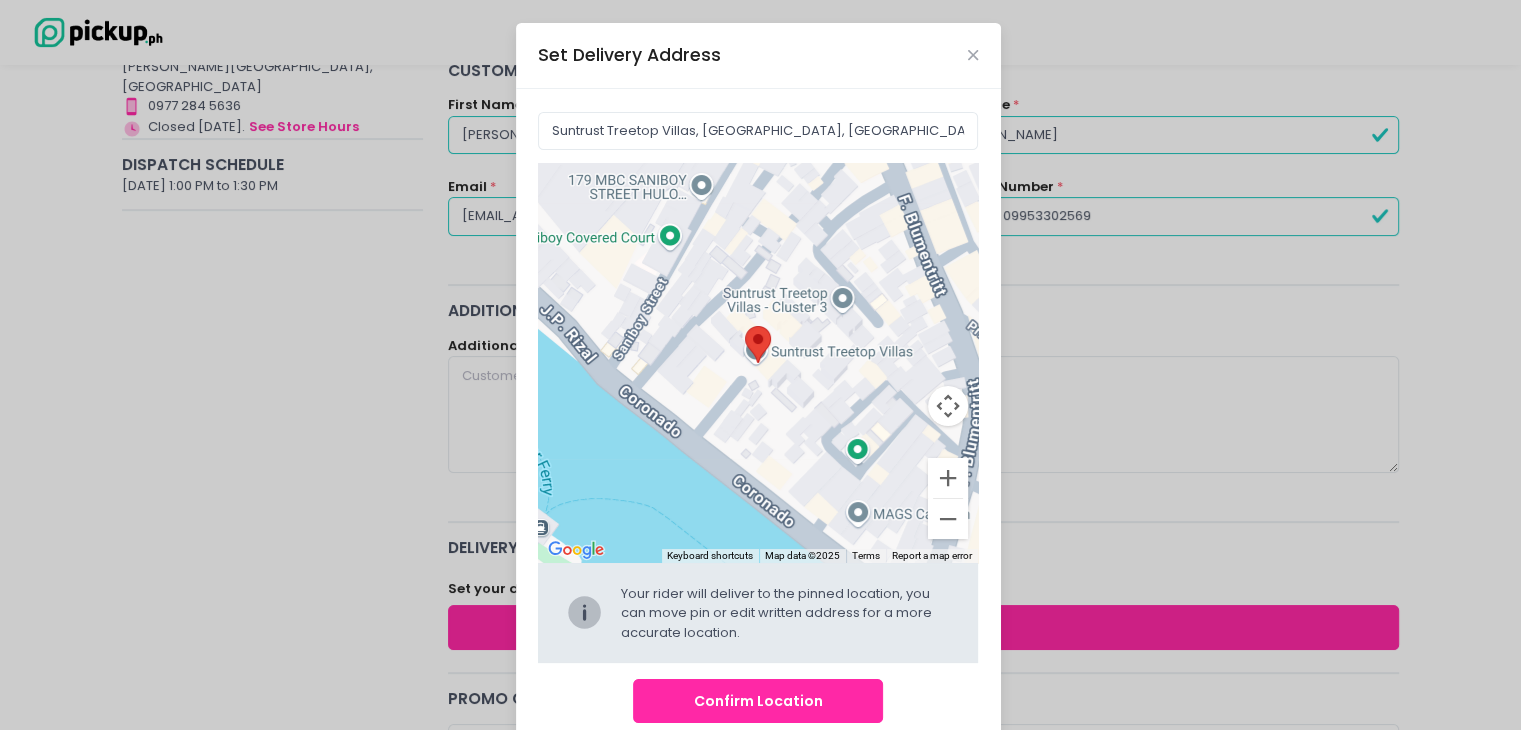 click on "Confirm Location" at bounding box center [758, 701] 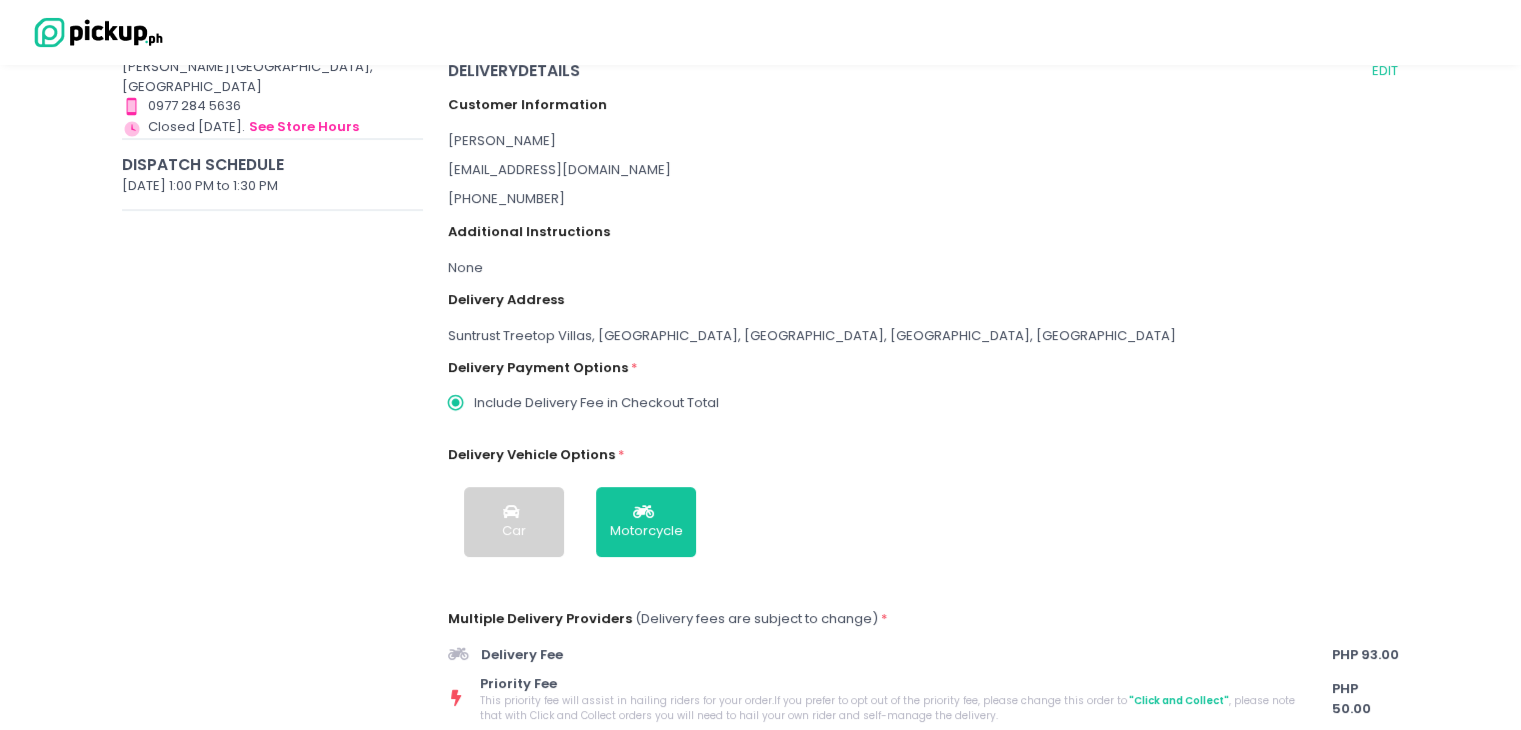 click on "None" at bounding box center [924, 268] 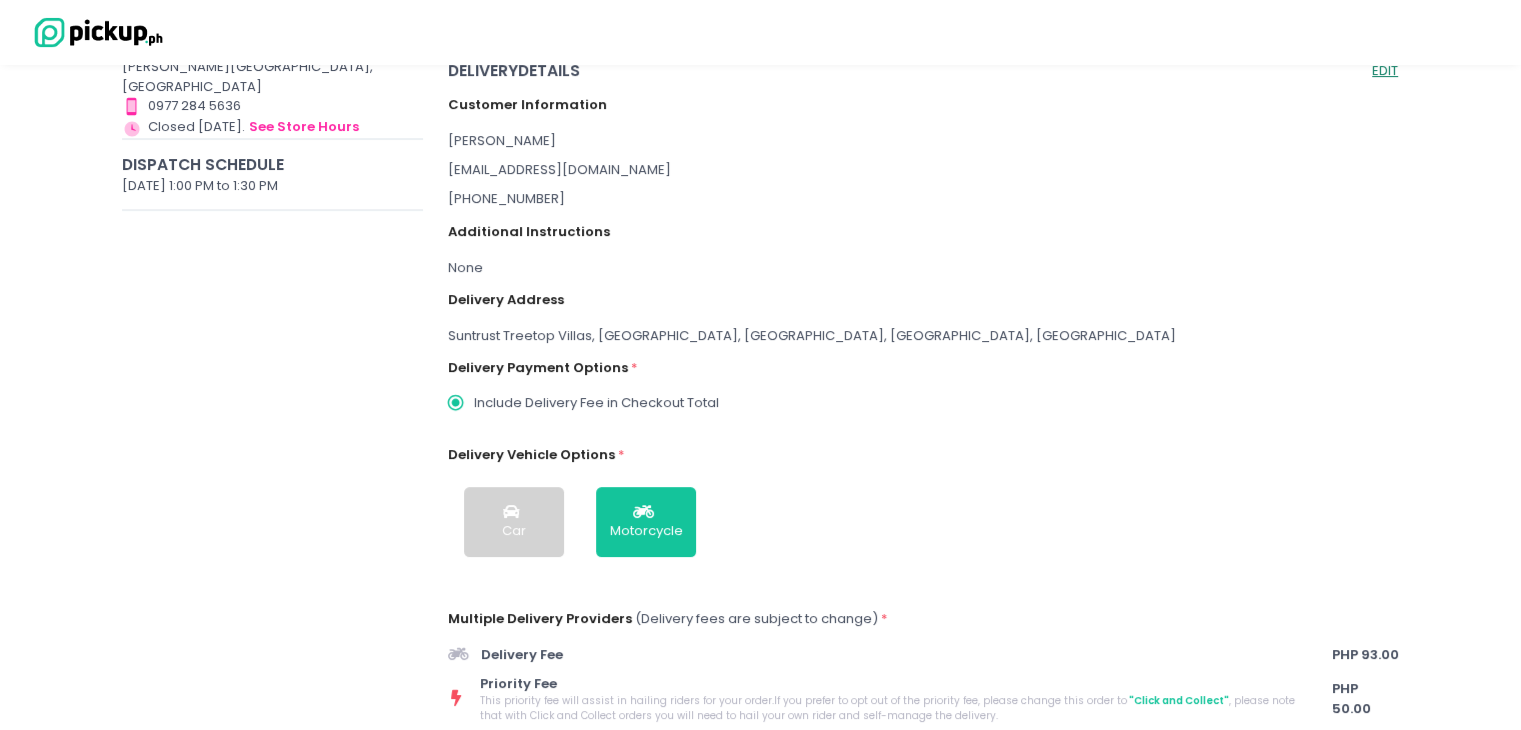 click on "EDIT" at bounding box center [1385, 70] 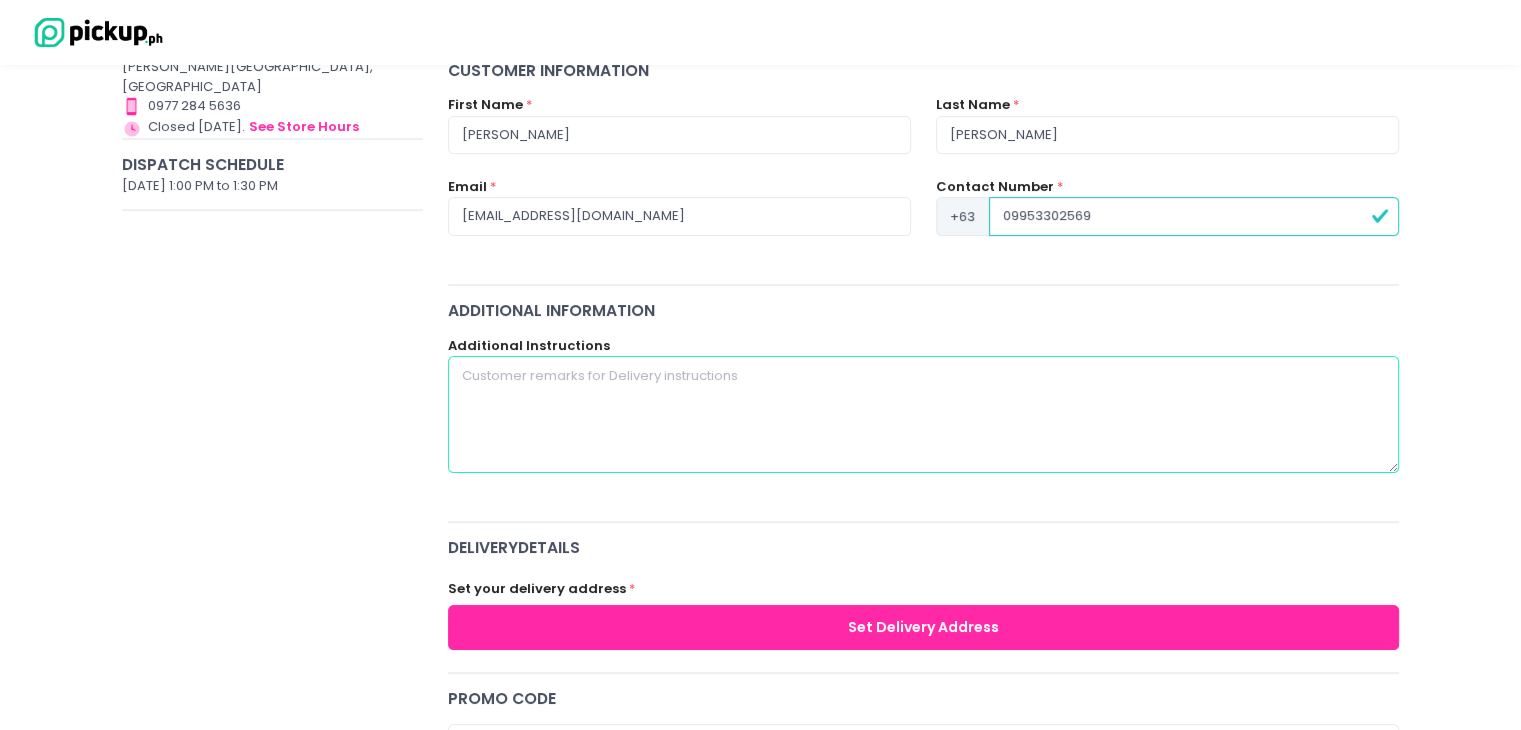 click at bounding box center [924, 414] 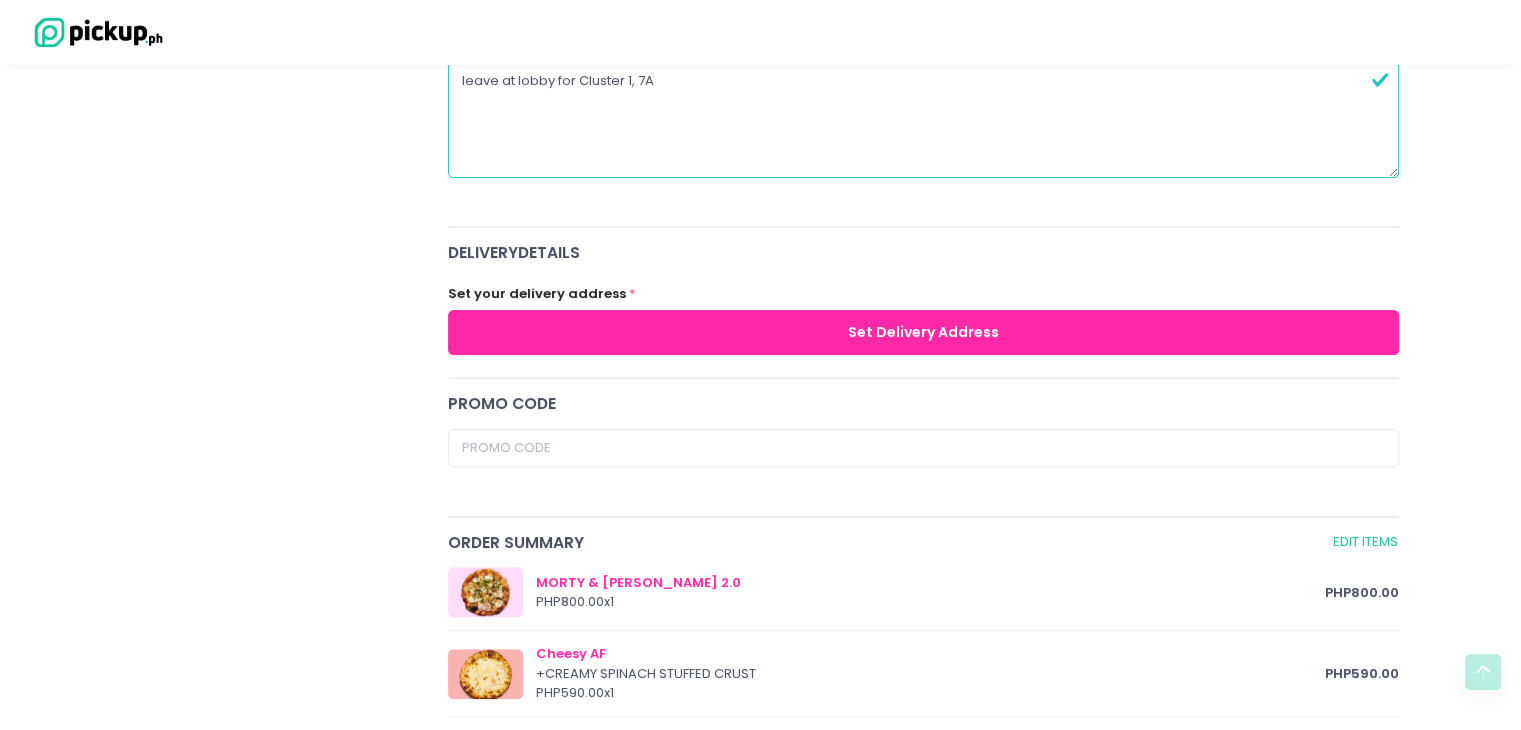 scroll, scrollTop: 600, scrollLeft: 0, axis: vertical 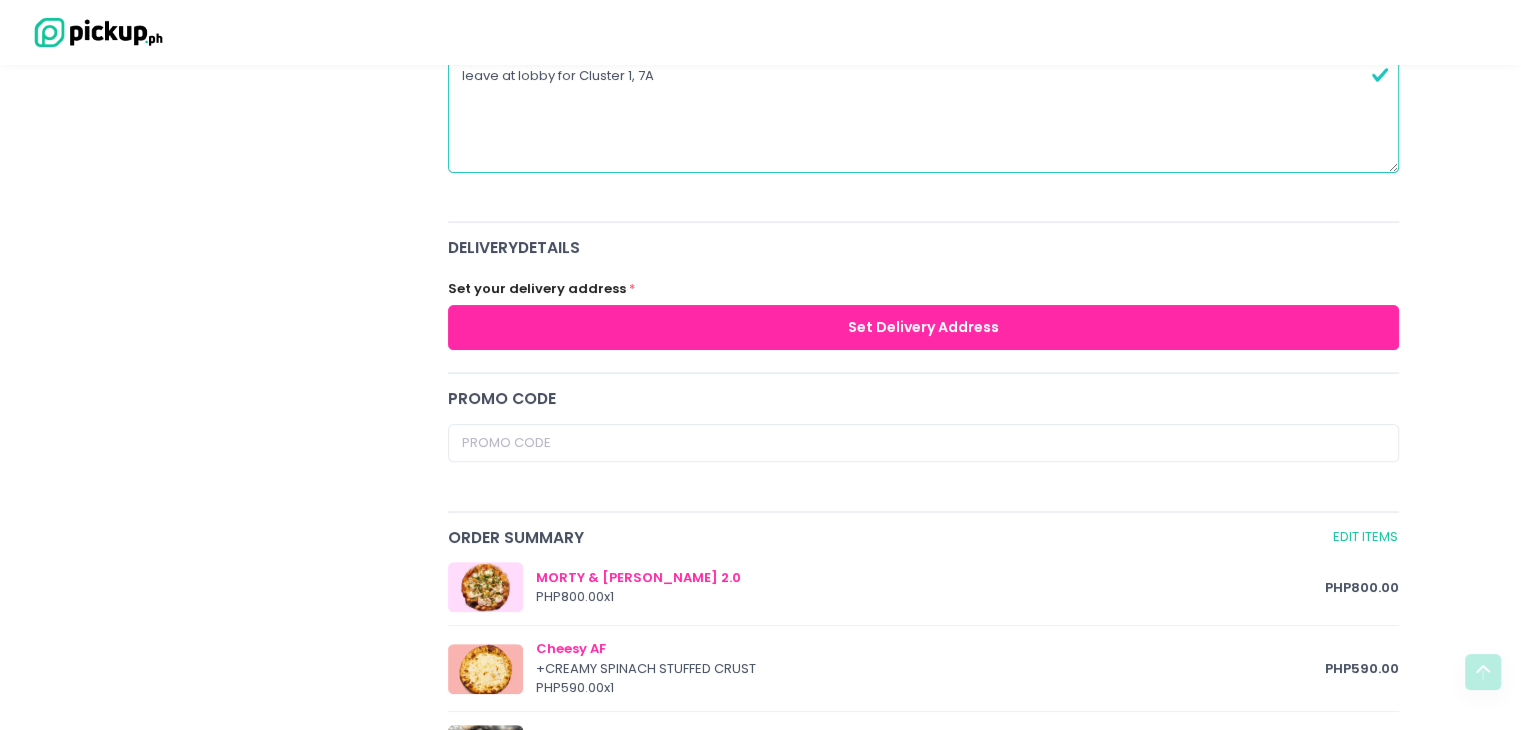 type on "leave at lobby for Cluster 1, 7A" 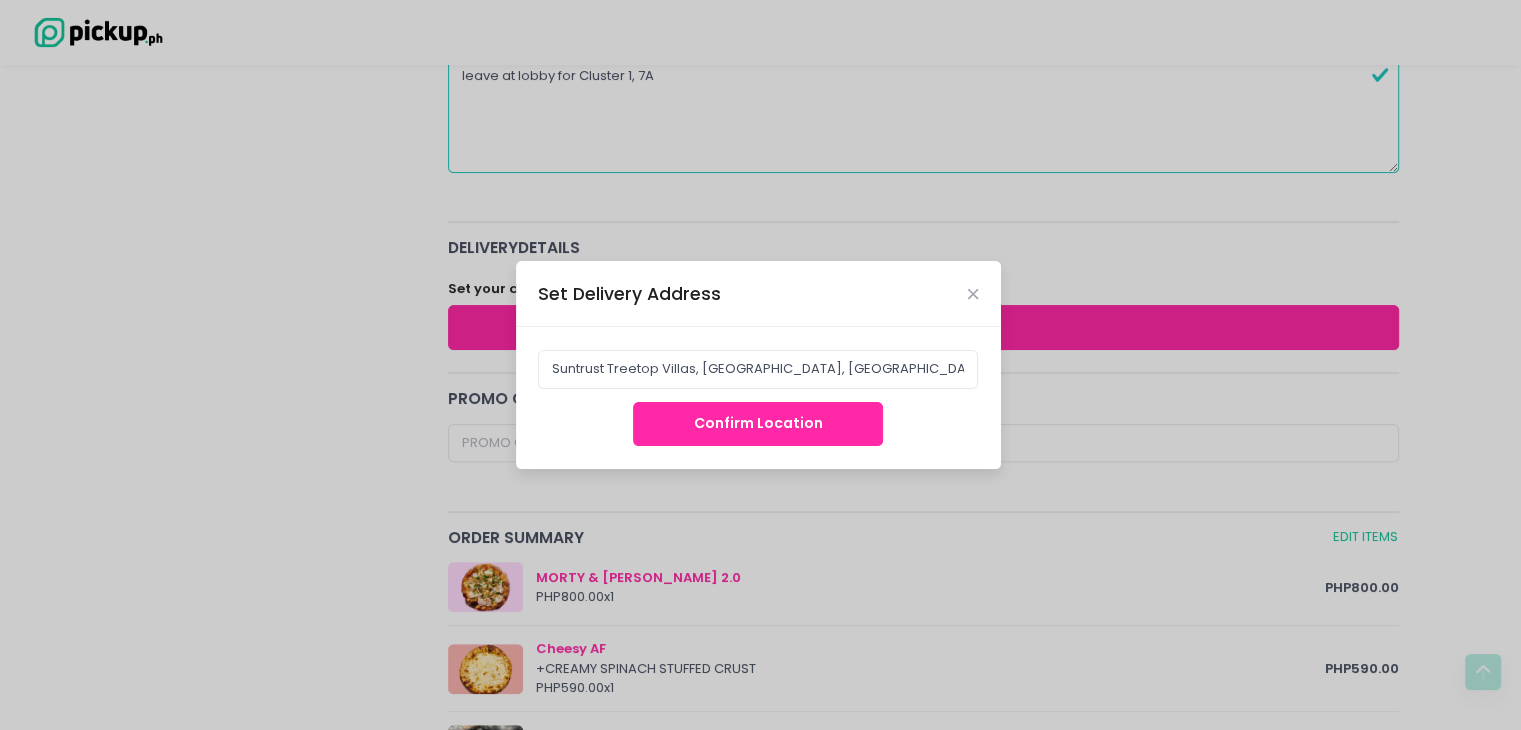 click on "Confirm Location" at bounding box center [758, 424] 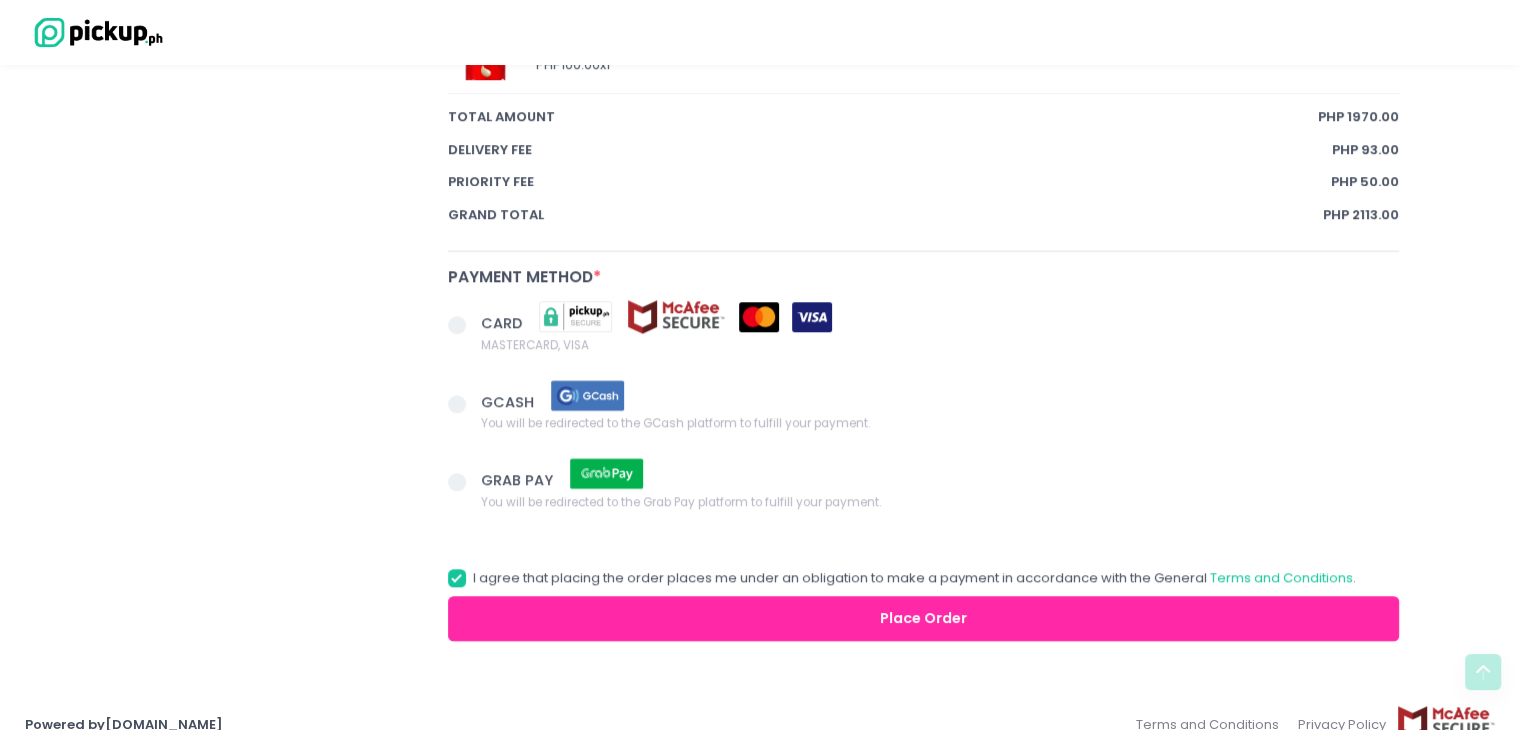 scroll, scrollTop: 1558, scrollLeft: 0, axis: vertical 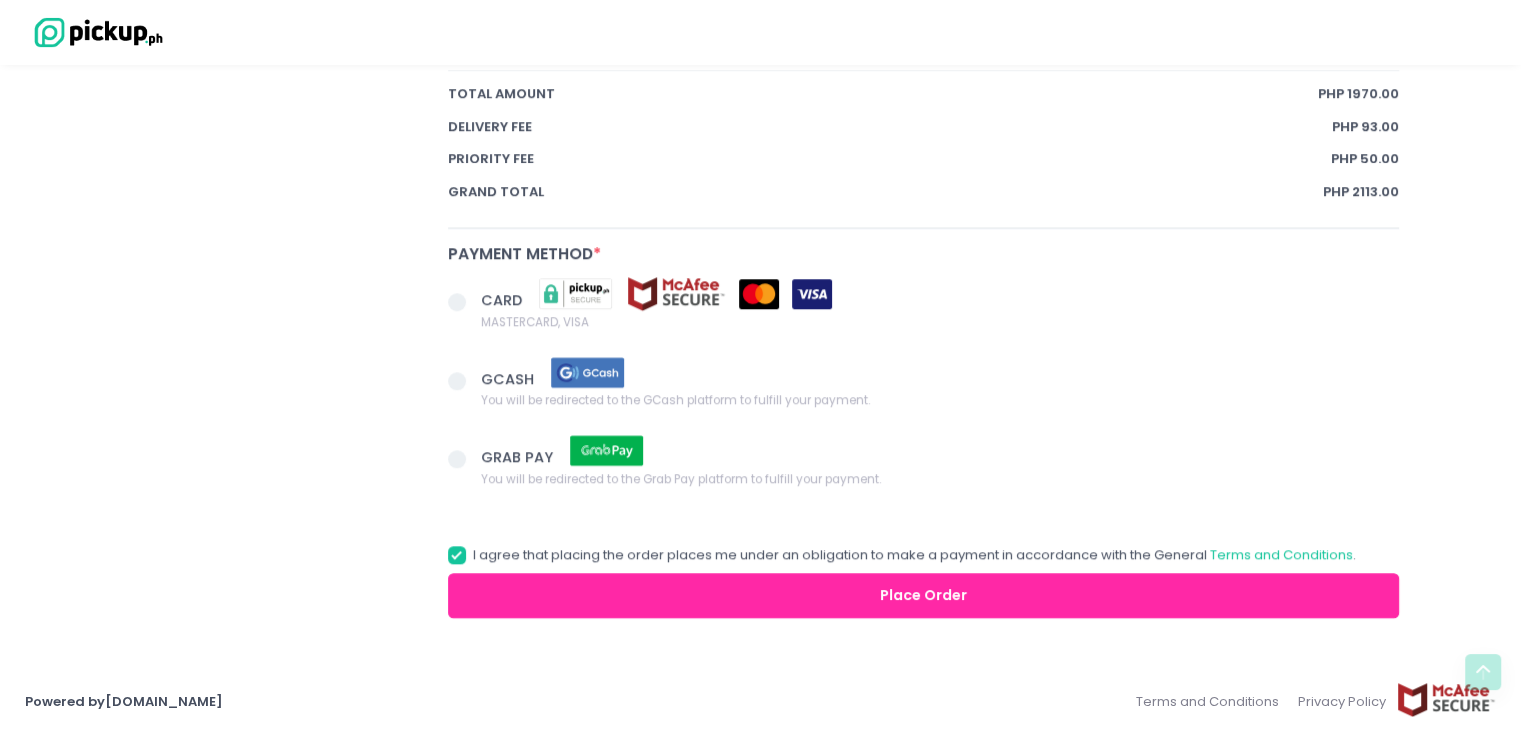 click on "GRAB PAY" at bounding box center (519, 457) 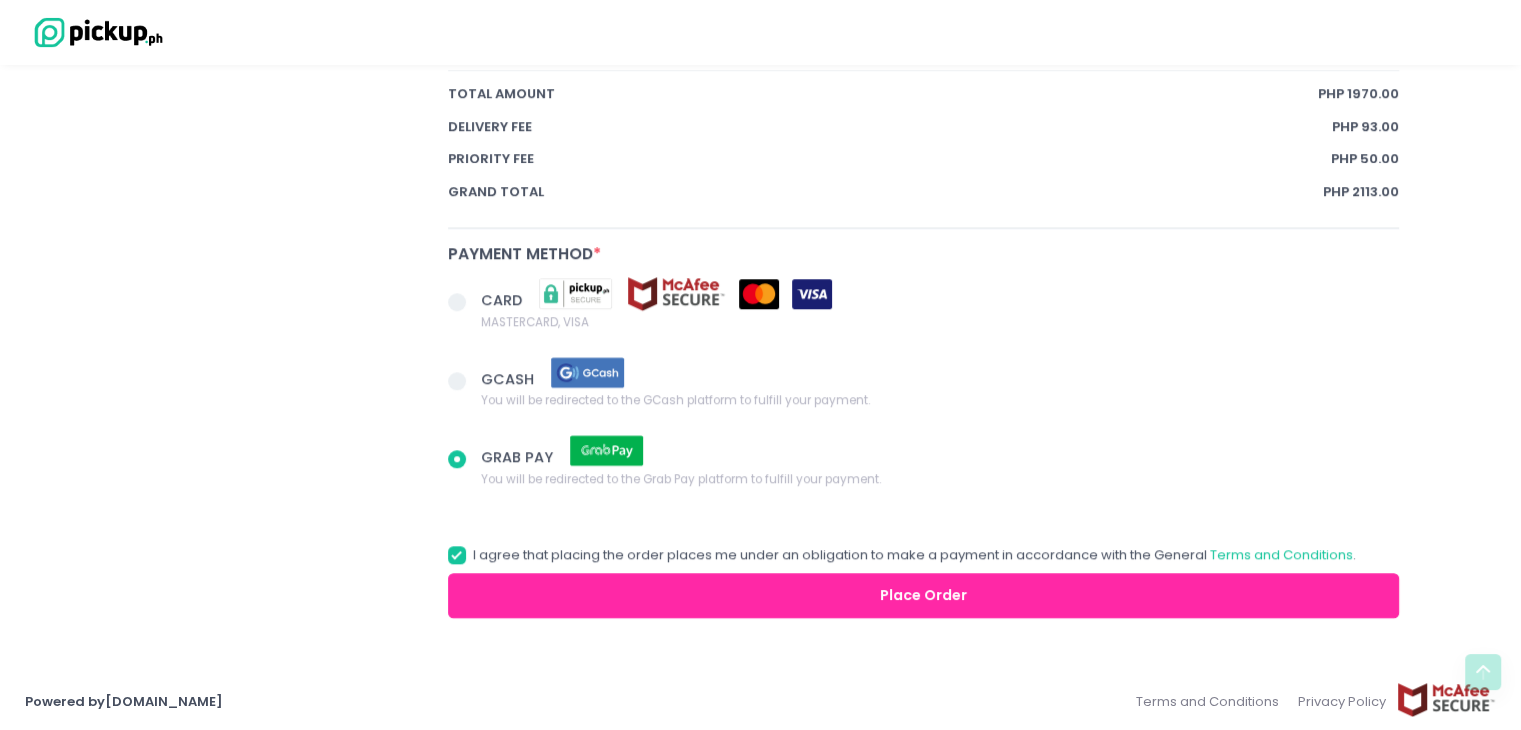 click on "Place Order" at bounding box center [924, 595] 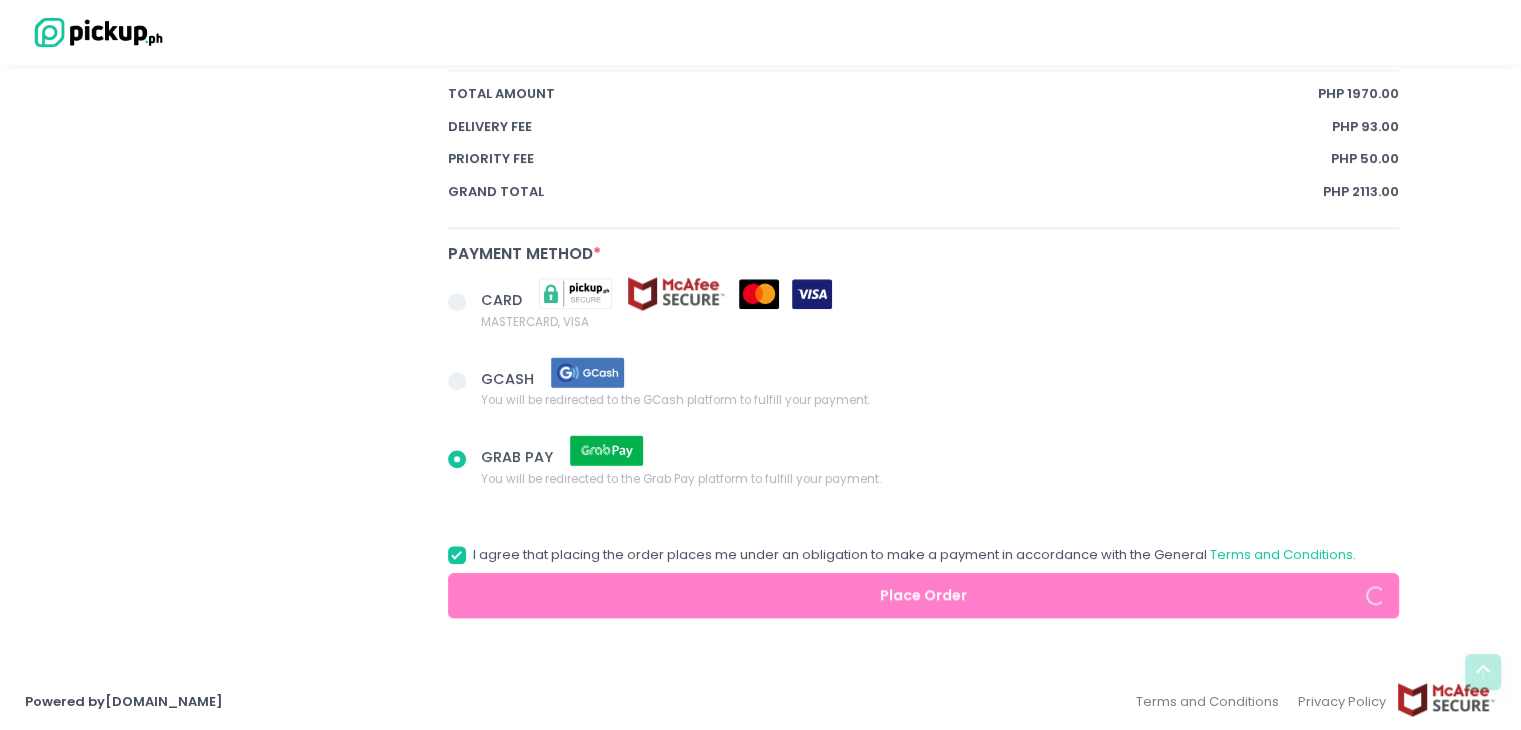 radio on "true" 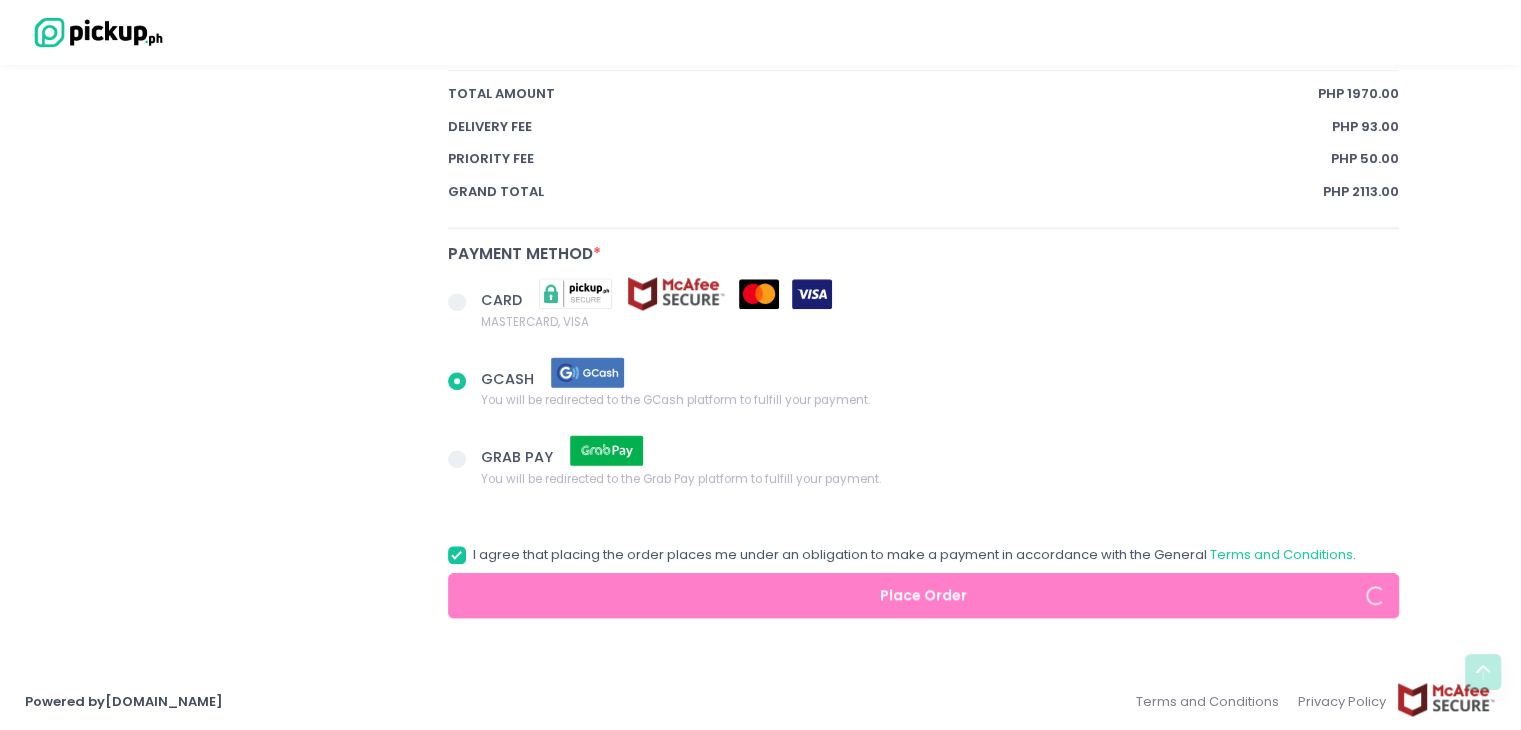 radio on "true" 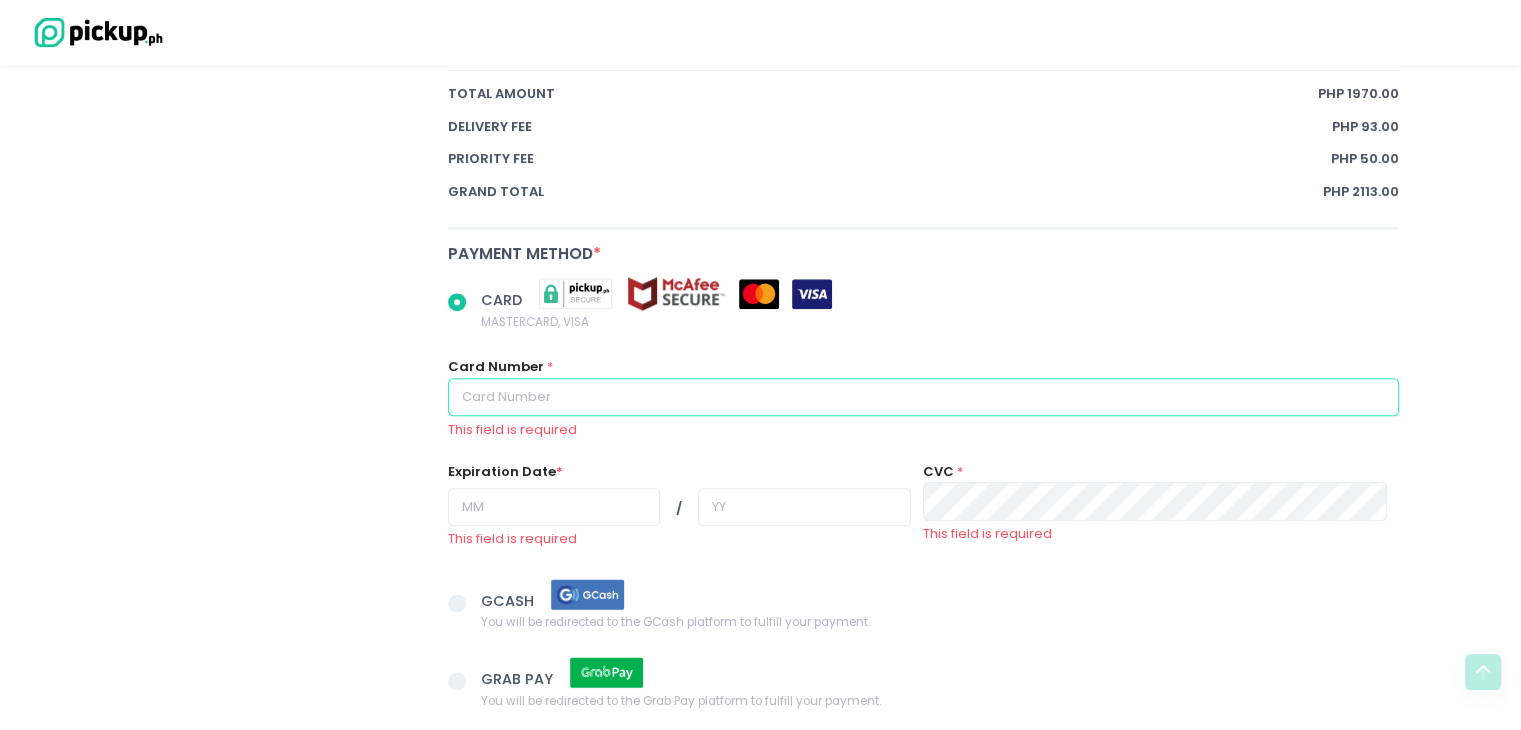click at bounding box center [924, 397] 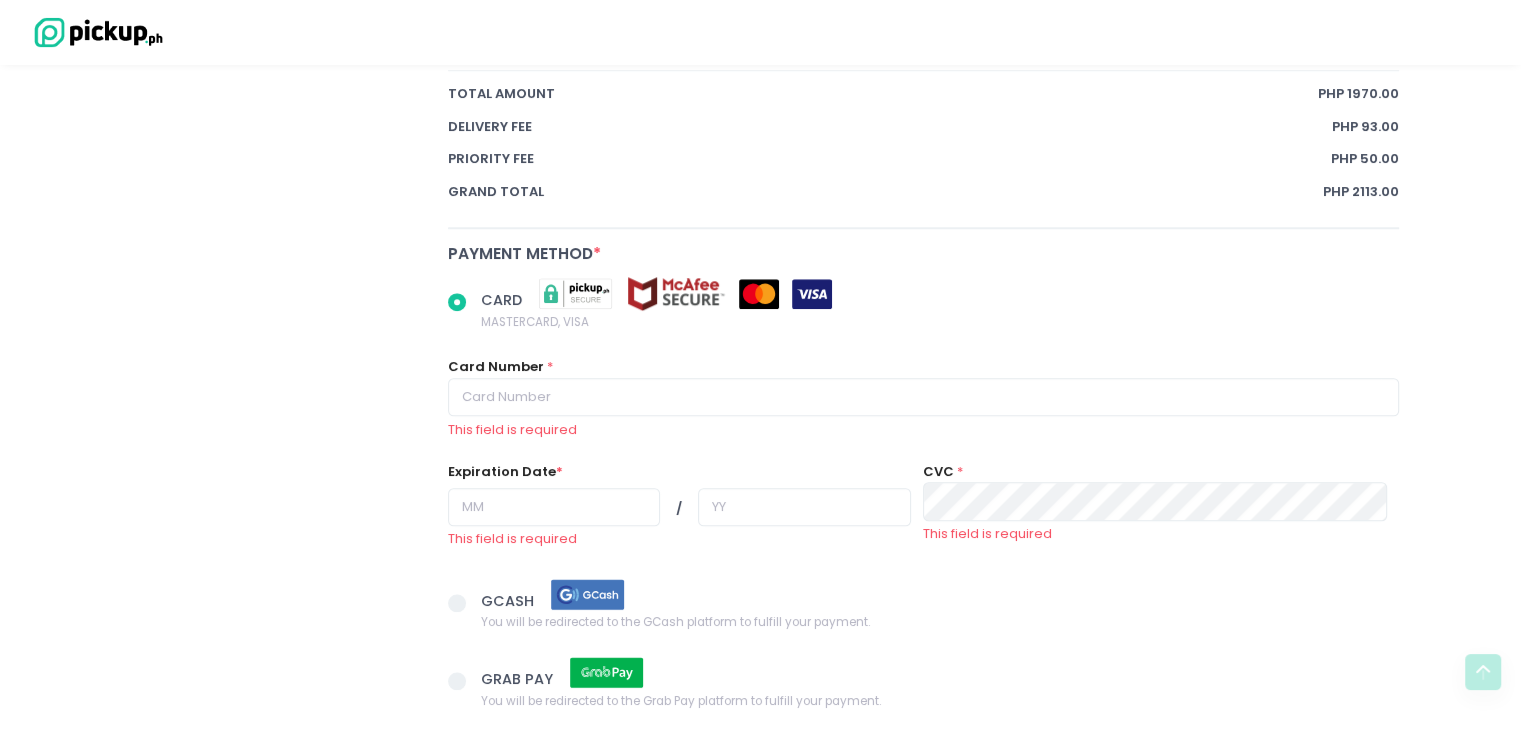 radio on "true" 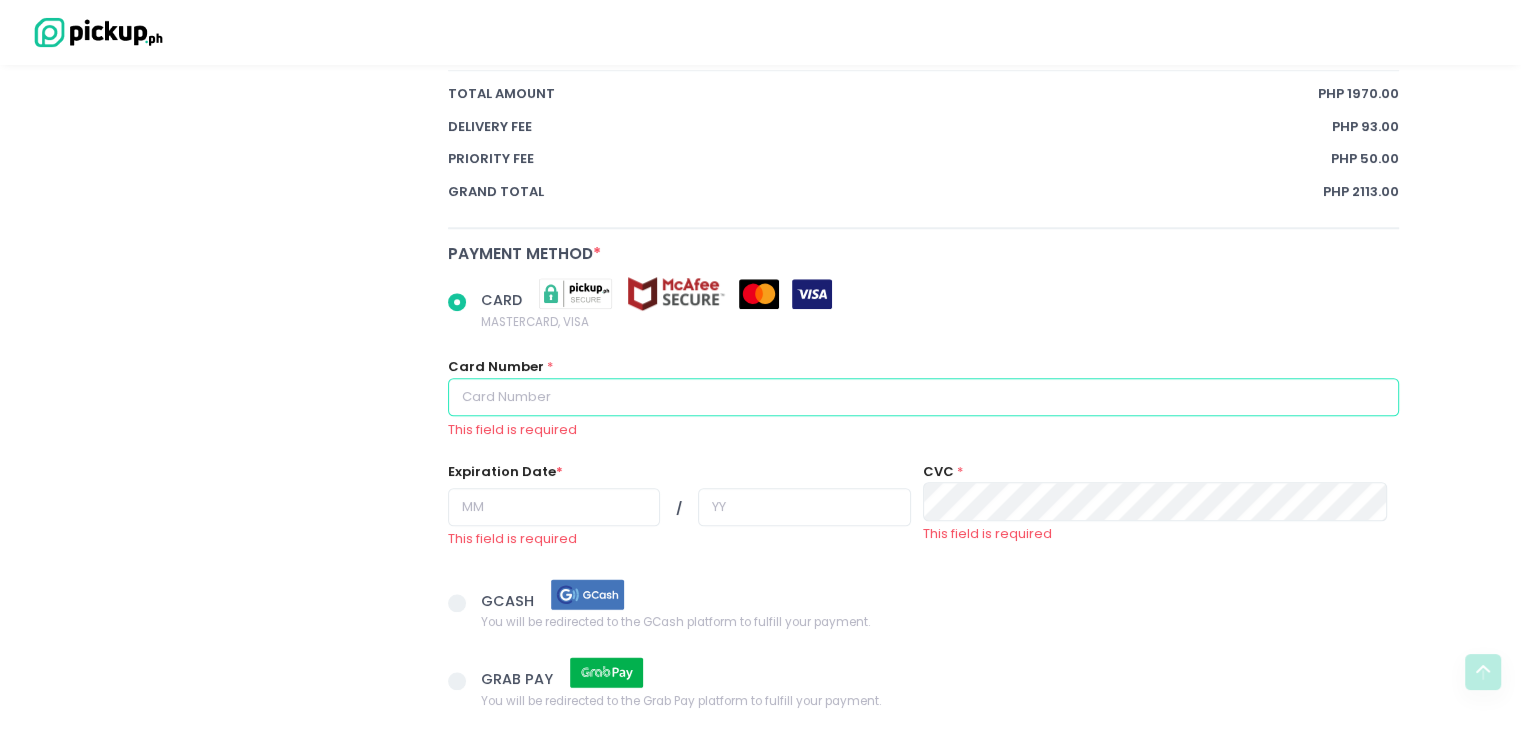 type on "[CREDIT_CARD_NUMBER]" 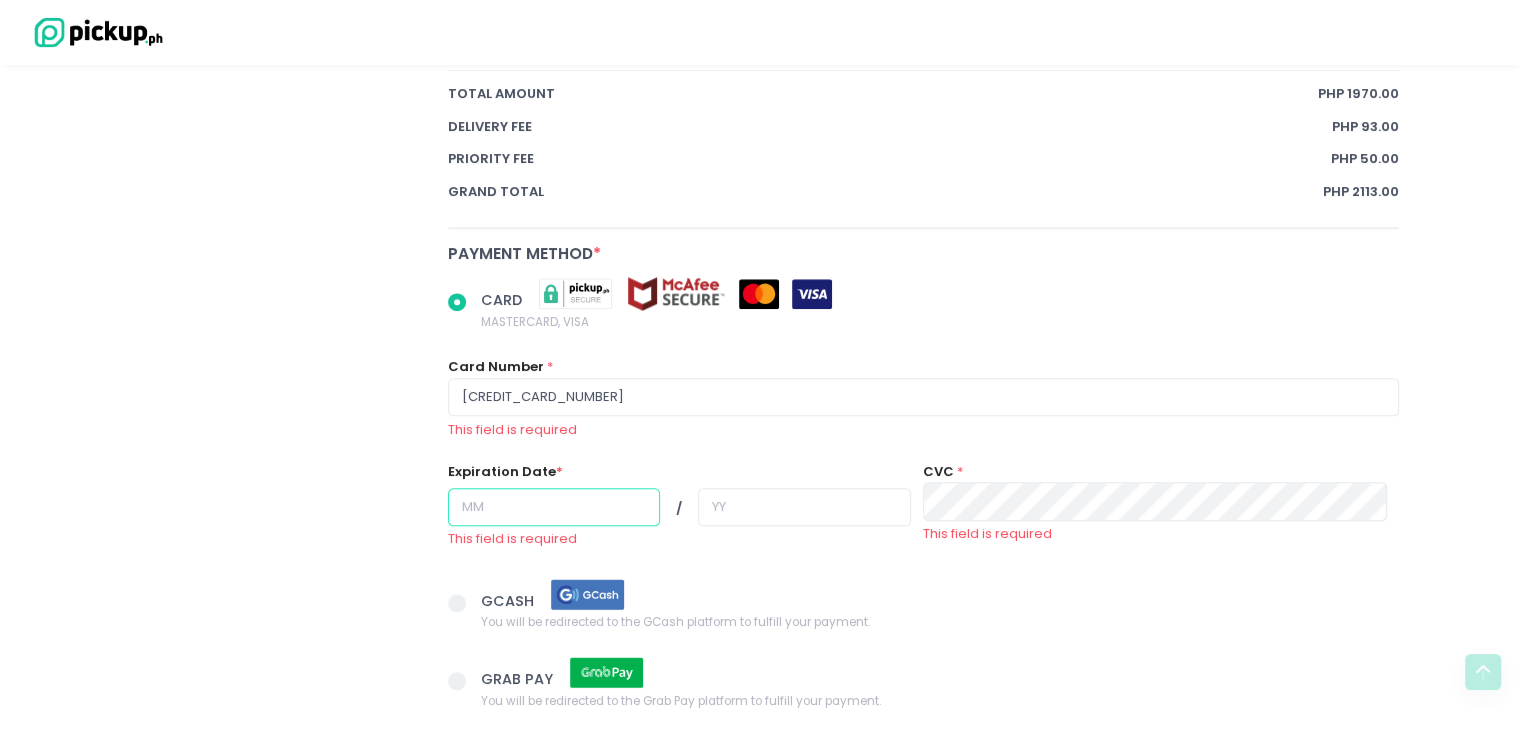 type on "05" 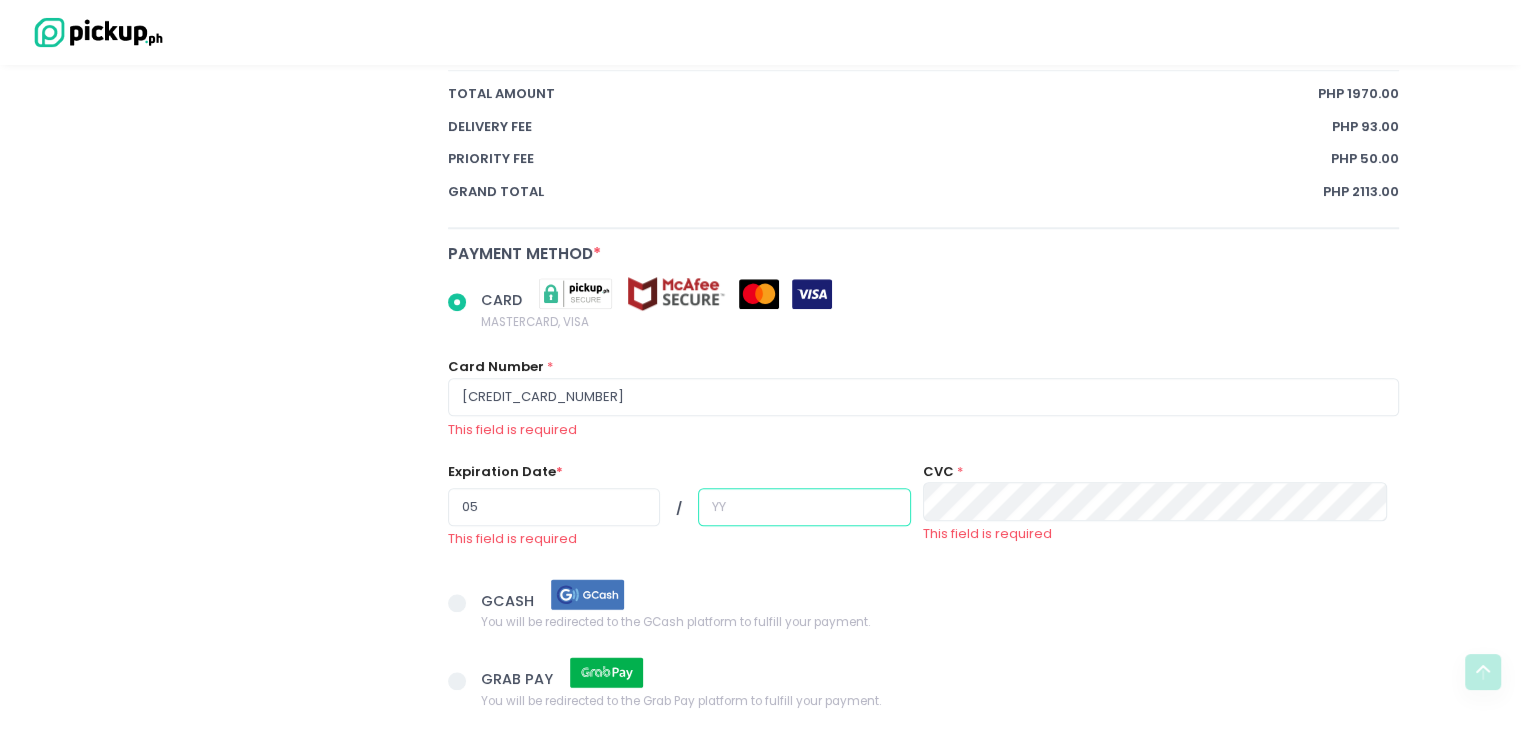type on "28" 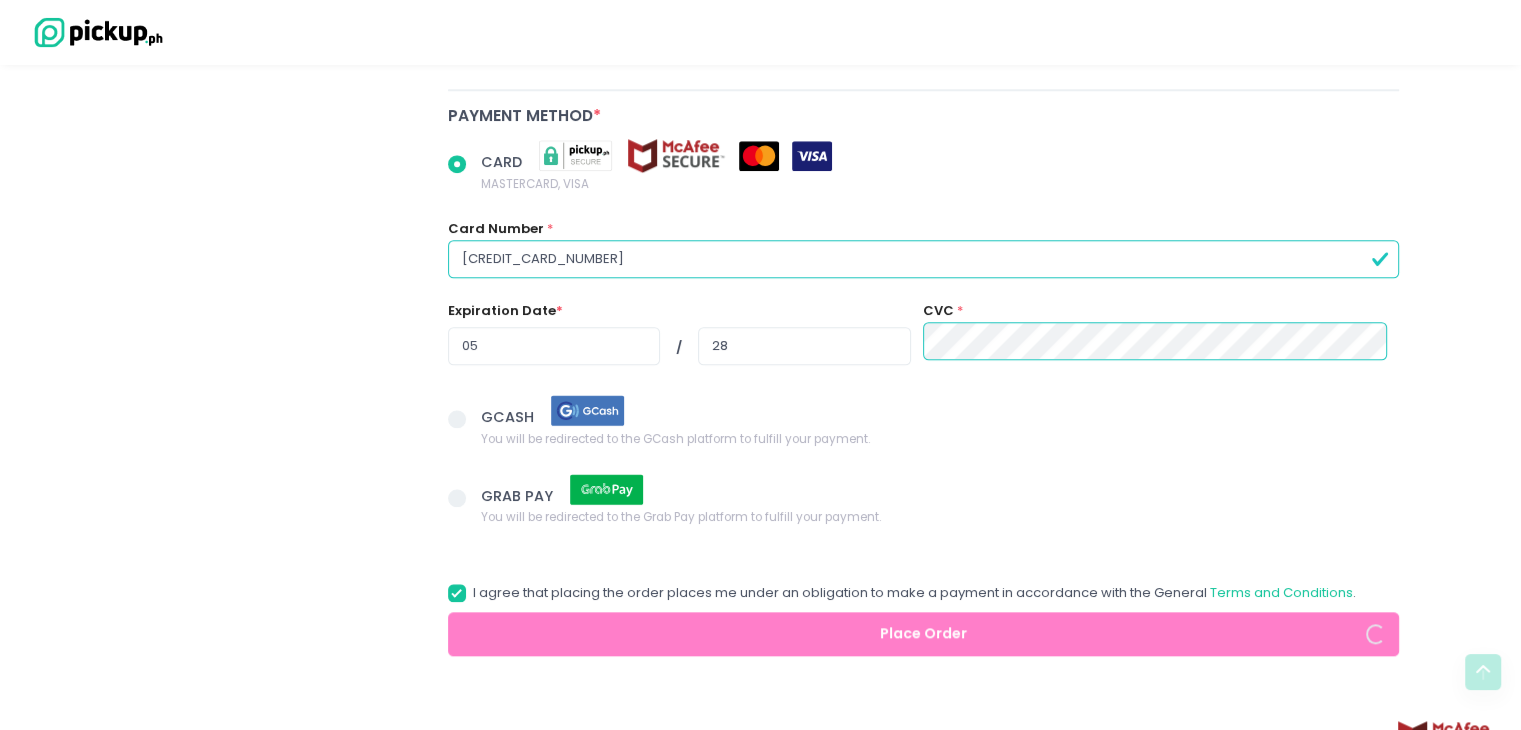 scroll, scrollTop: 1734, scrollLeft: 0, axis: vertical 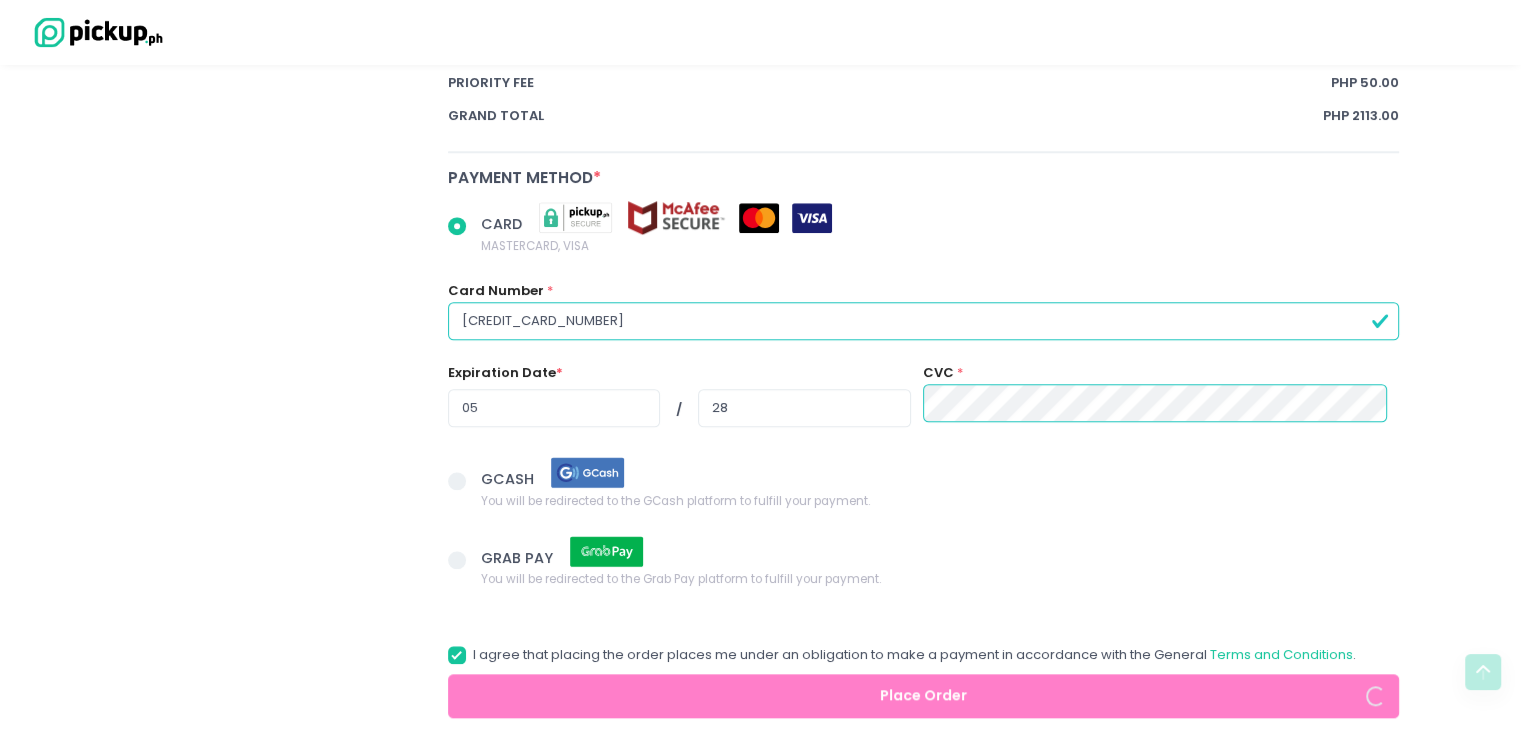 click on "[CREDIT_CARD_NUMBER]" at bounding box center (924, 321) 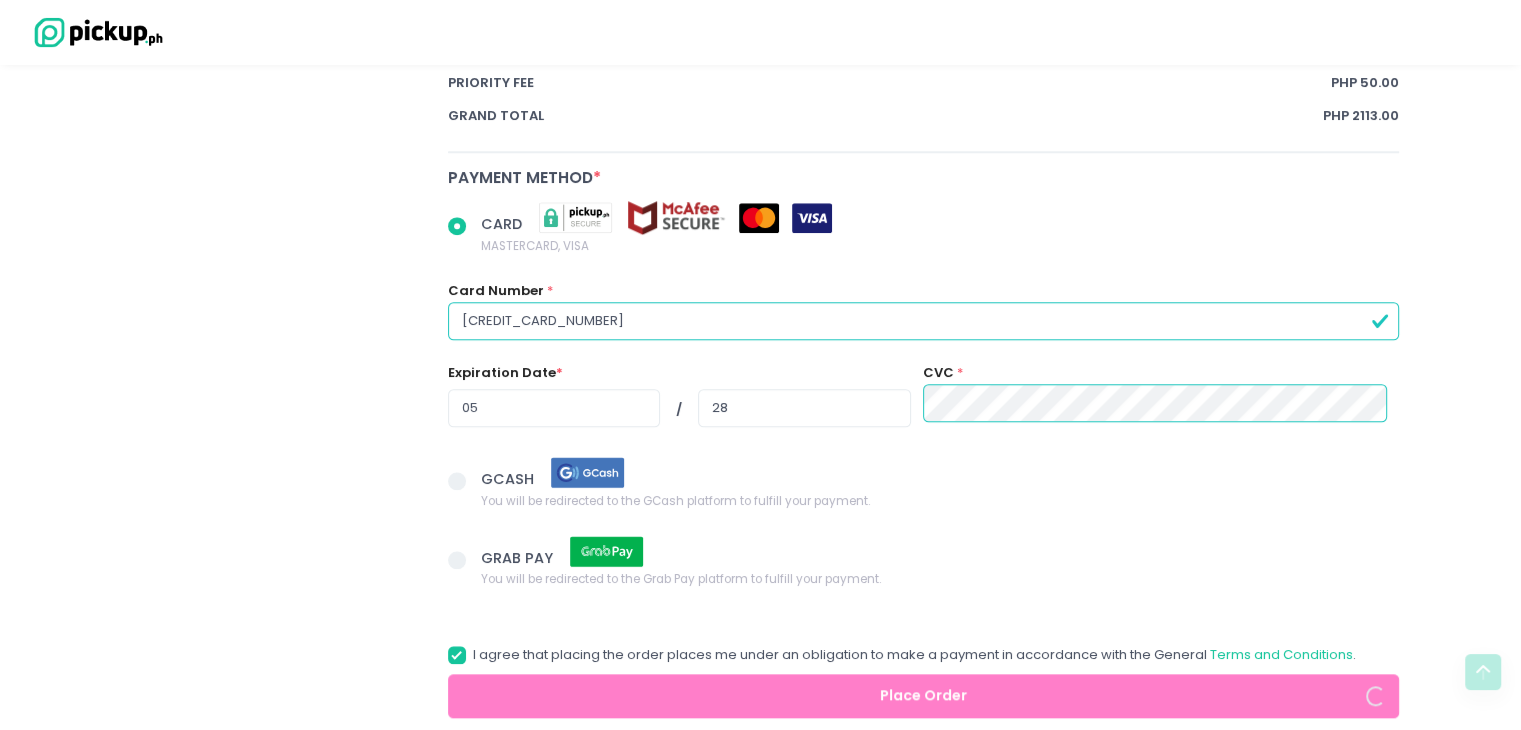 radio on "true" 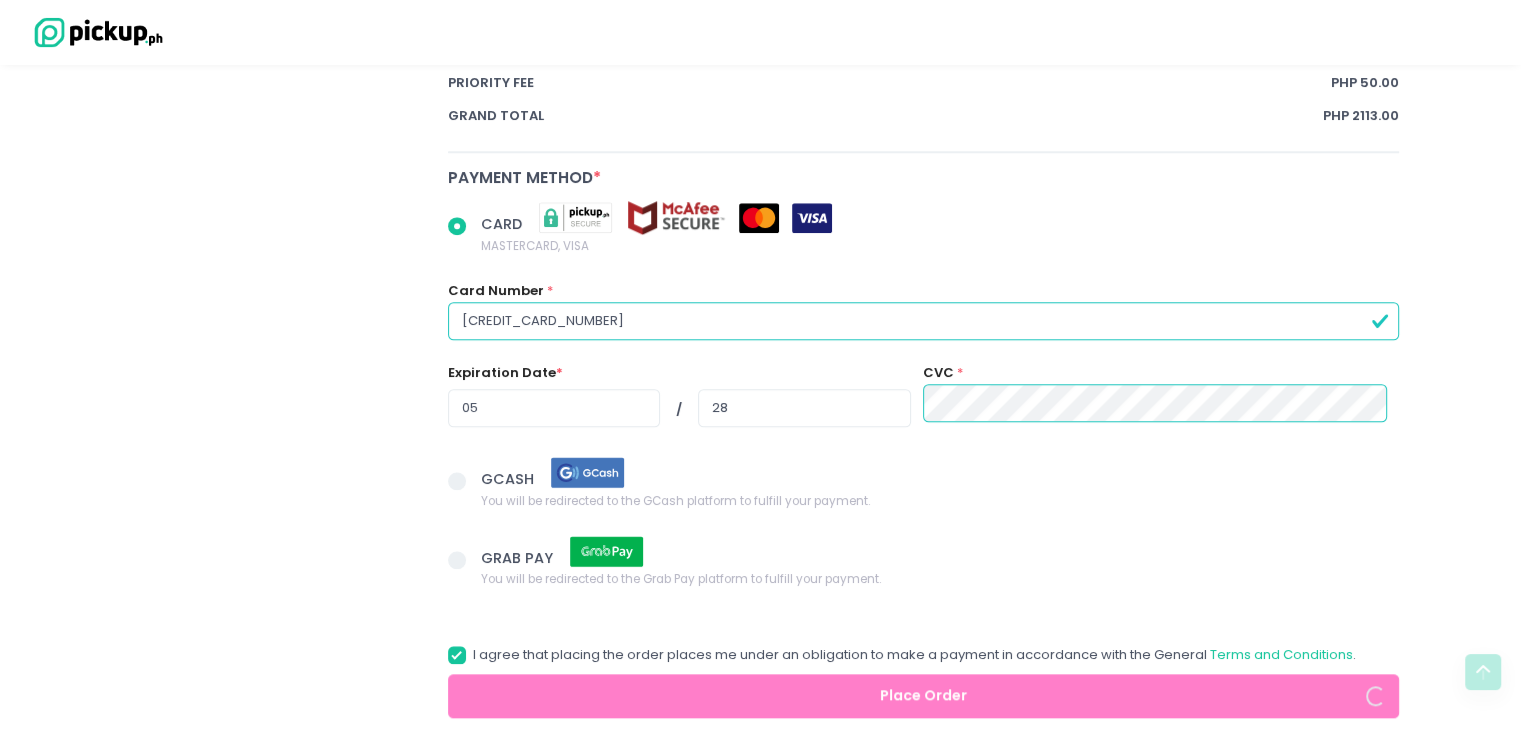 type on "542482102520270" 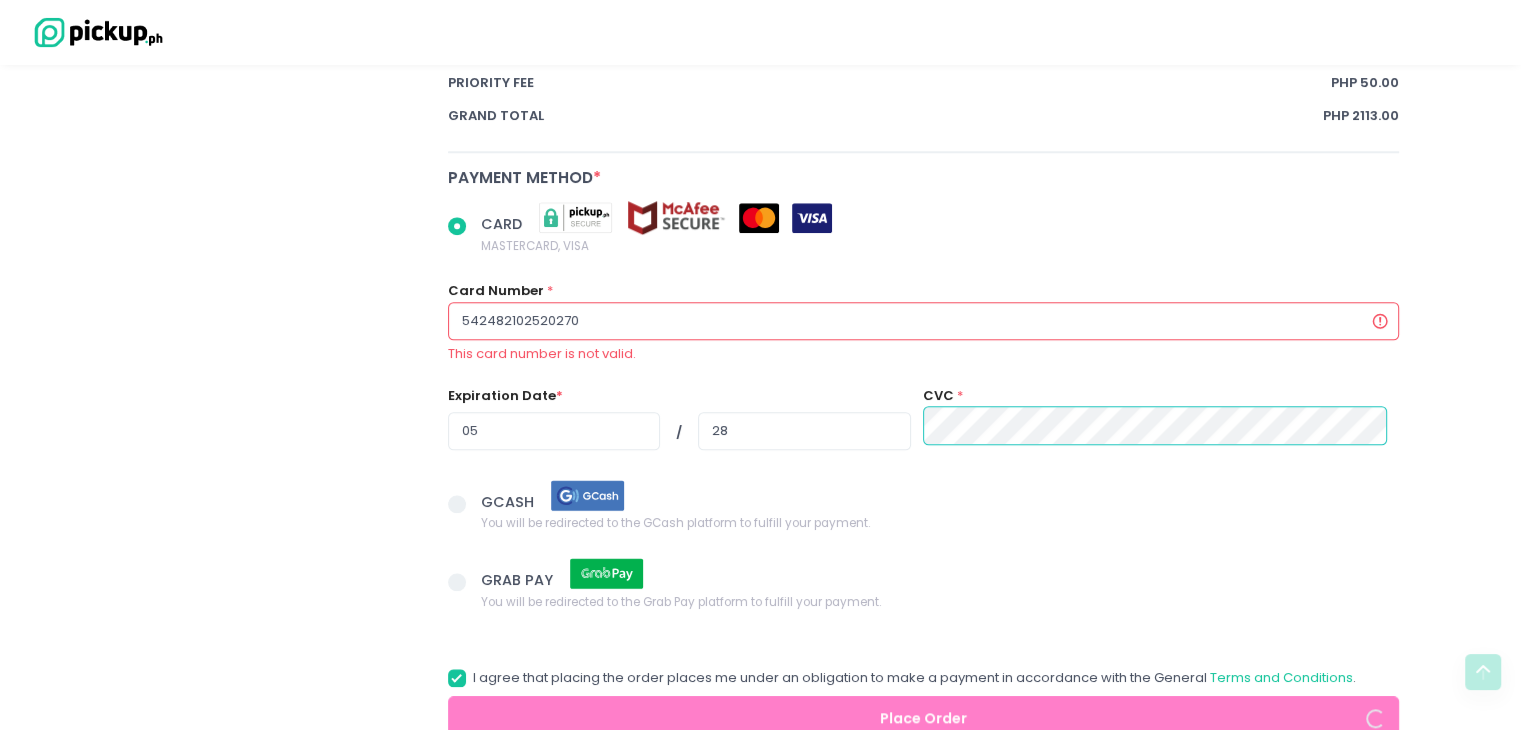 radio on "true" 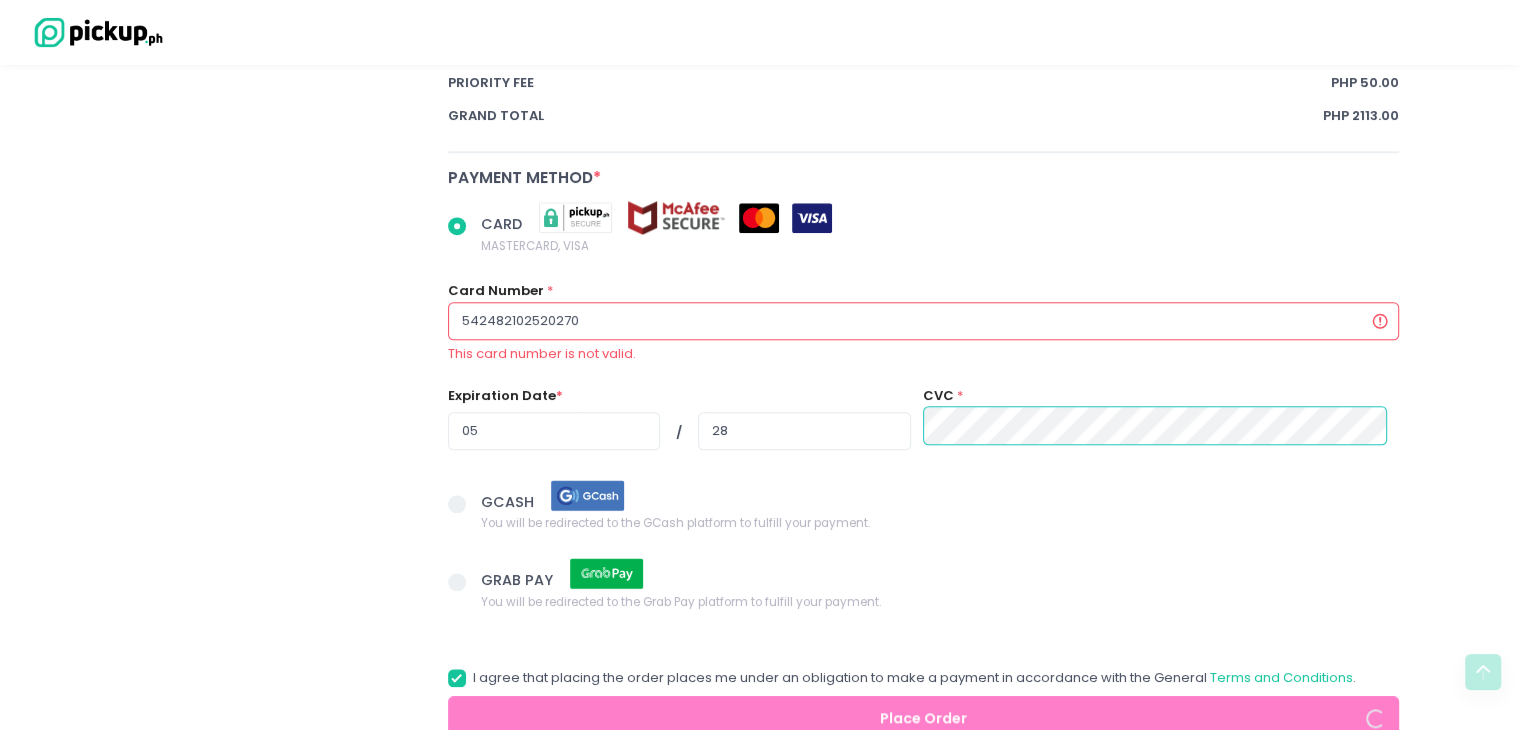 type on "[CREDIT_CARD_NUMBER]" 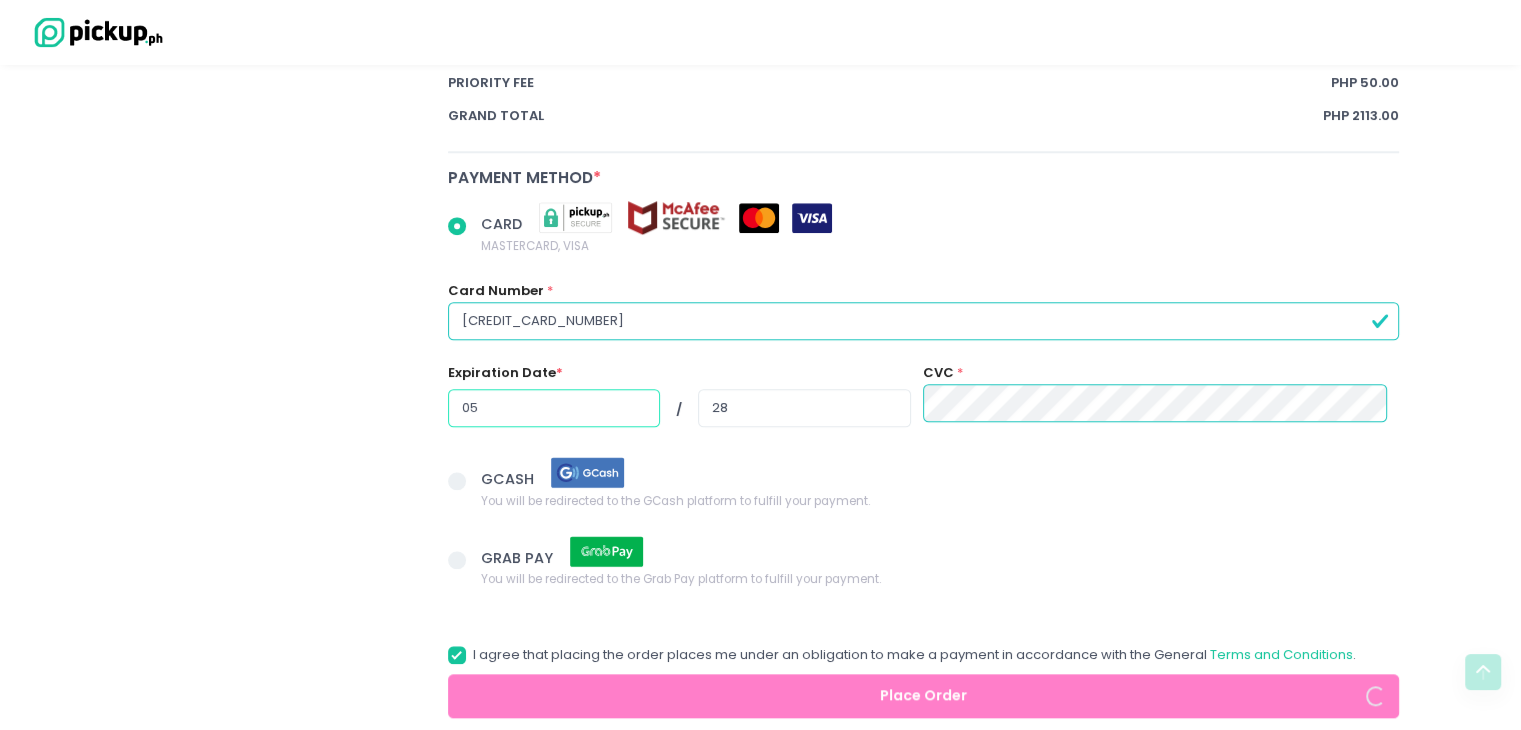 click on "05" at bounding box center [554, 408] 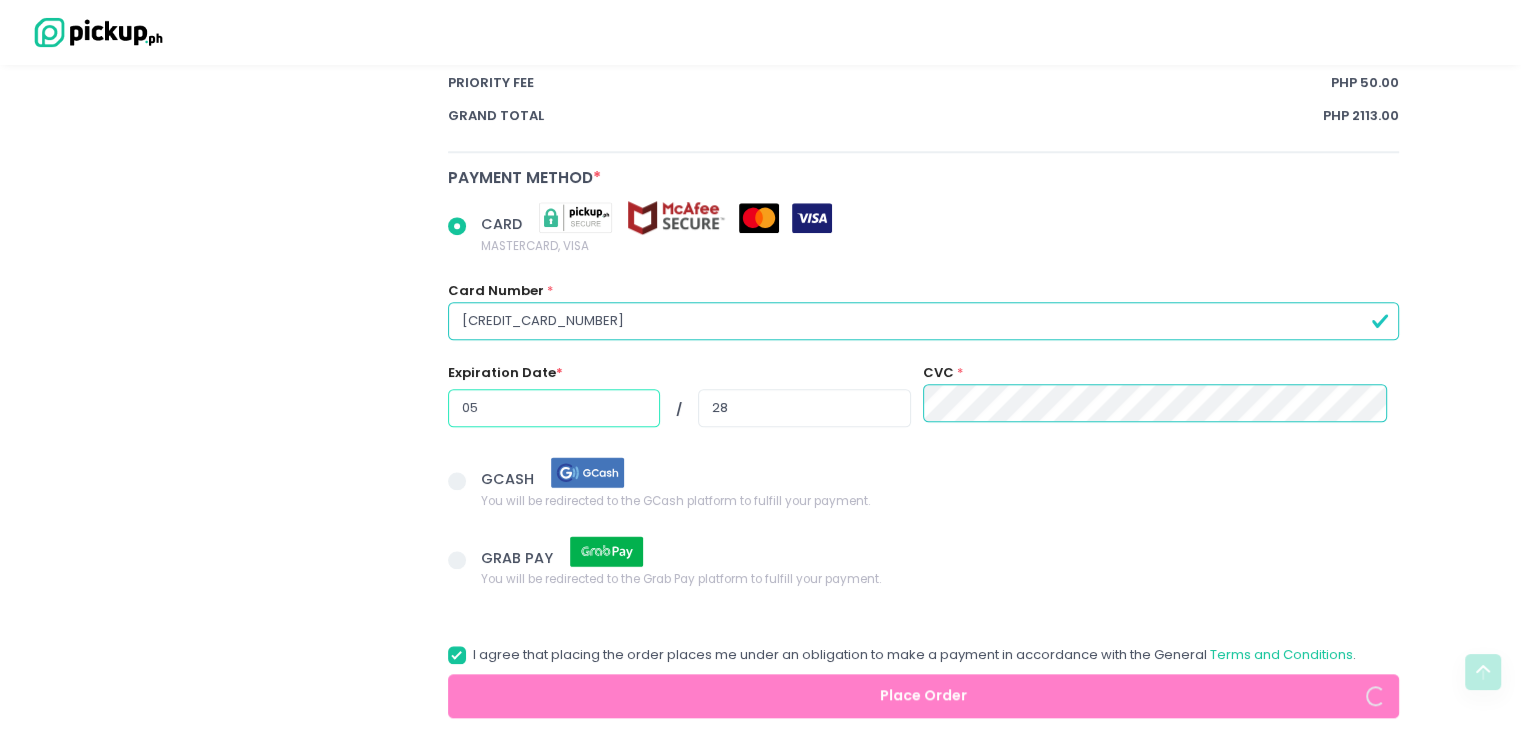 radio on "true" 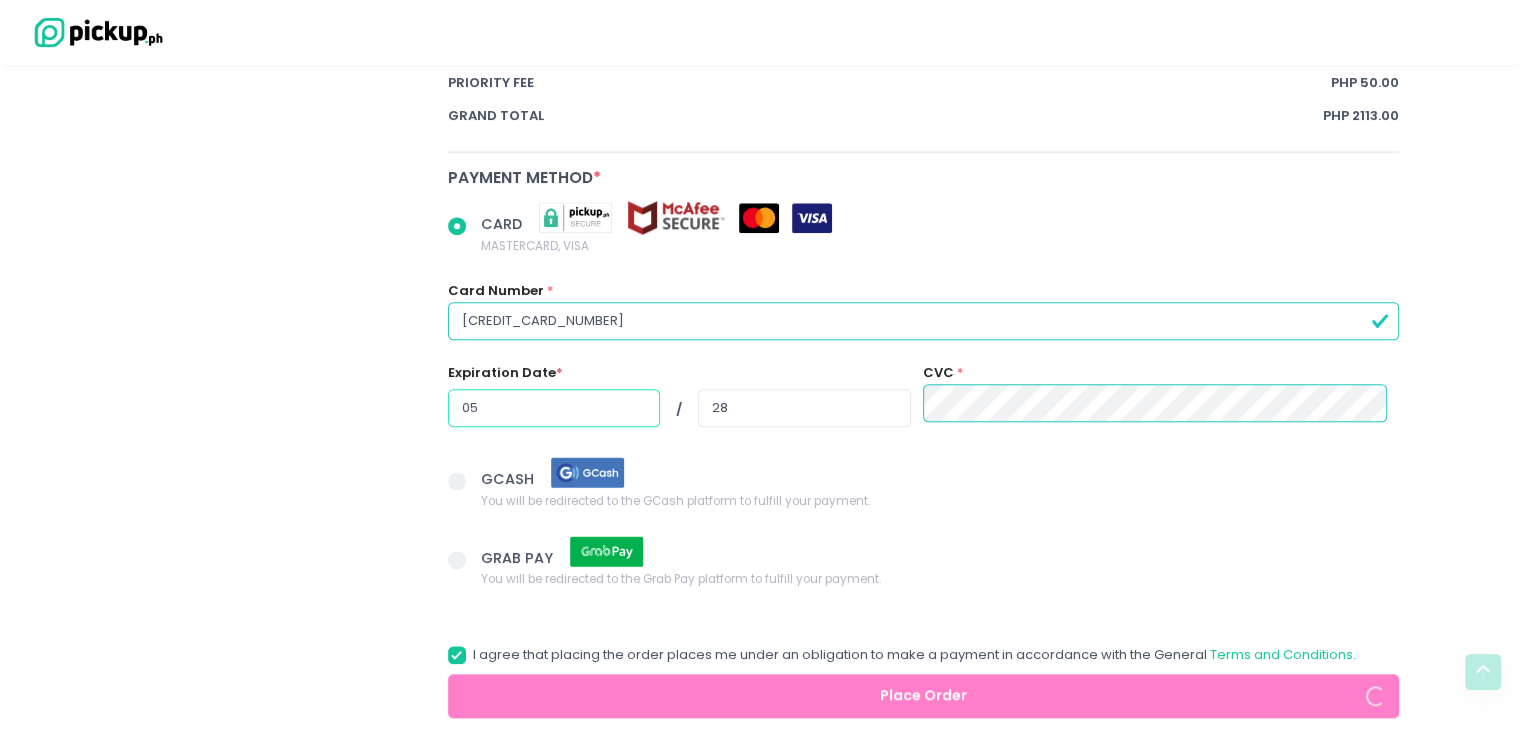 type on "0" 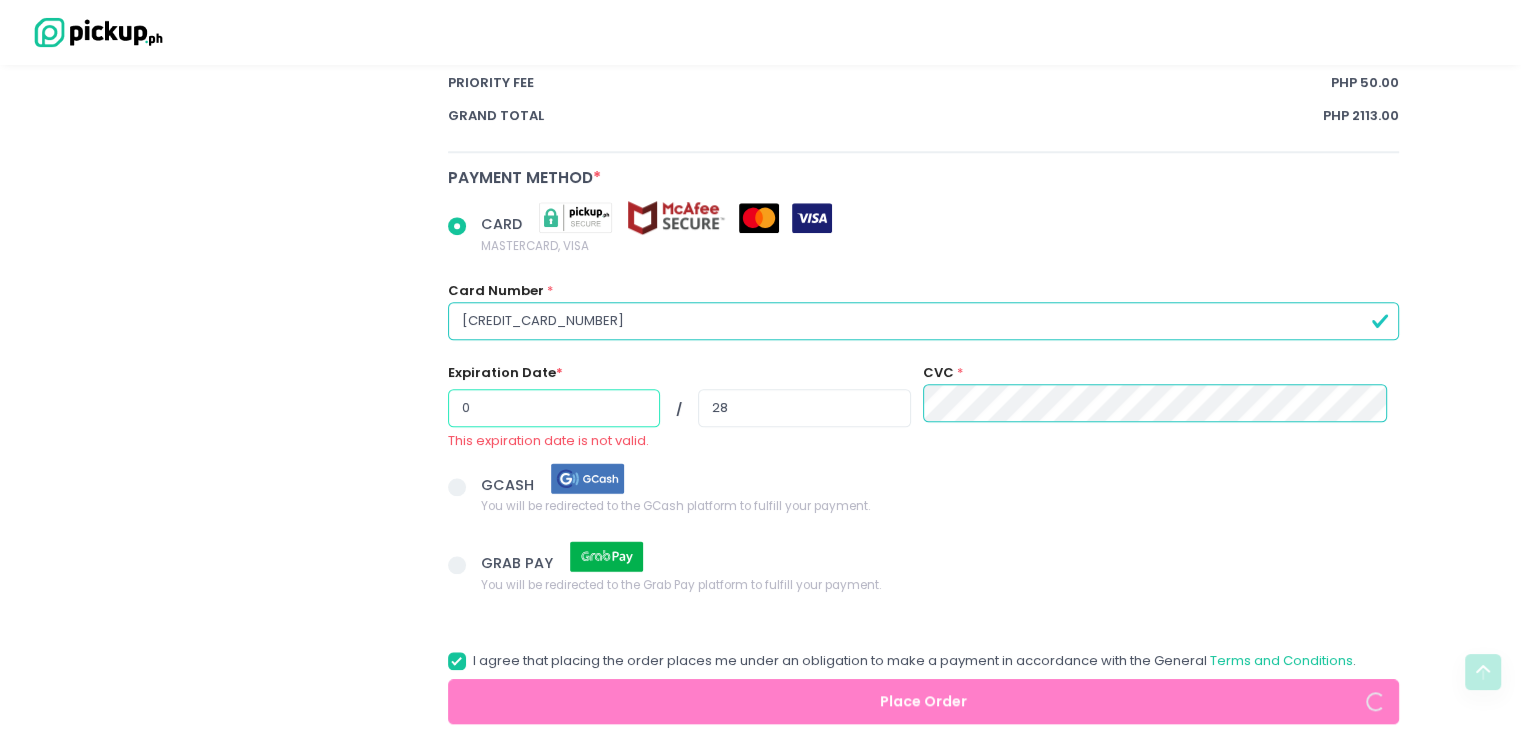 radio on "true" 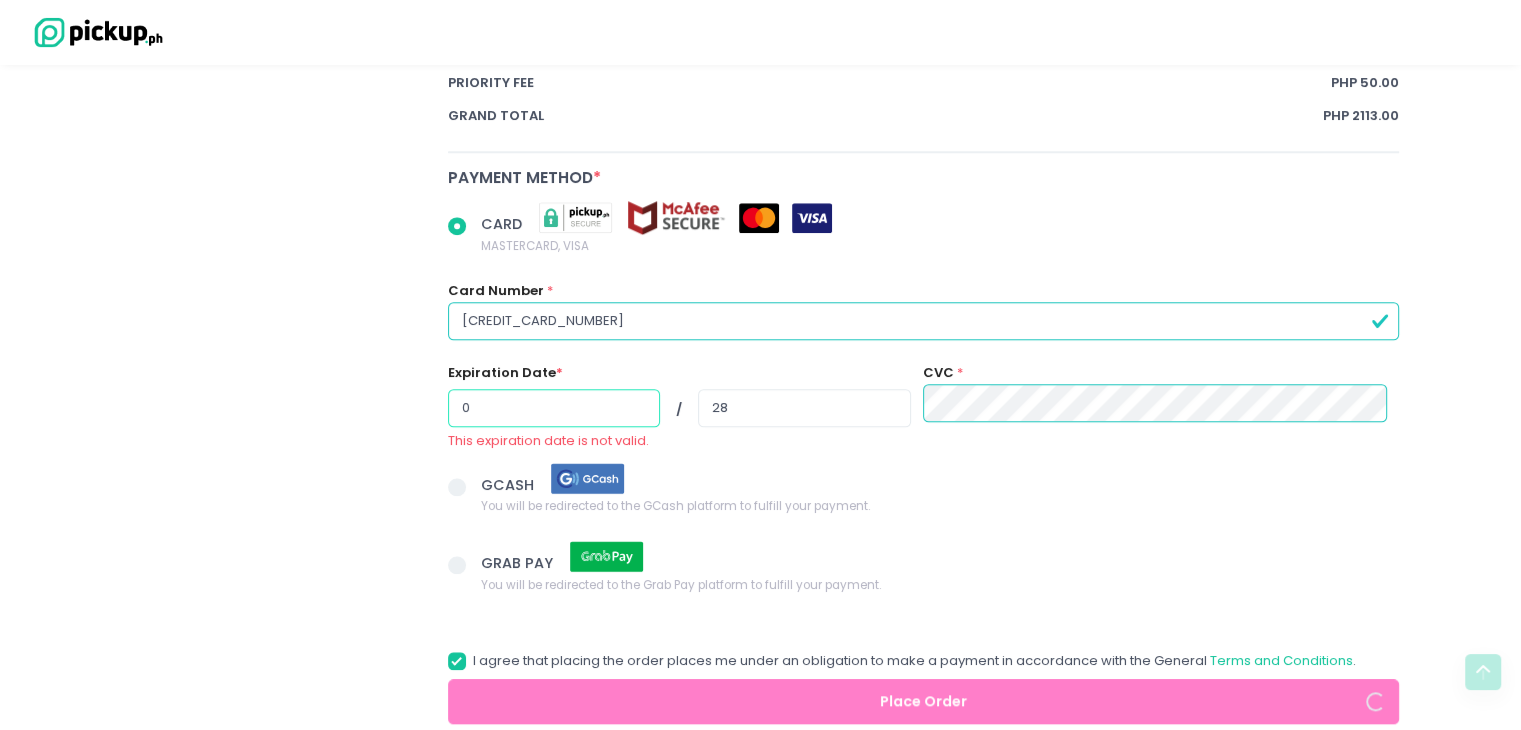 type on "05" 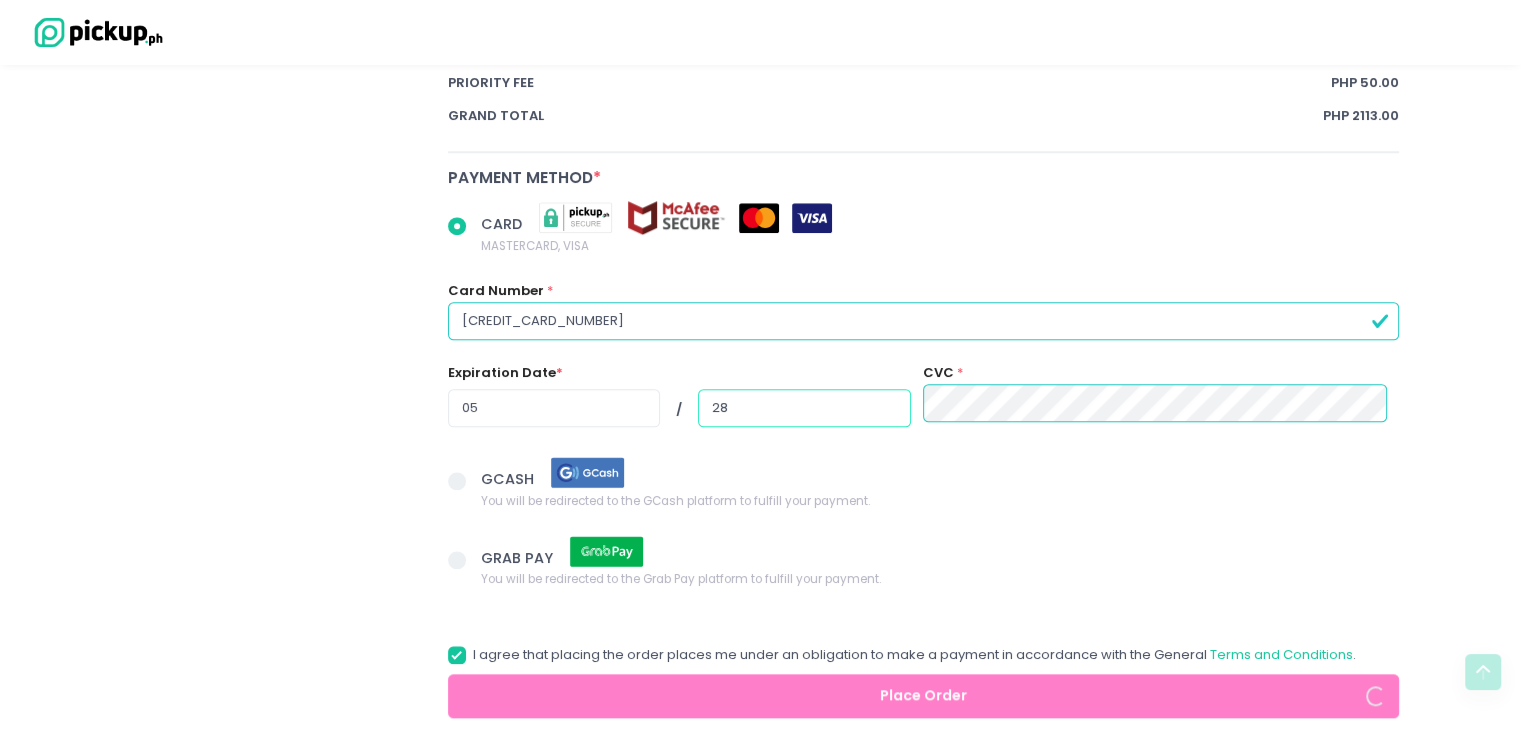 click on "28" at bounding box center (804, 408) 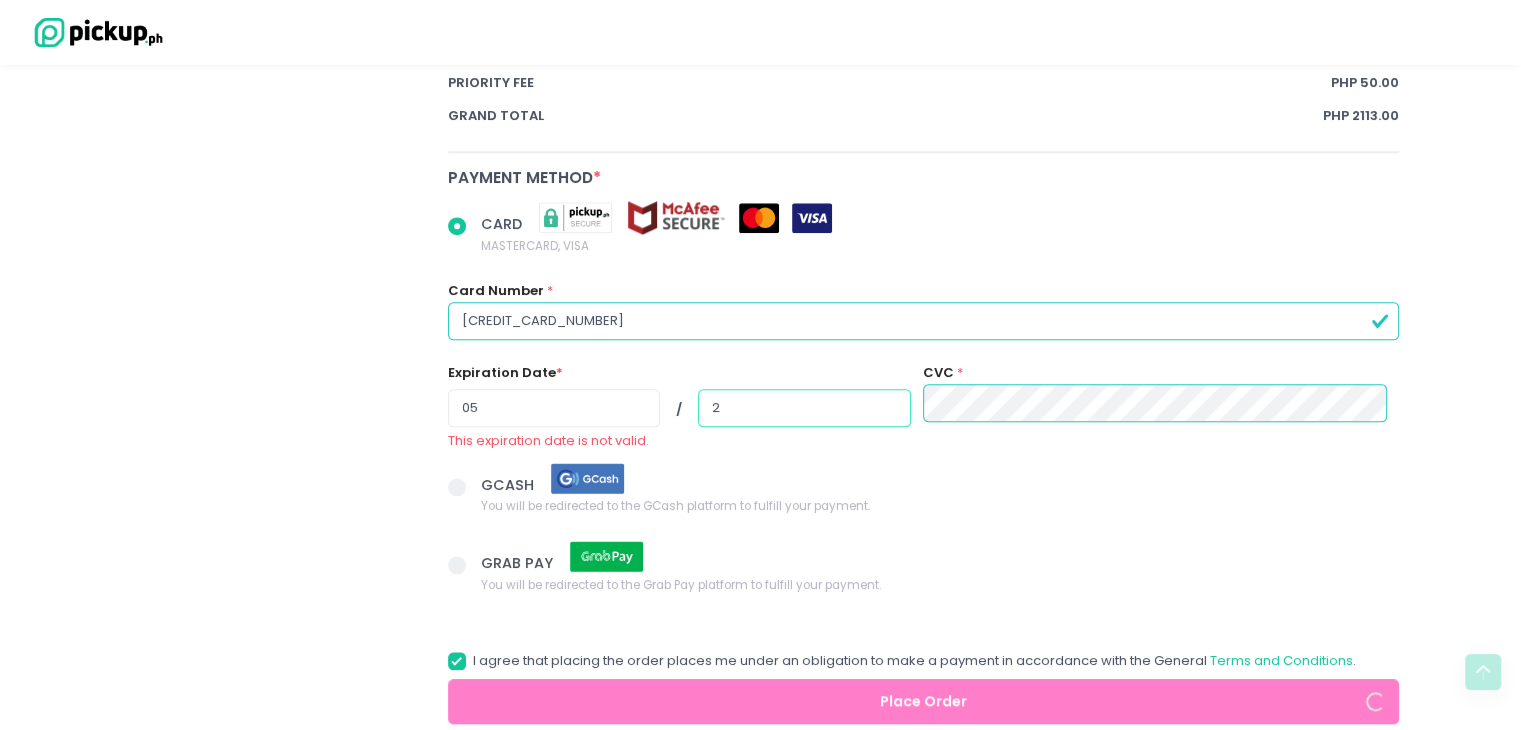 radio on "true" 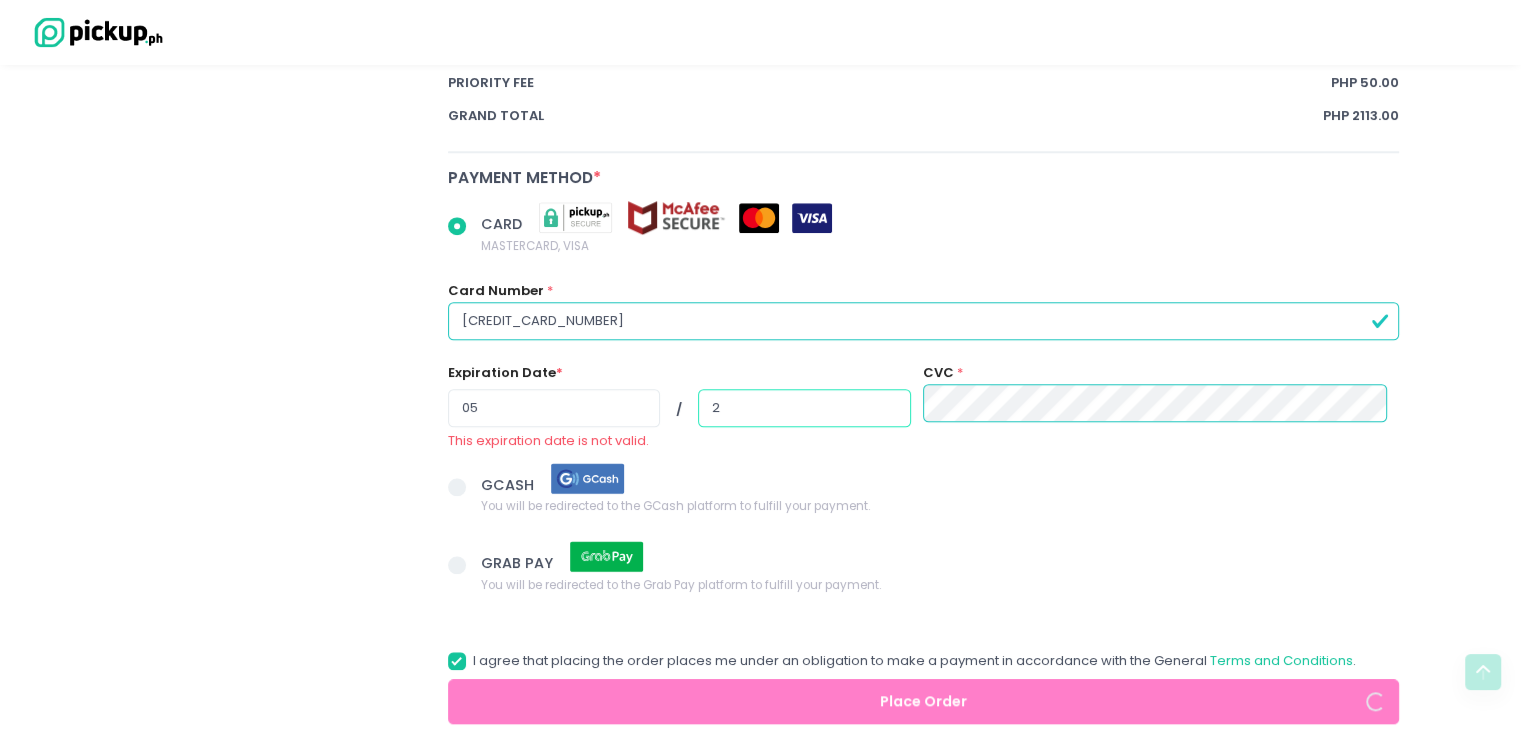 type on "28" 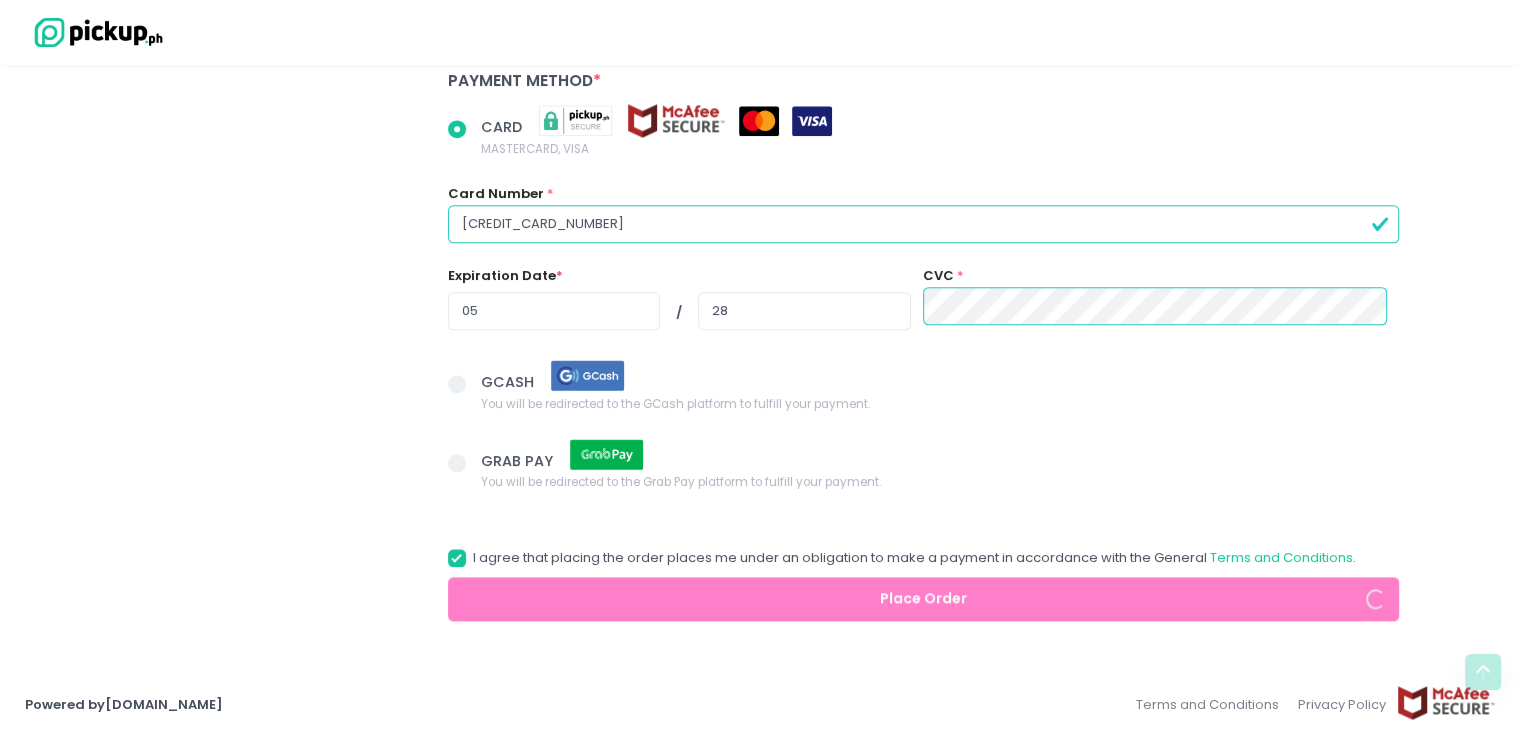 scroll, scrollTop: 1734, scrollLeft: 0, axis: vertical 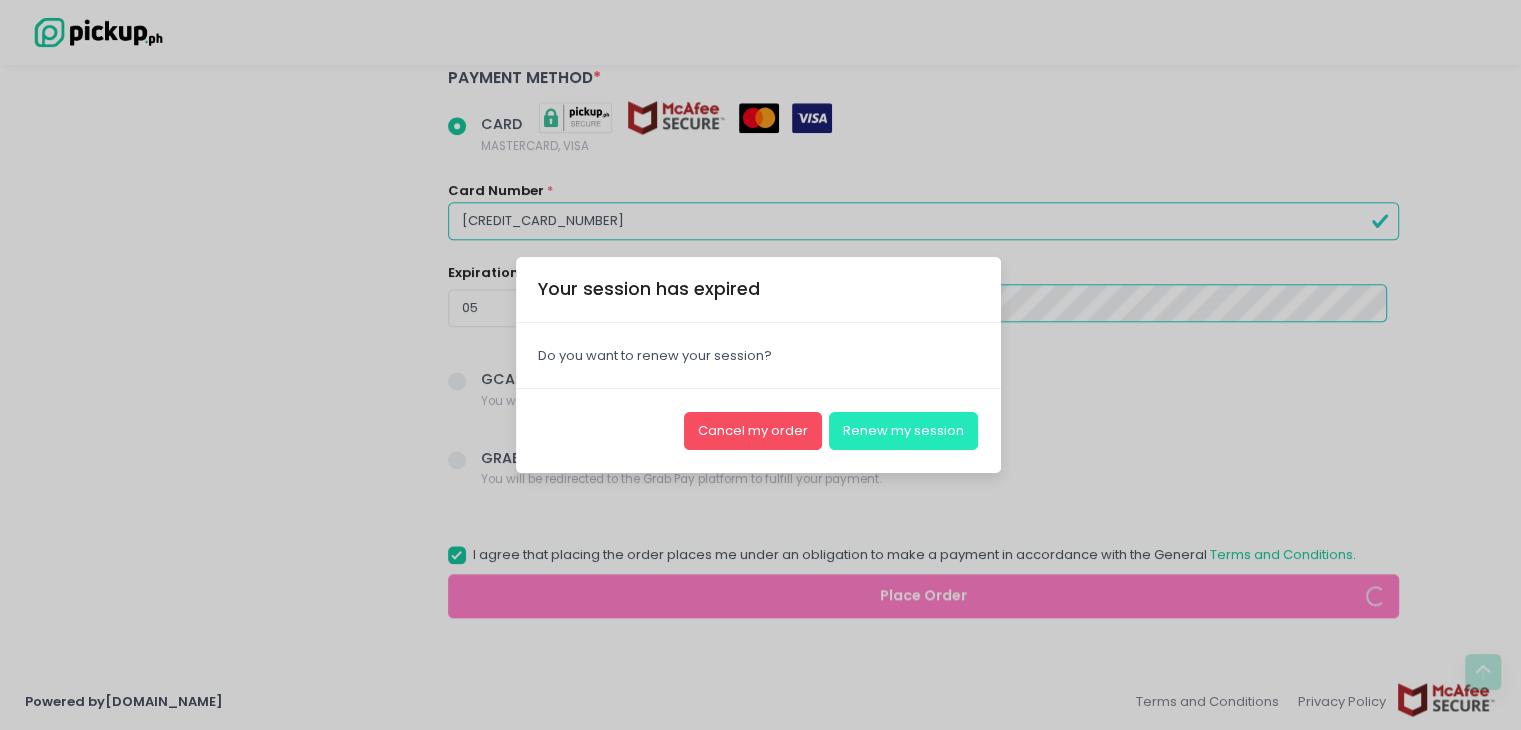 click on "Renew my session" at bounding box center (903, 431) 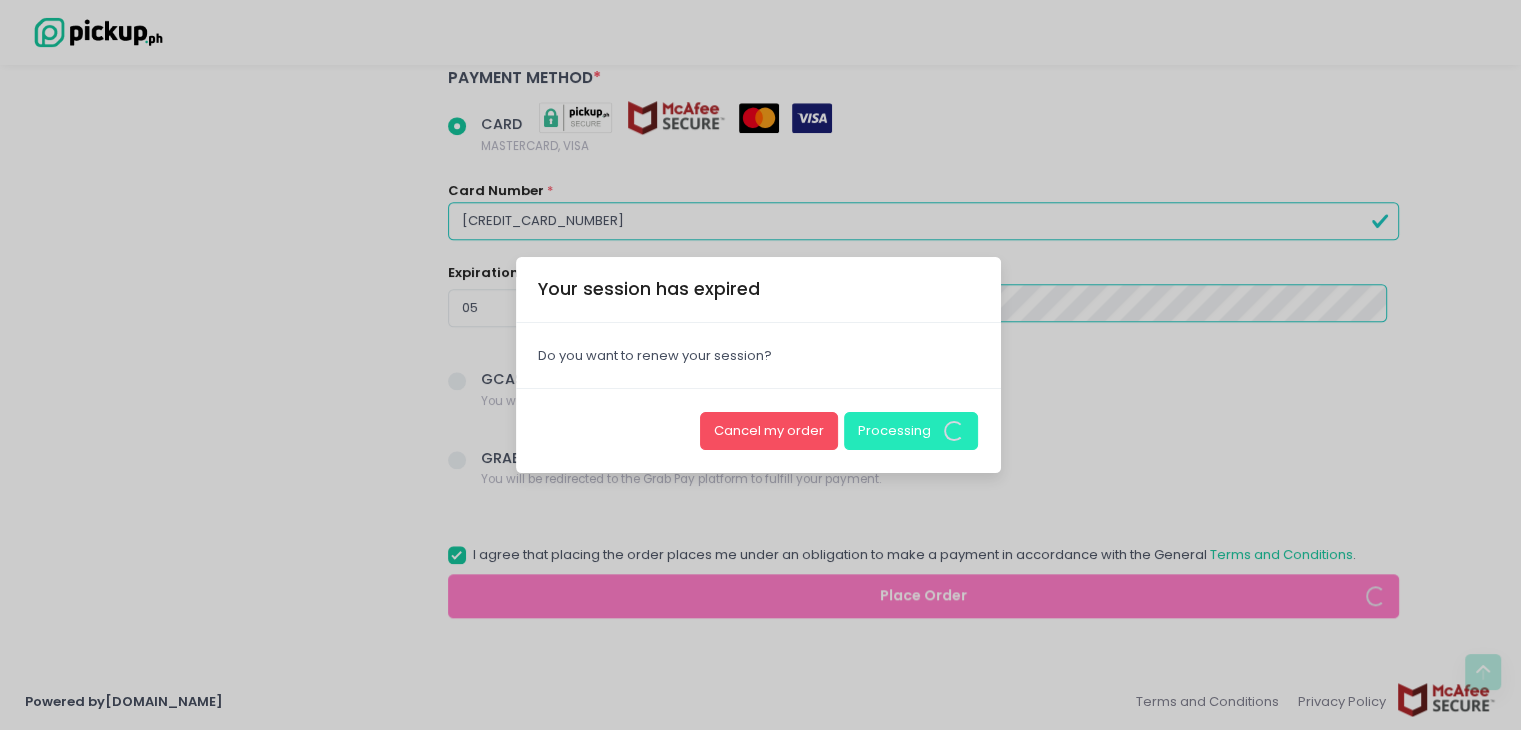 radio on "true" 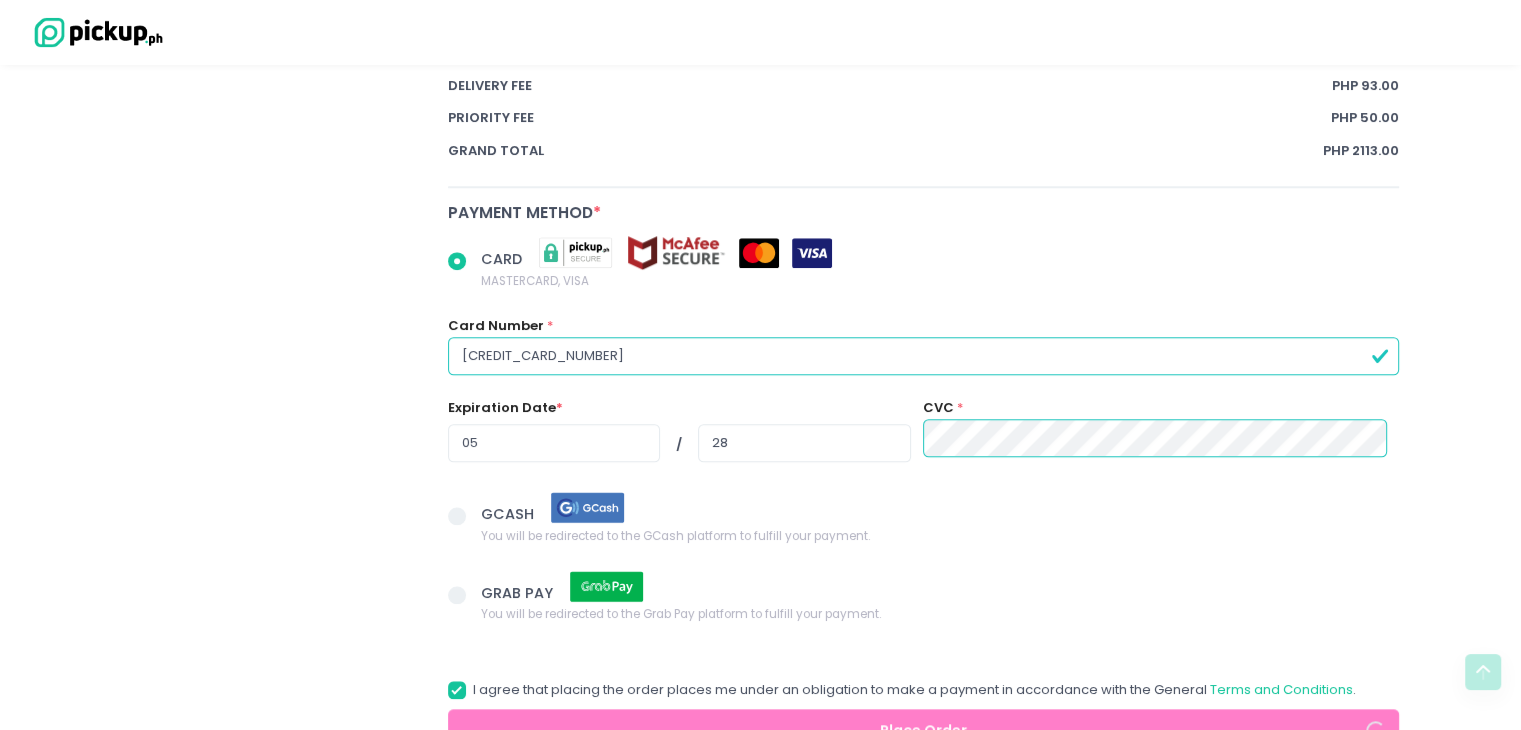 scroll, scrollTop: 1734, scrollLeft: 0, axis: vertical 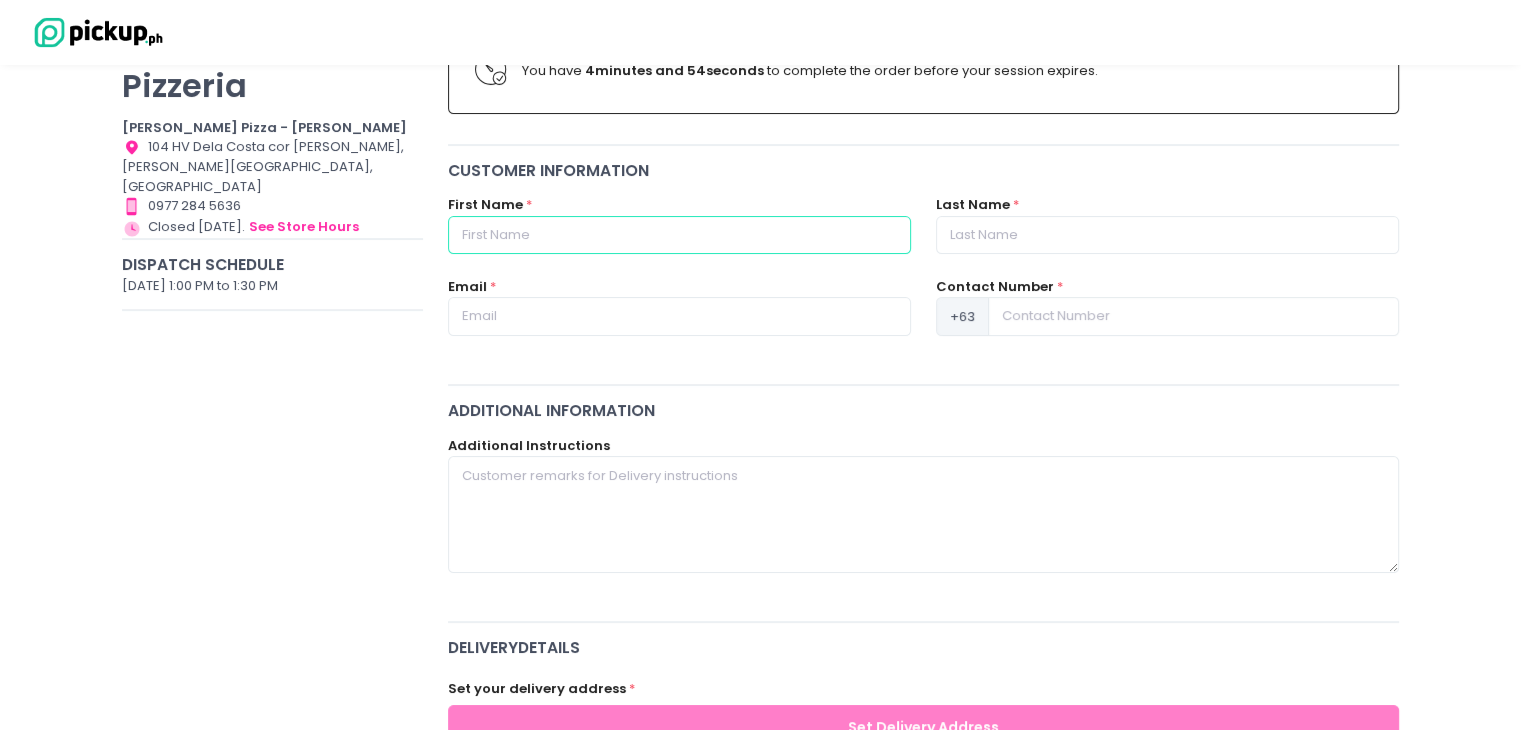 click at bounding box center [679, 235] 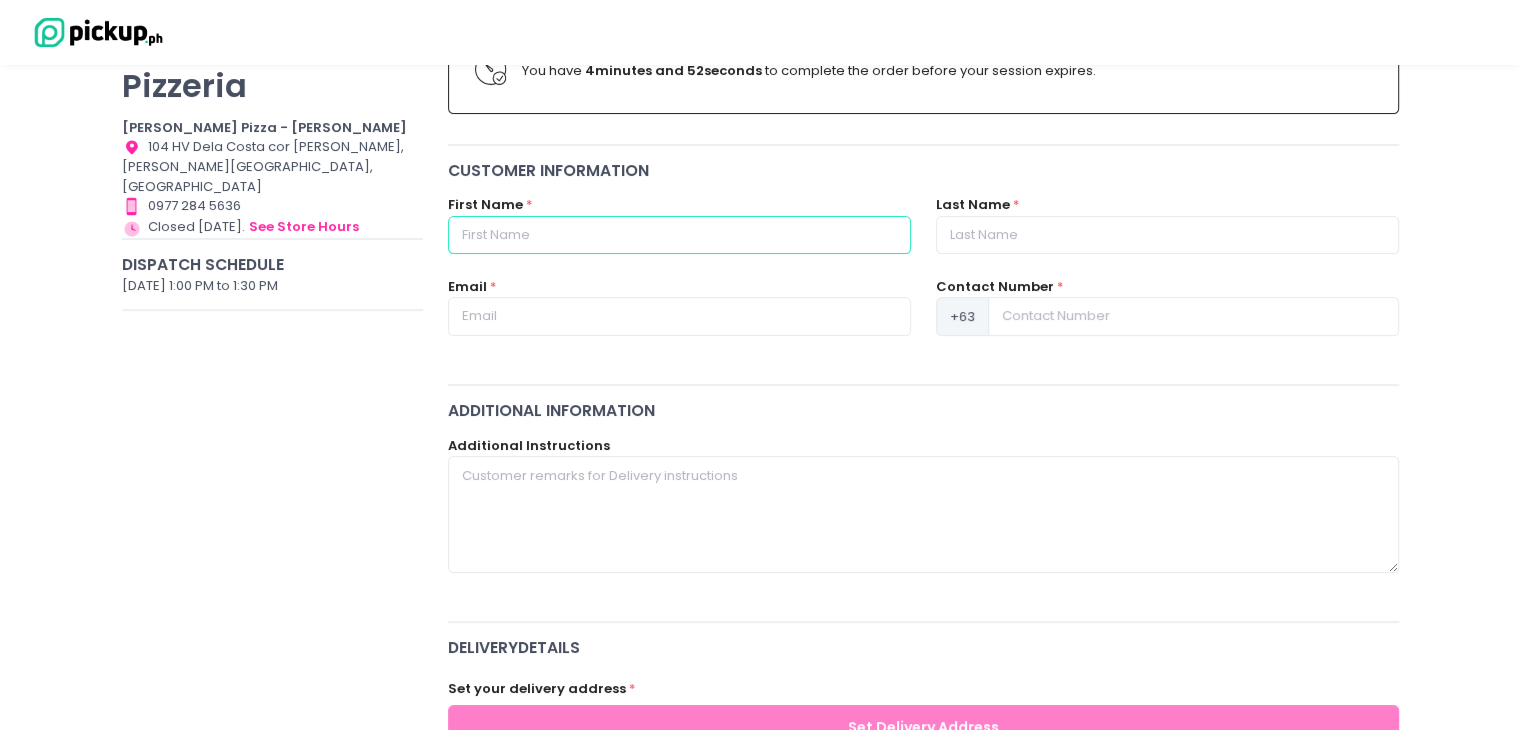 type on "[PERSON_NAME]" 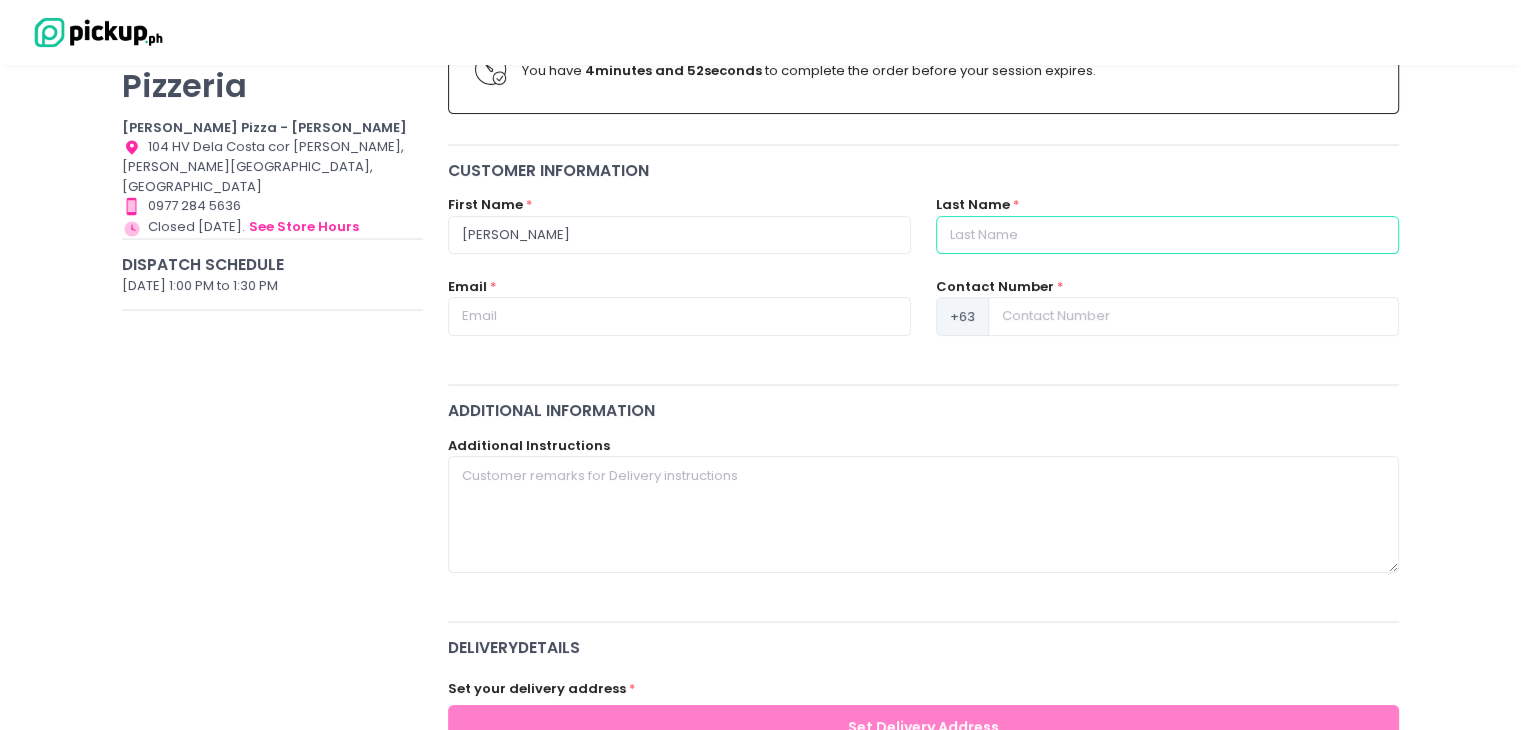 type on "[PERSON_NAME]" 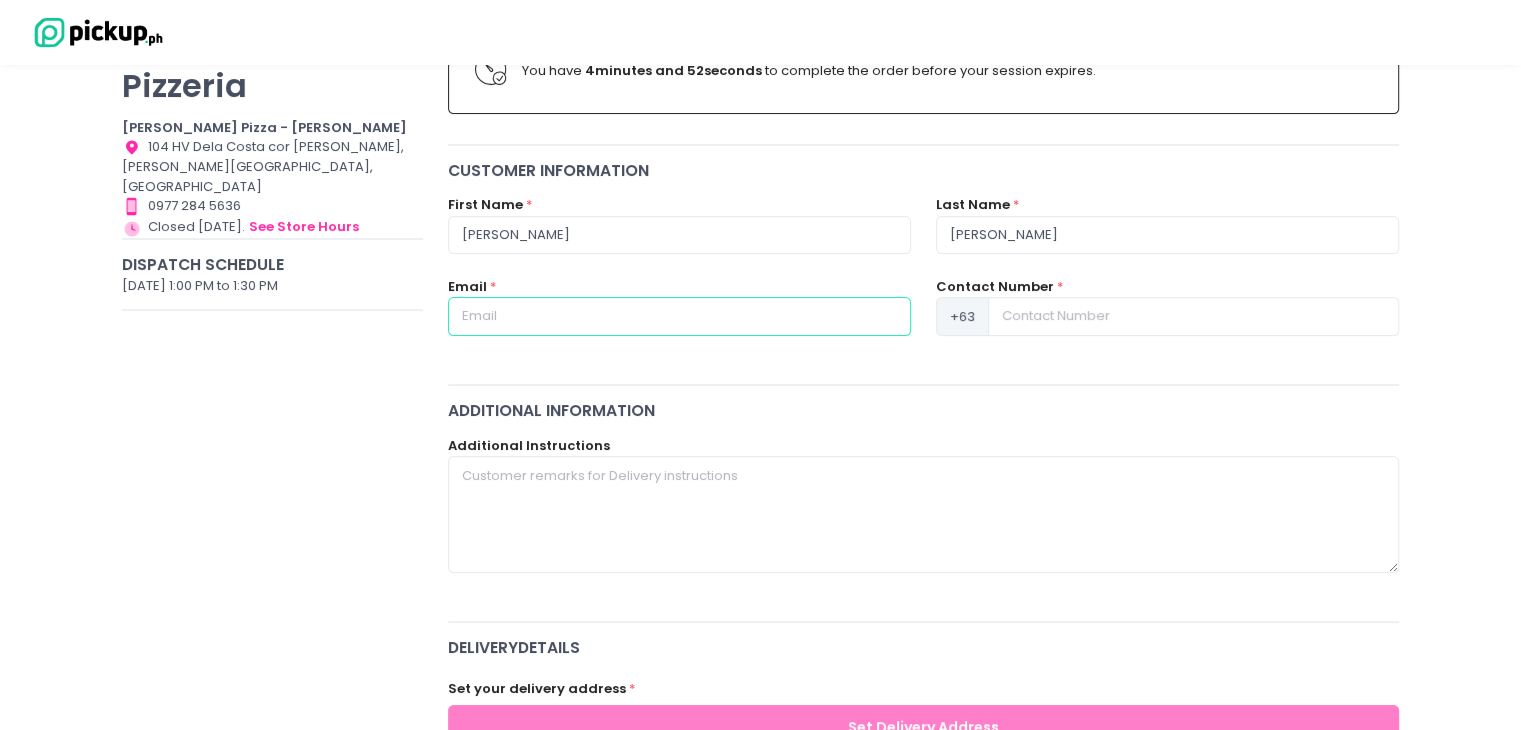 type on "[EMAIL_ADDRESS][DOMAIN_NAME]" 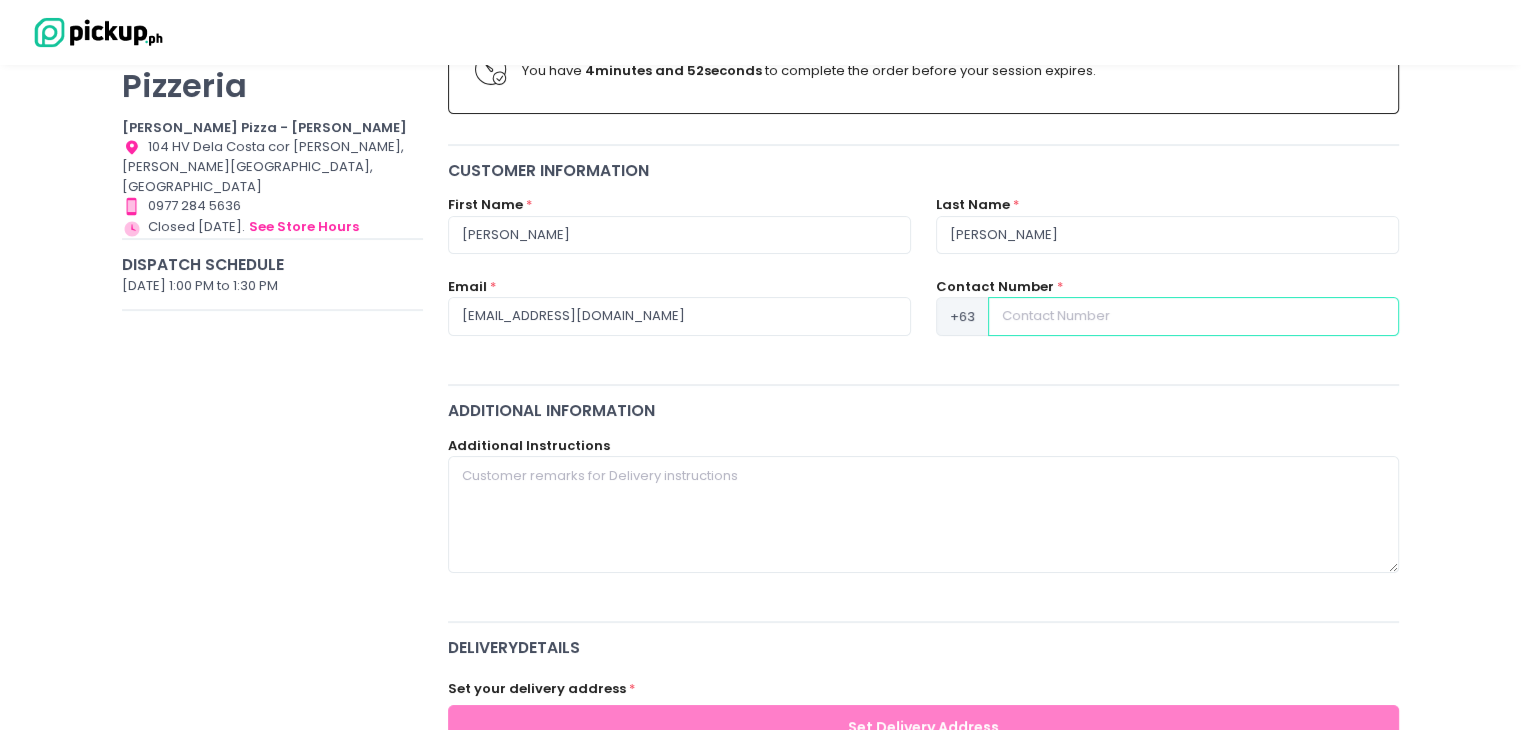 type on "09953302569" 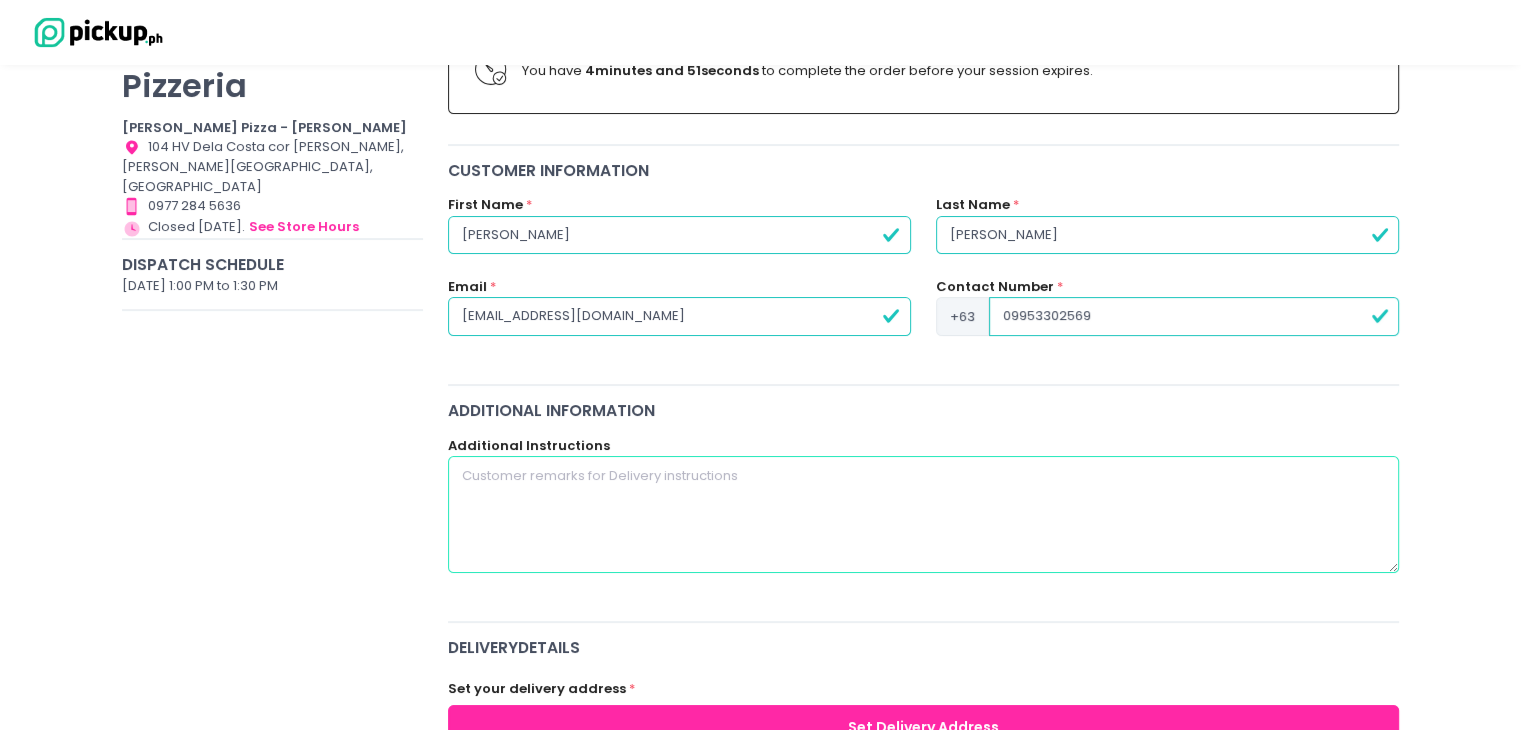 click at bounding box center (924, 514) 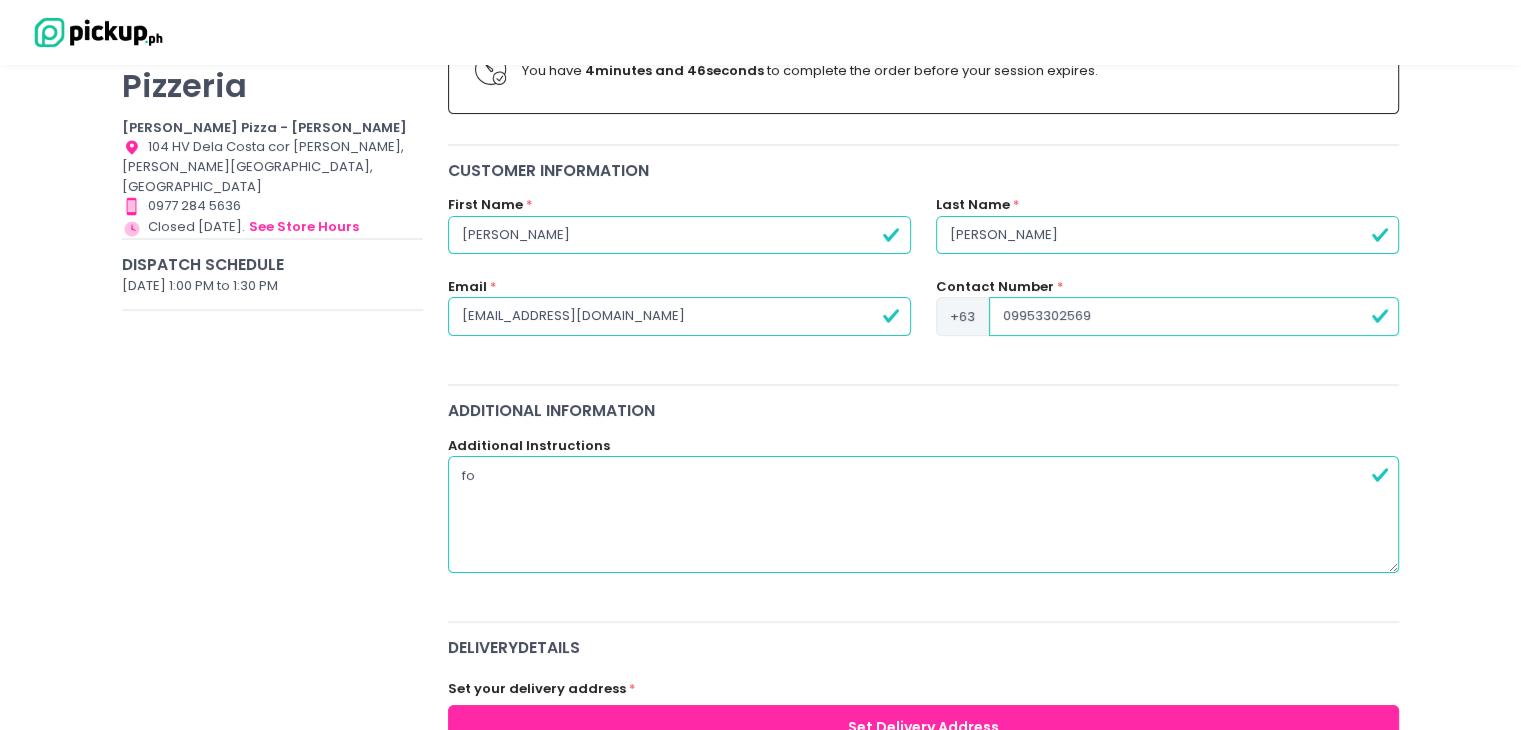 type on "f" 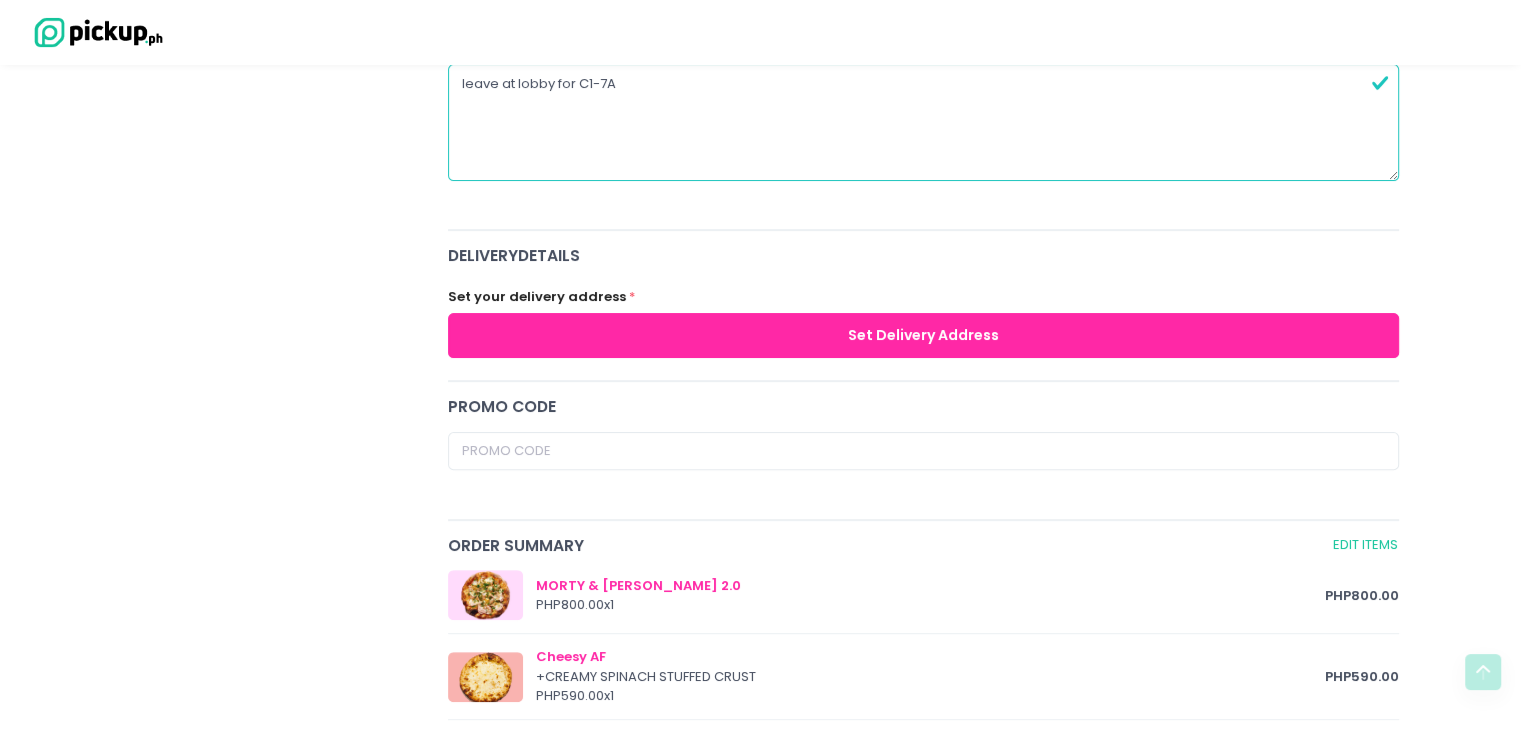 scroll, scrollTop: 600, scrollLeft: 0, axis: vertical 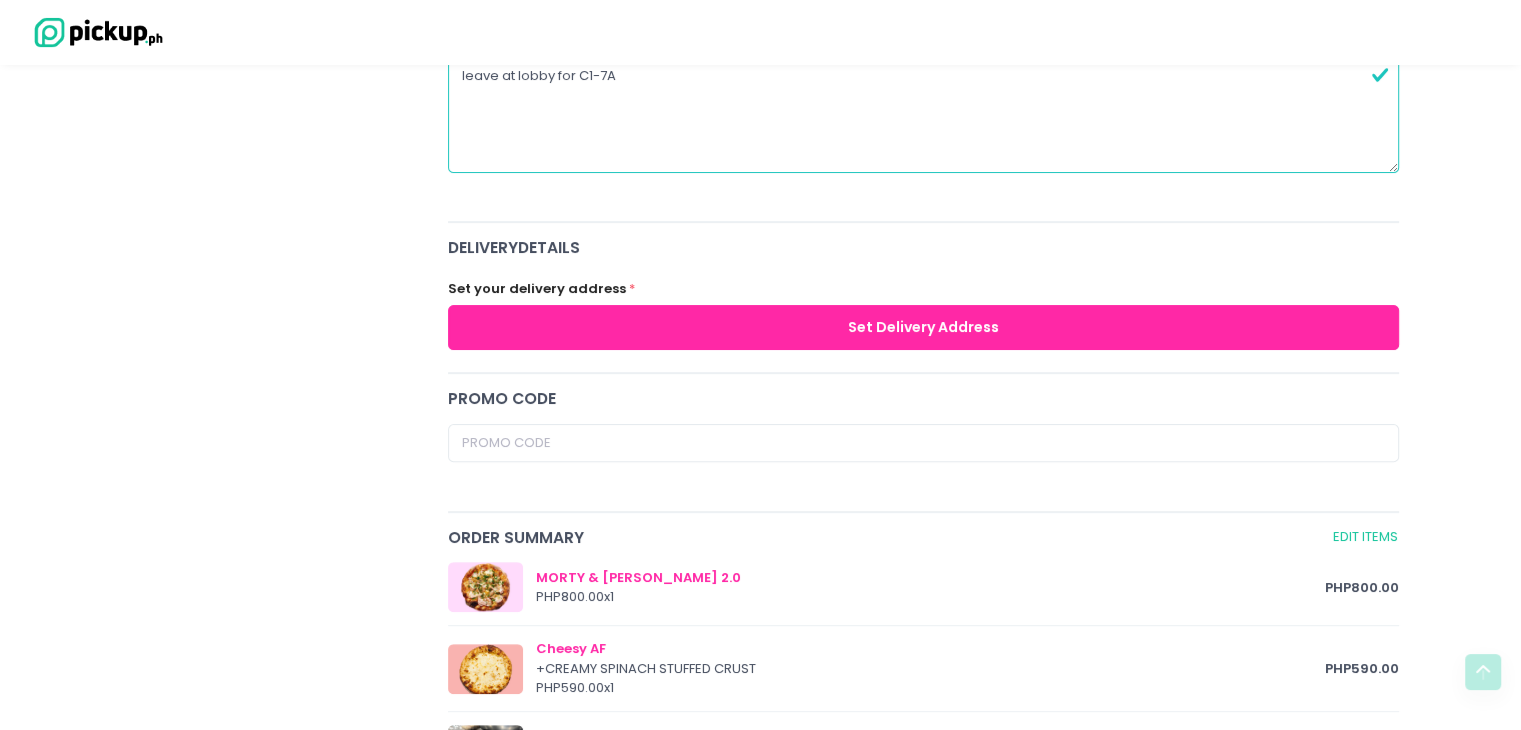 type on "leave at lobby for C1-7A" 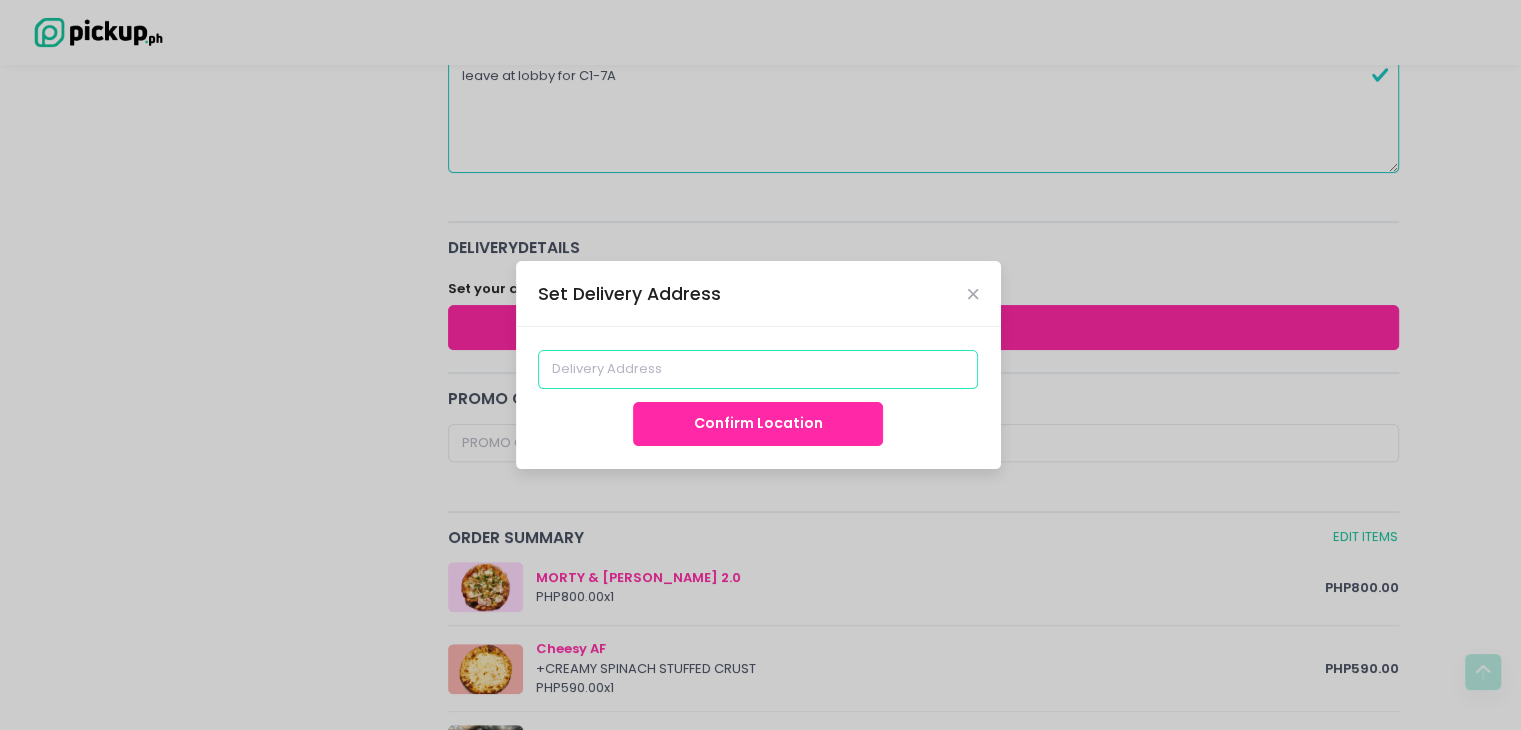 click at bounding box center [758, 369] 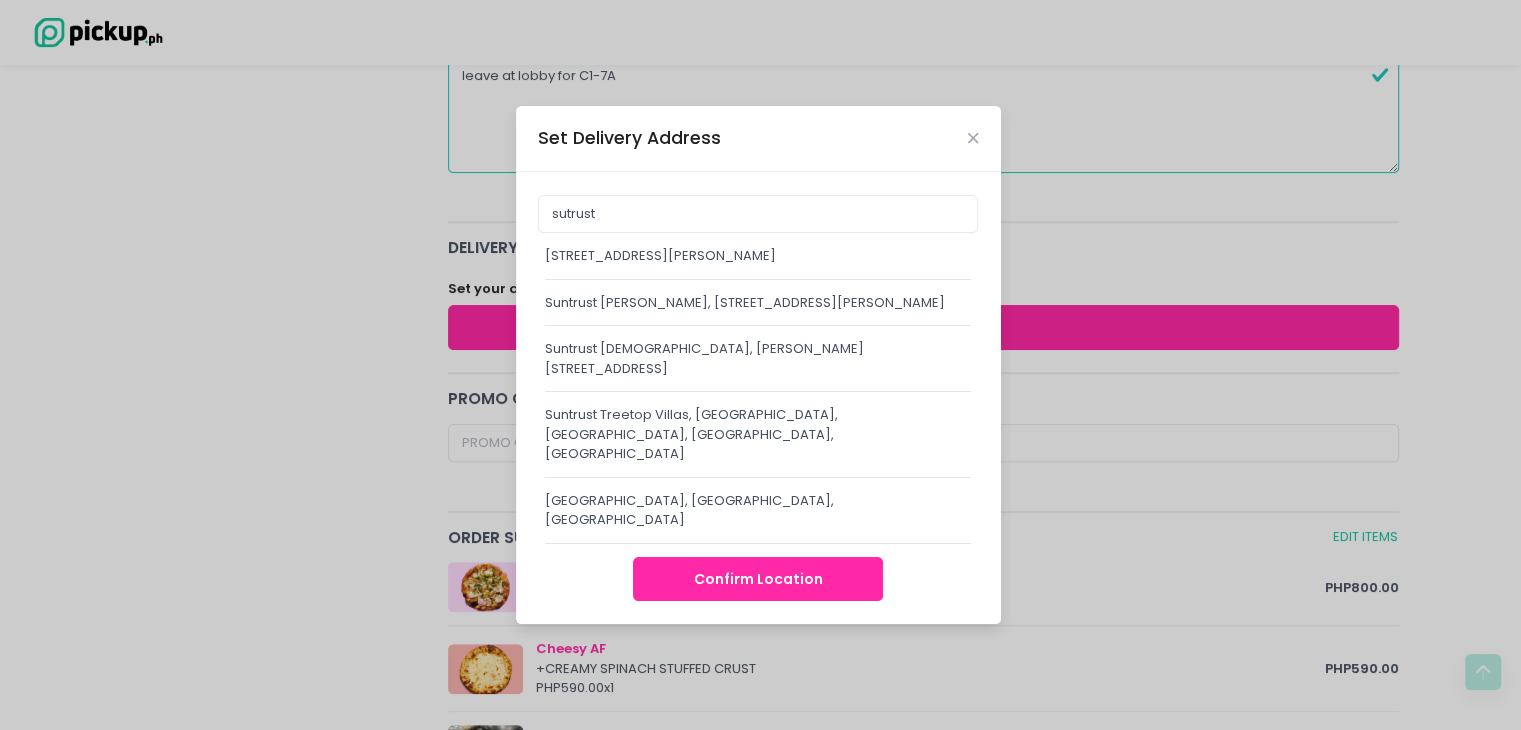 click on "Suntrust Treetop Villas, [GEOGRAPHIC_DATA], [GEOGRAPHIC_DATA], [GEOGRAPHIC_DATA], [GEOGRAPHIC_DATA]" at bounding box center [758, 434] 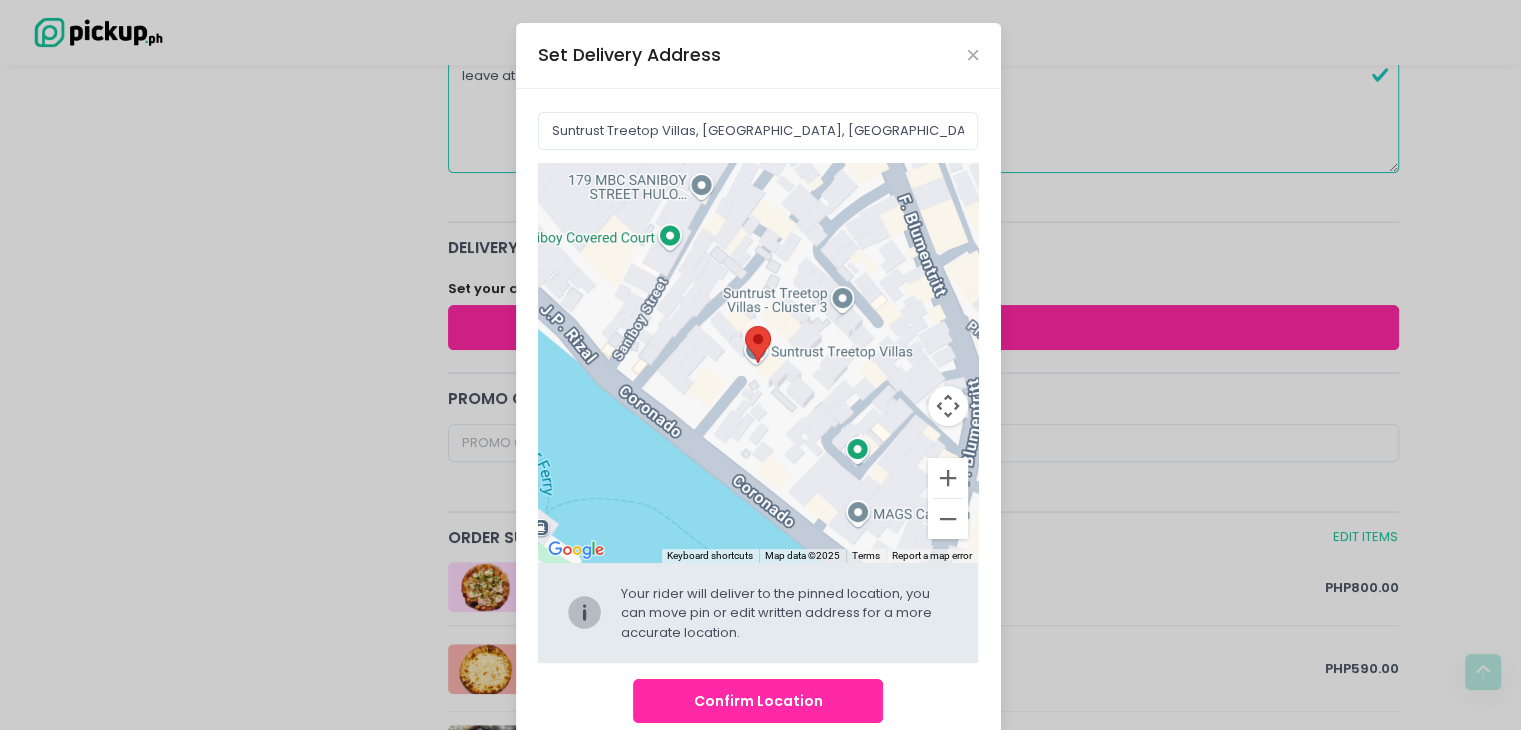 click on "Confirm Location" at bounding box center (758, 701) 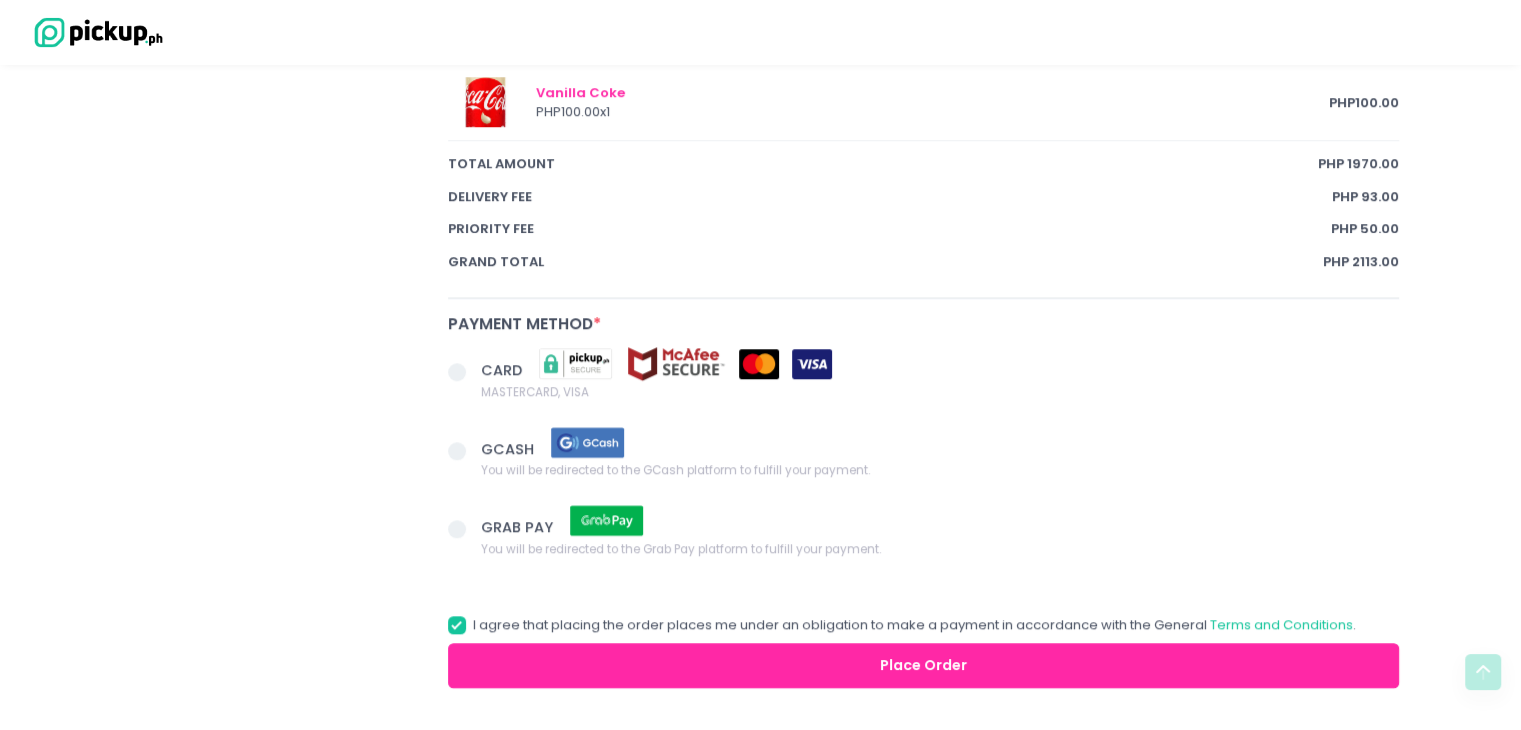 scroll, scrollTop: 1558, scrollLeft: 0, axis: vertical 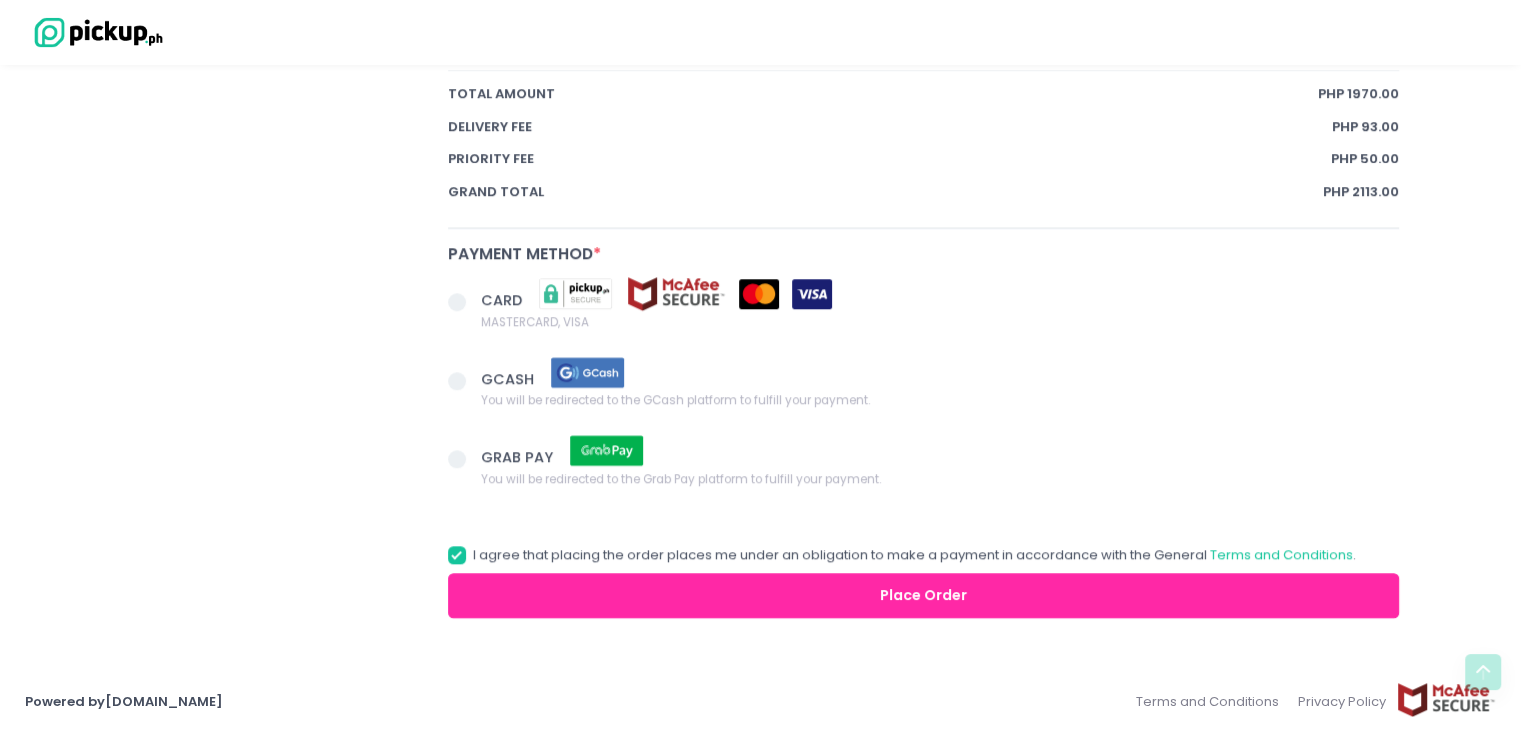 click at bounding box center [457, 302] 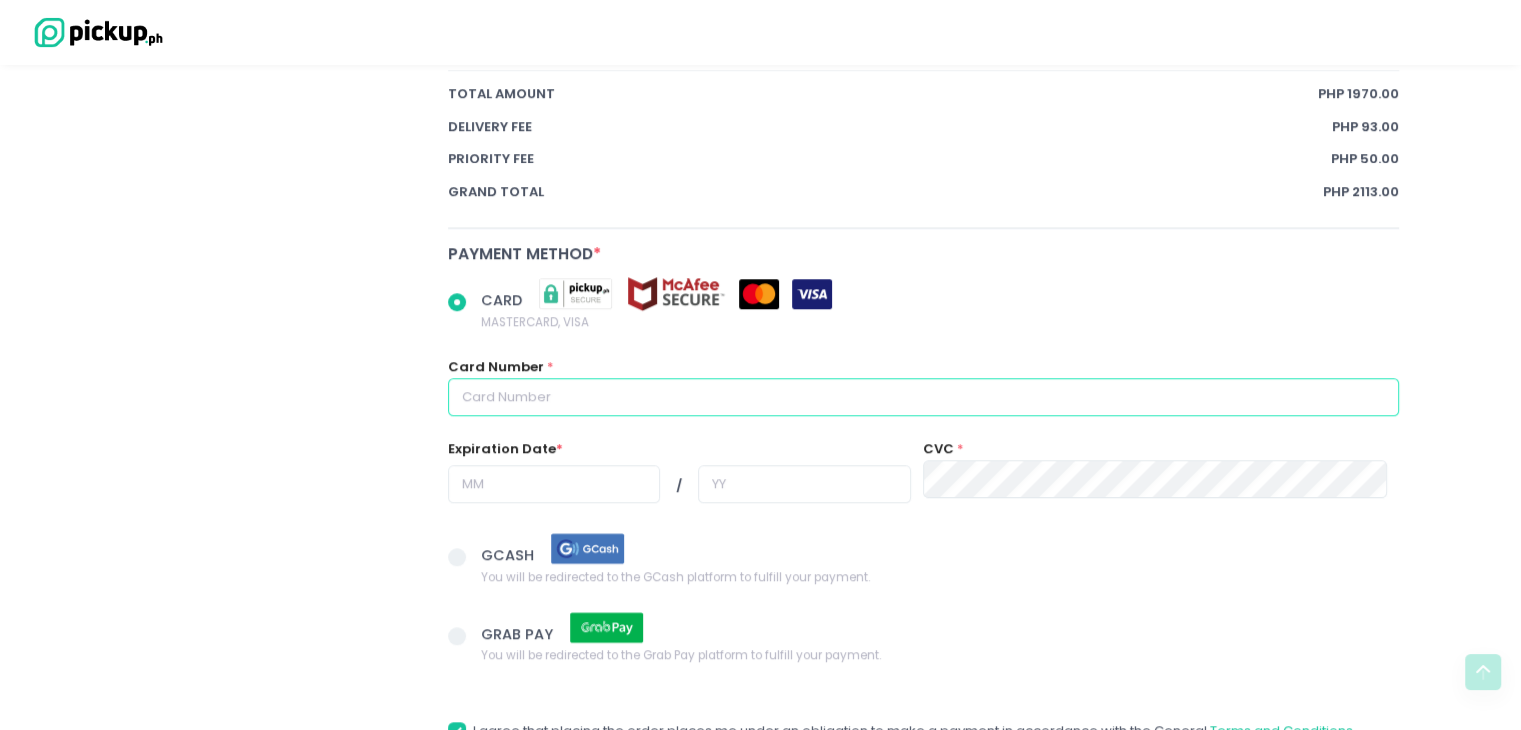click at bounding box center [924, 397] 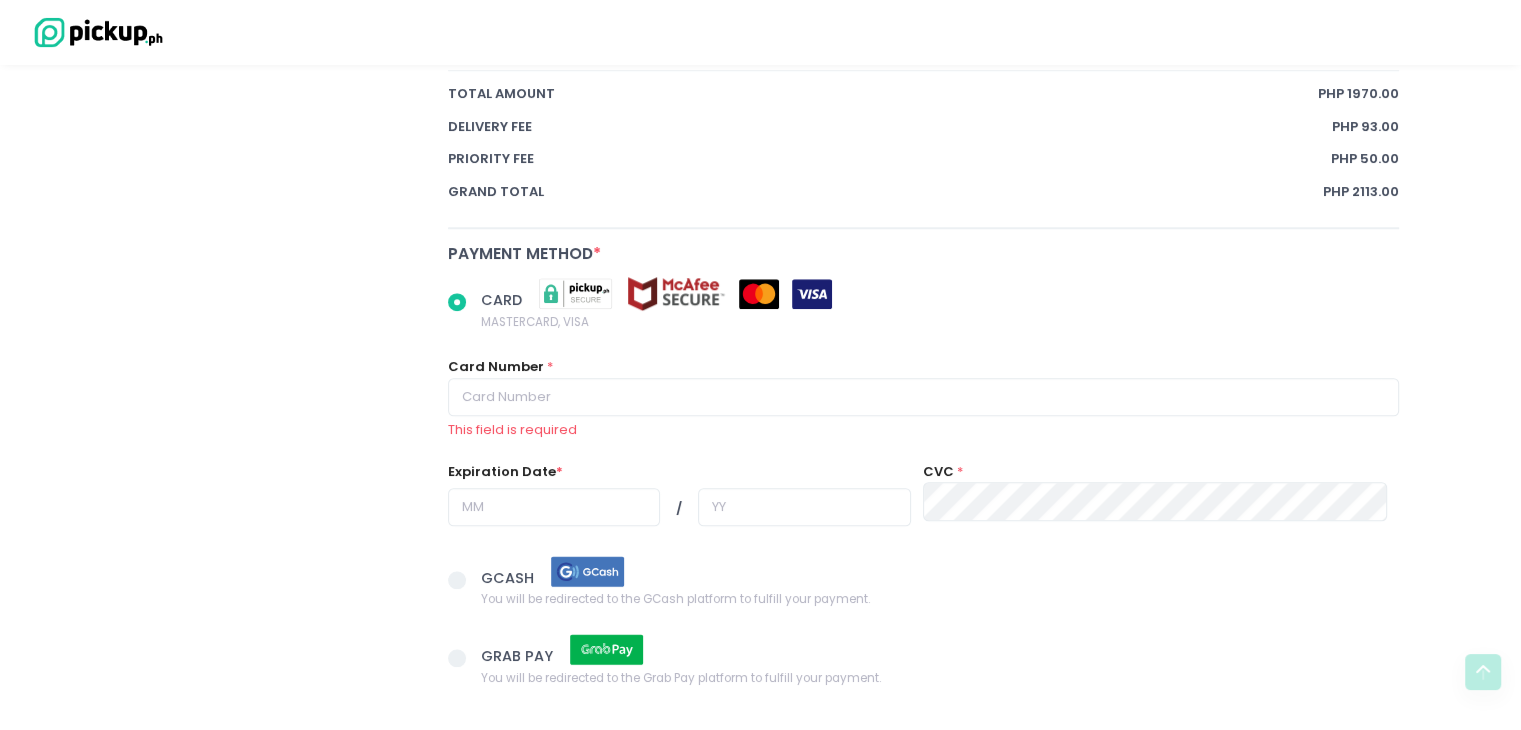 radio on "true" 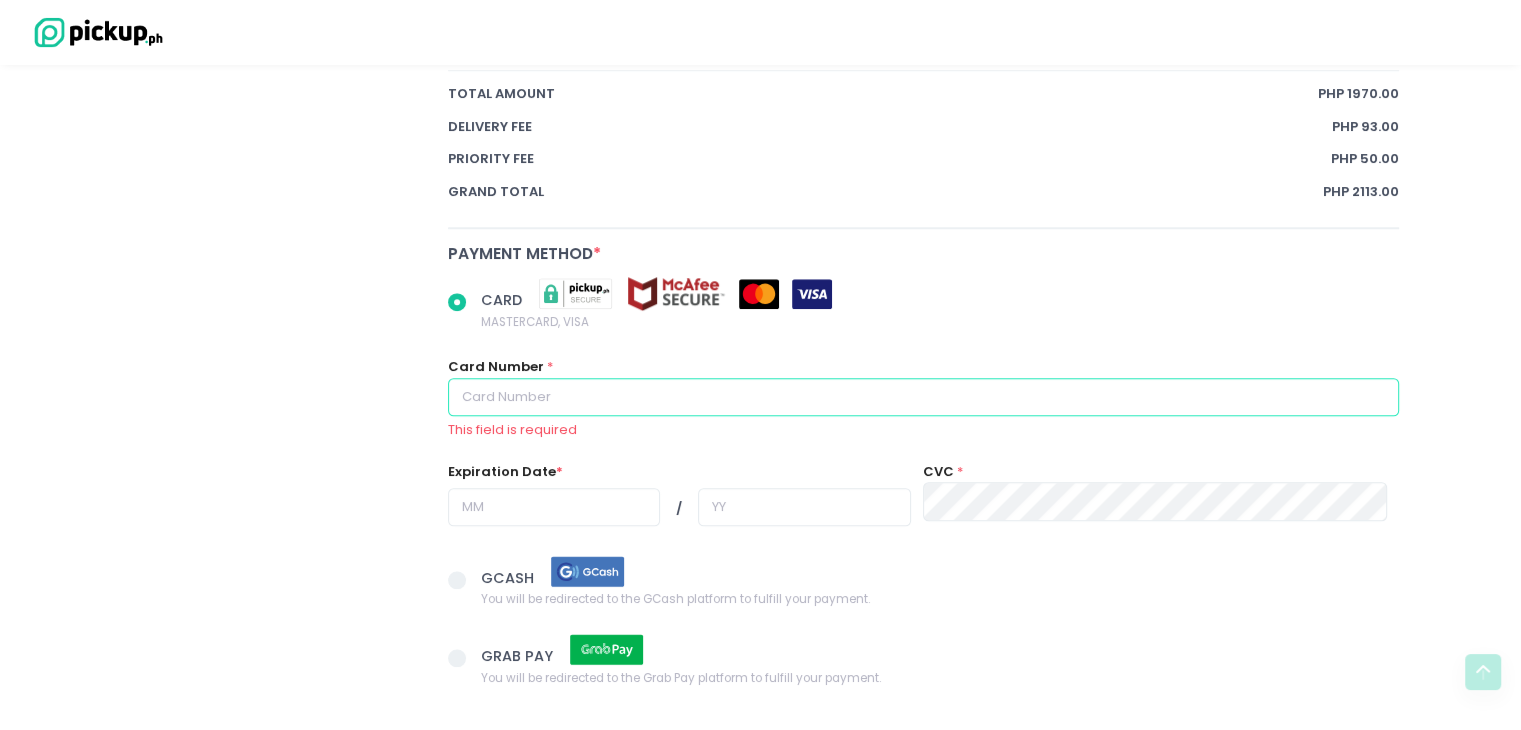 type on "[CREDIT_CARD_NUMBER]" 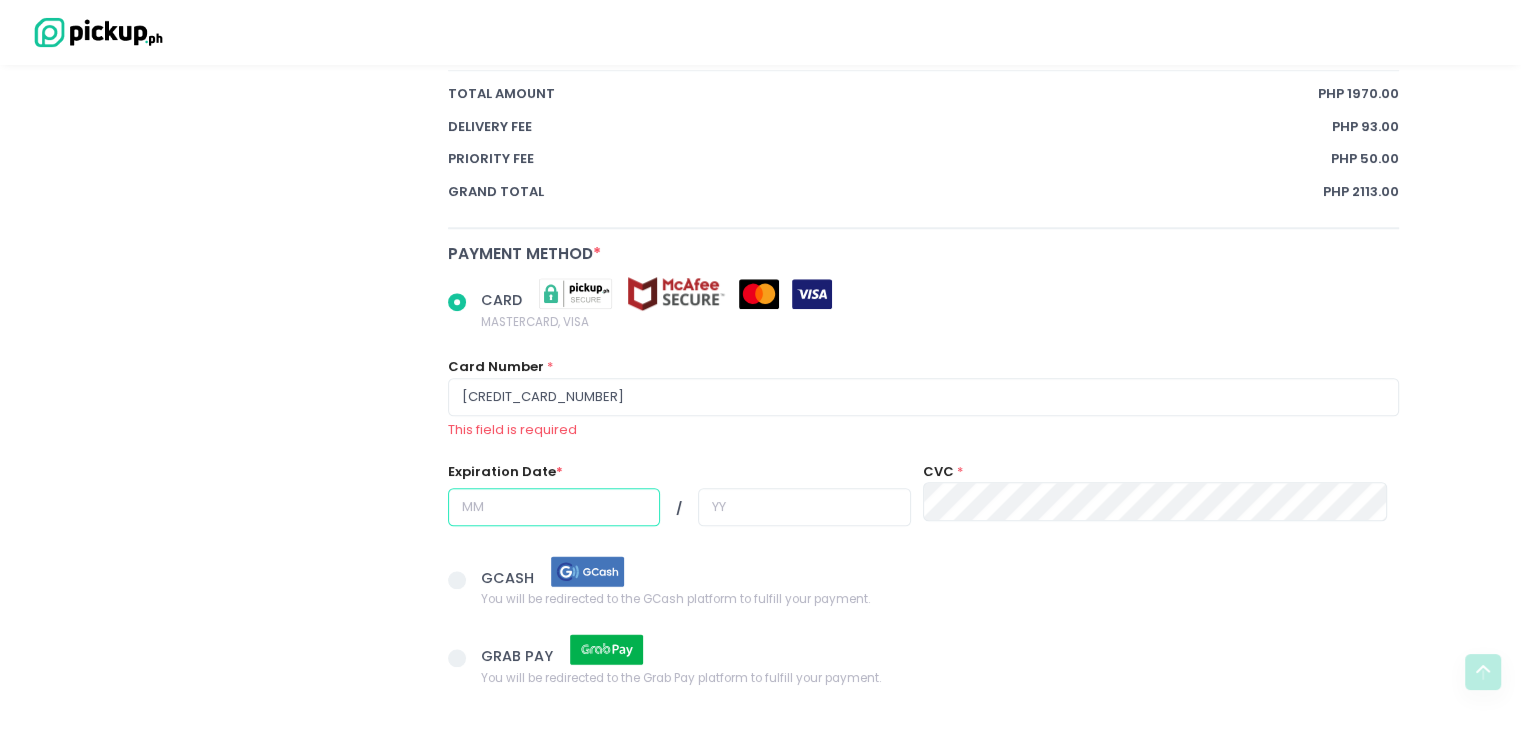 type on "05" 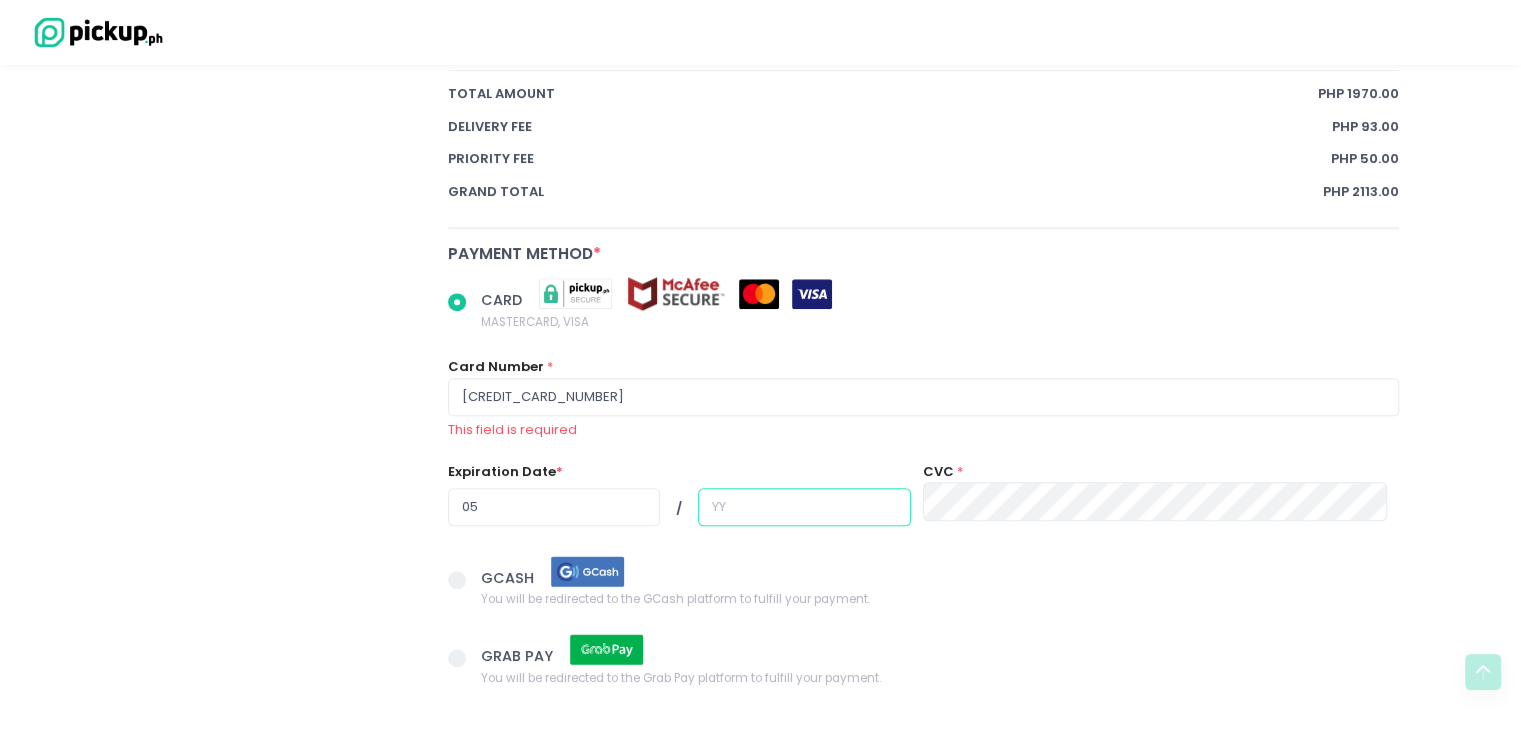 type on "28" 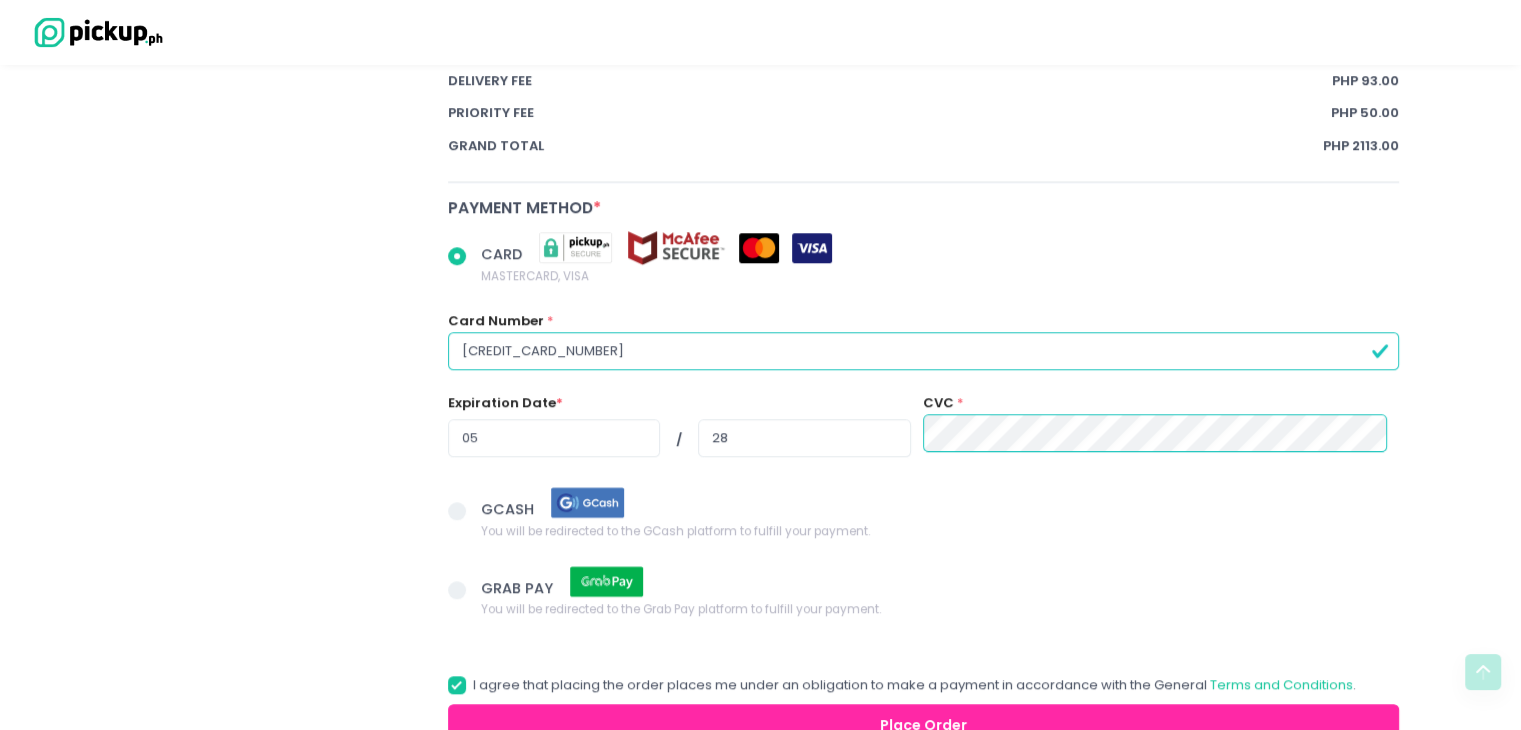 scroll, scrollTop: 1734, scrollLeft: 0, axis: vertical 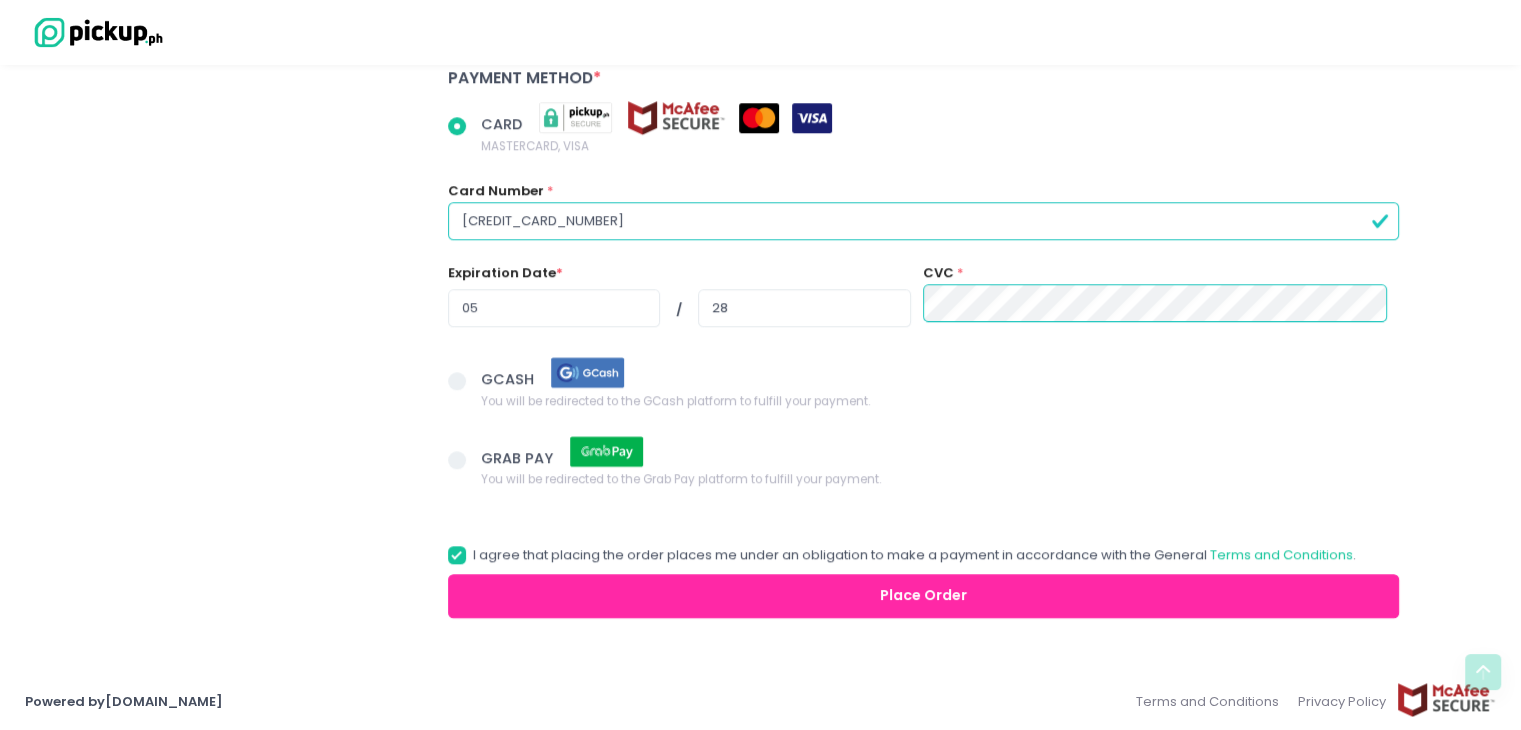 click on "Place Order" at bounding box center (924, 596) 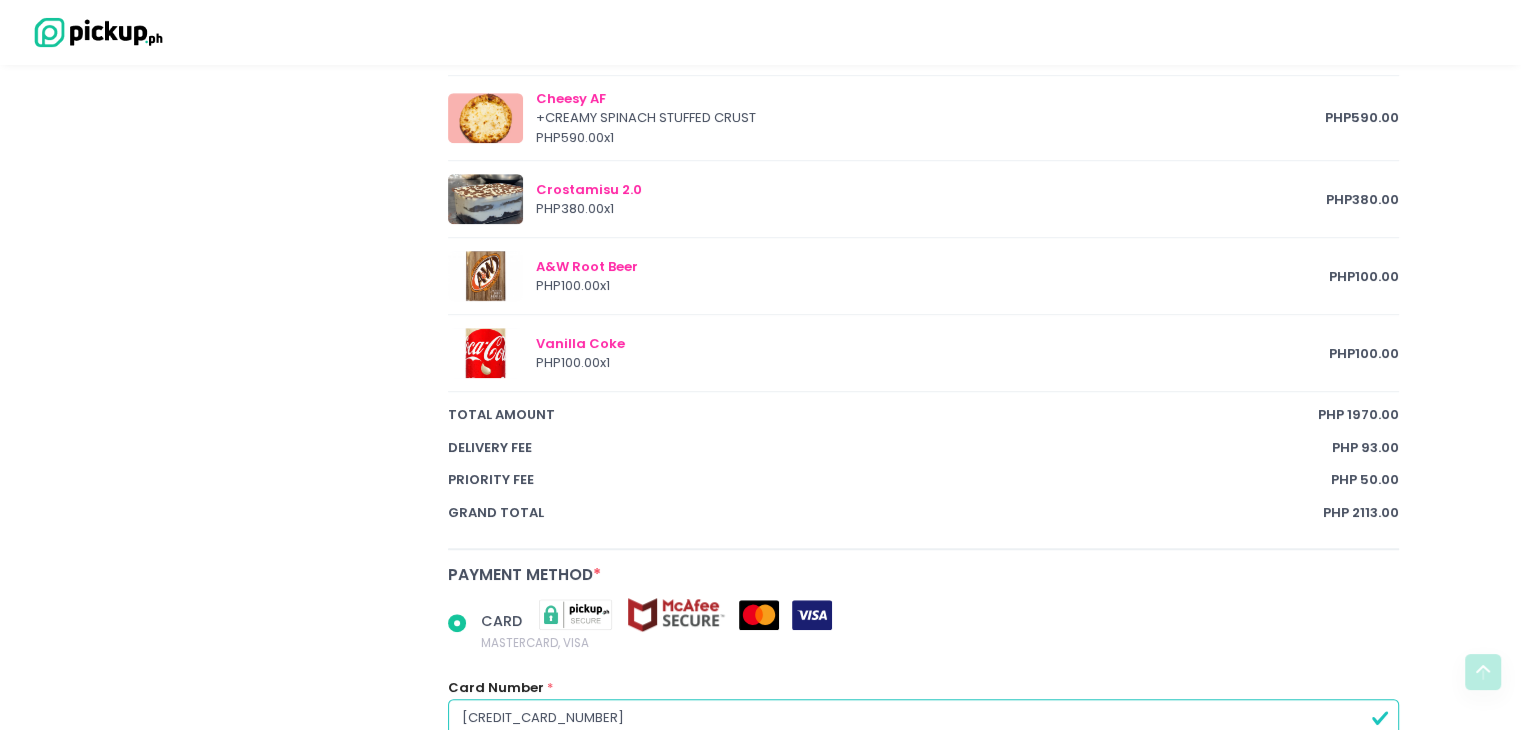 radio on "true" 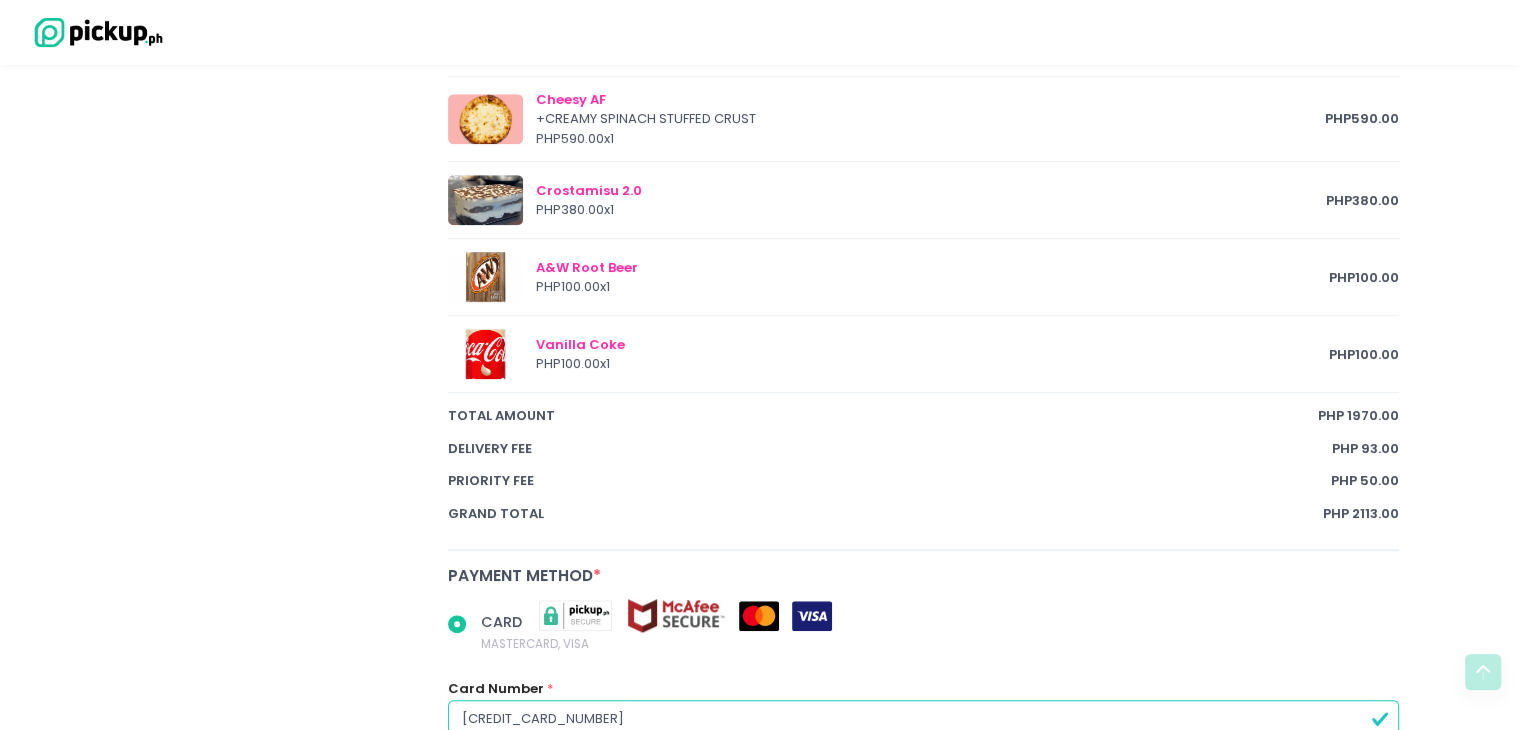 scroll, scrollTop: 1234, scrollLeft: 0, axis: vertical 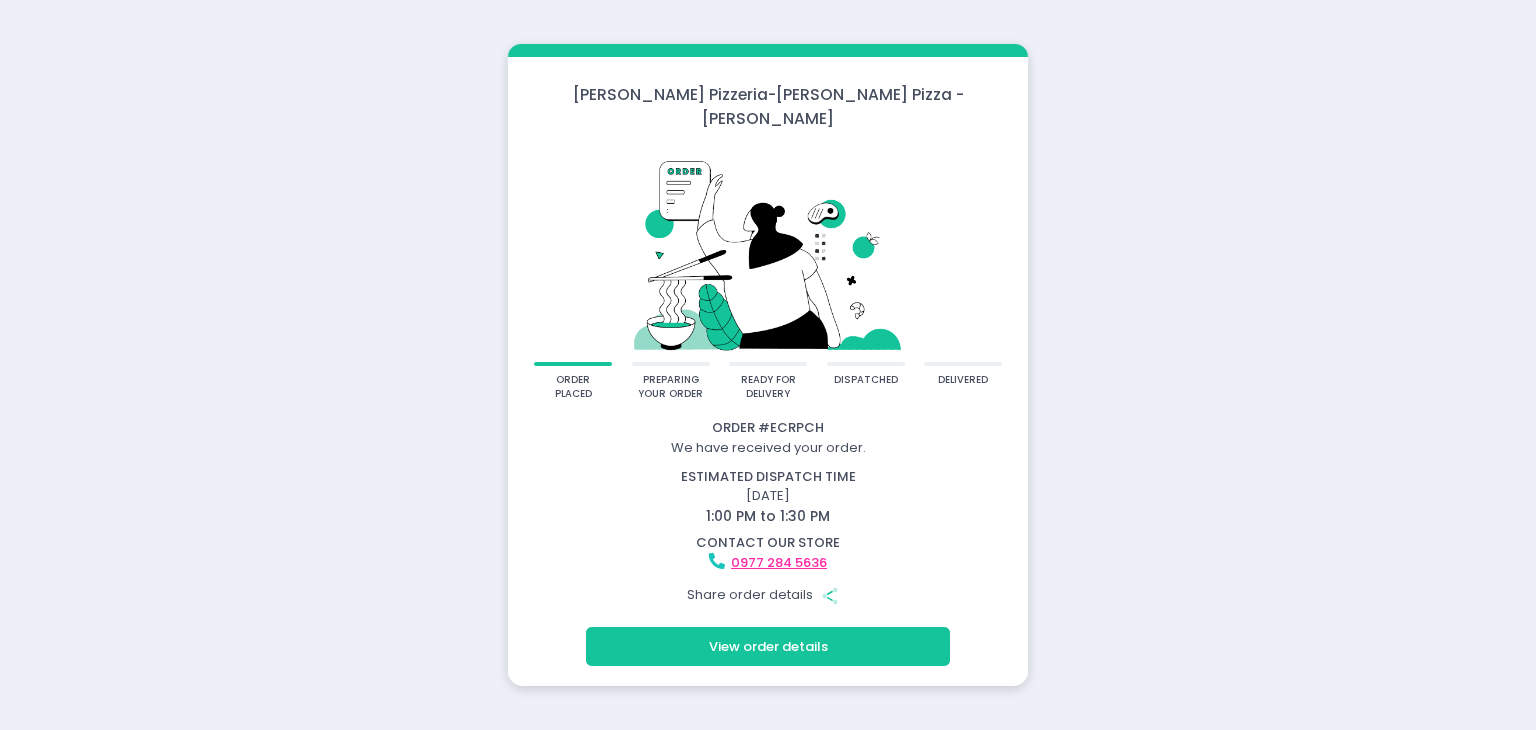 click on "View order details" at bounding box center [768, 646] 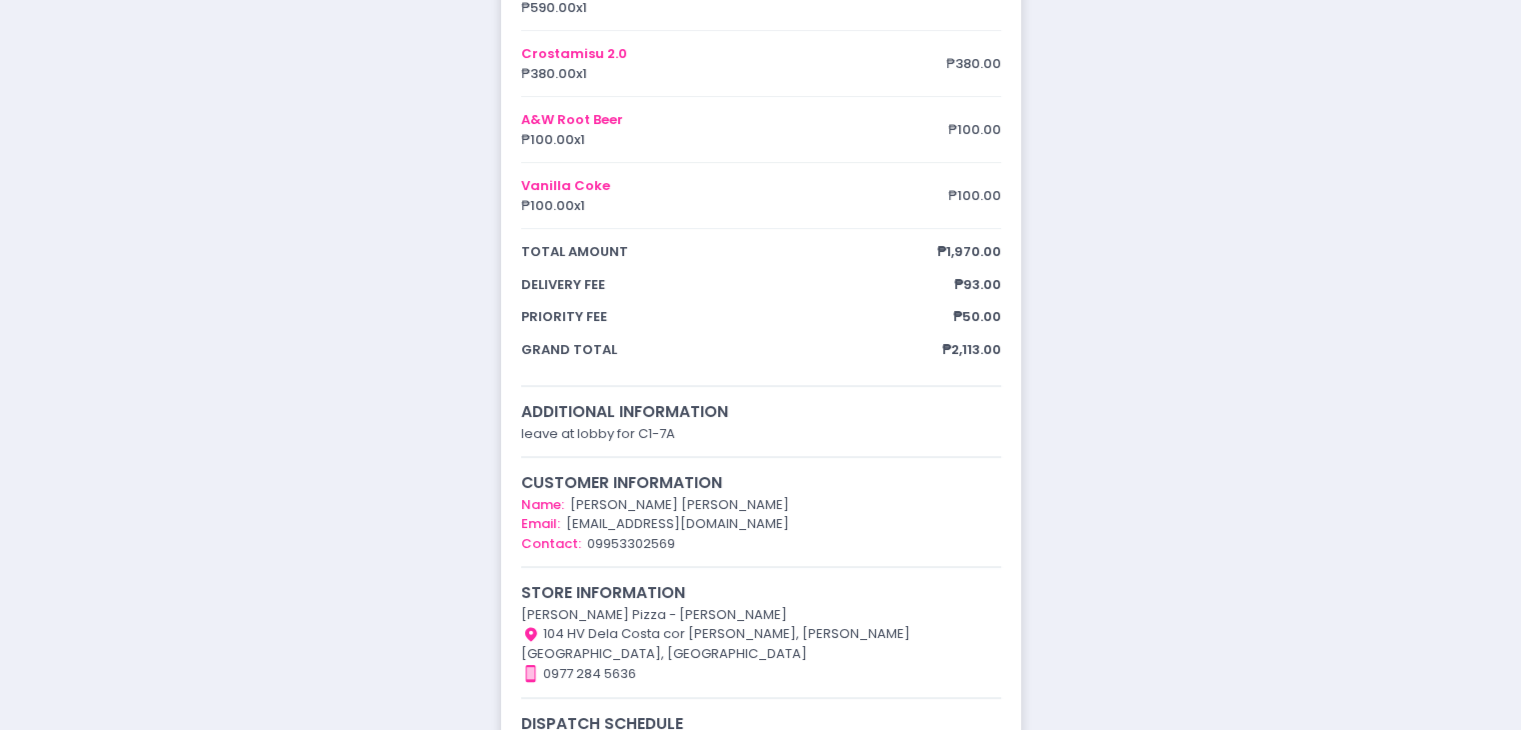 scroll, scrollTop: 584, scrollLeft: 0, axis: vertical 